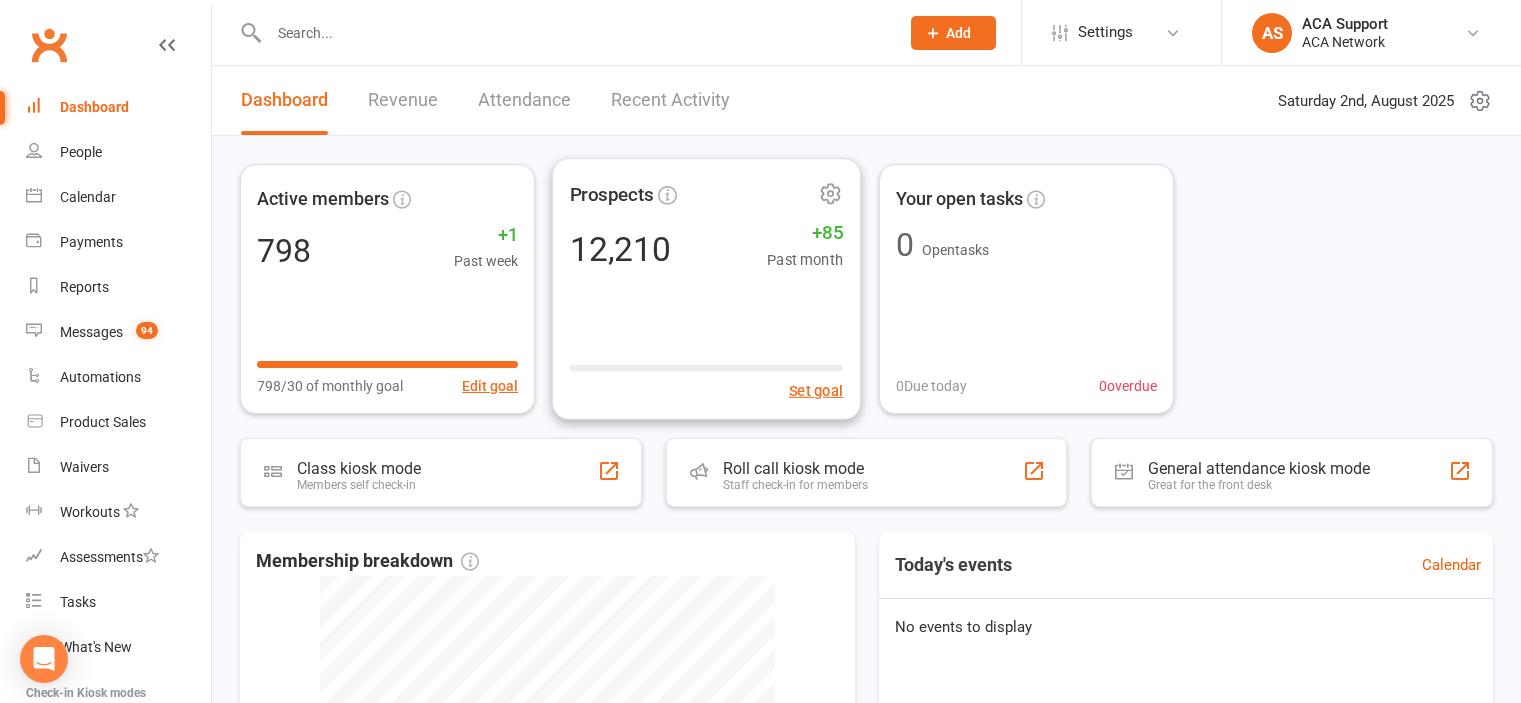 scroll, scrollTop: 0, scrollLeft: 0, axis: both 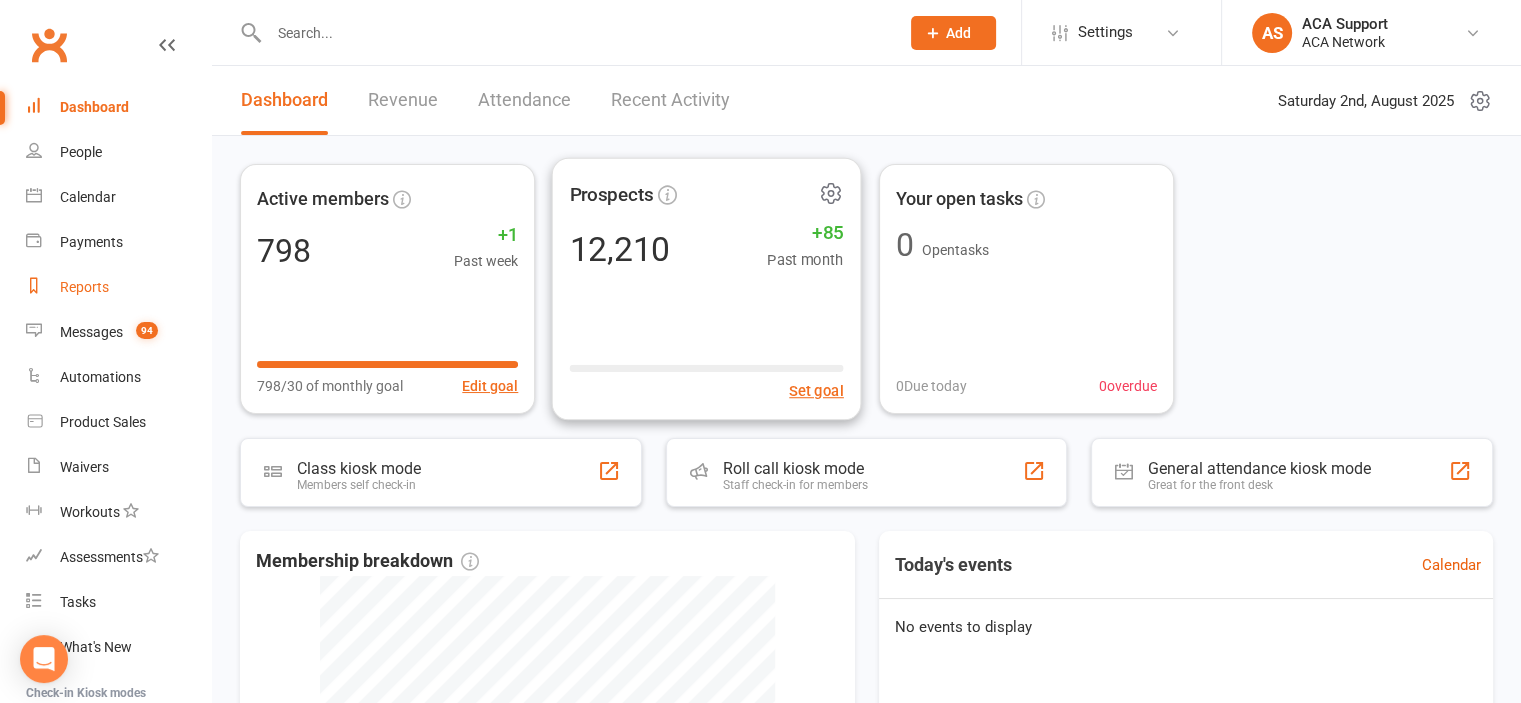 click on "Reports" at bounding box center (84, 287) 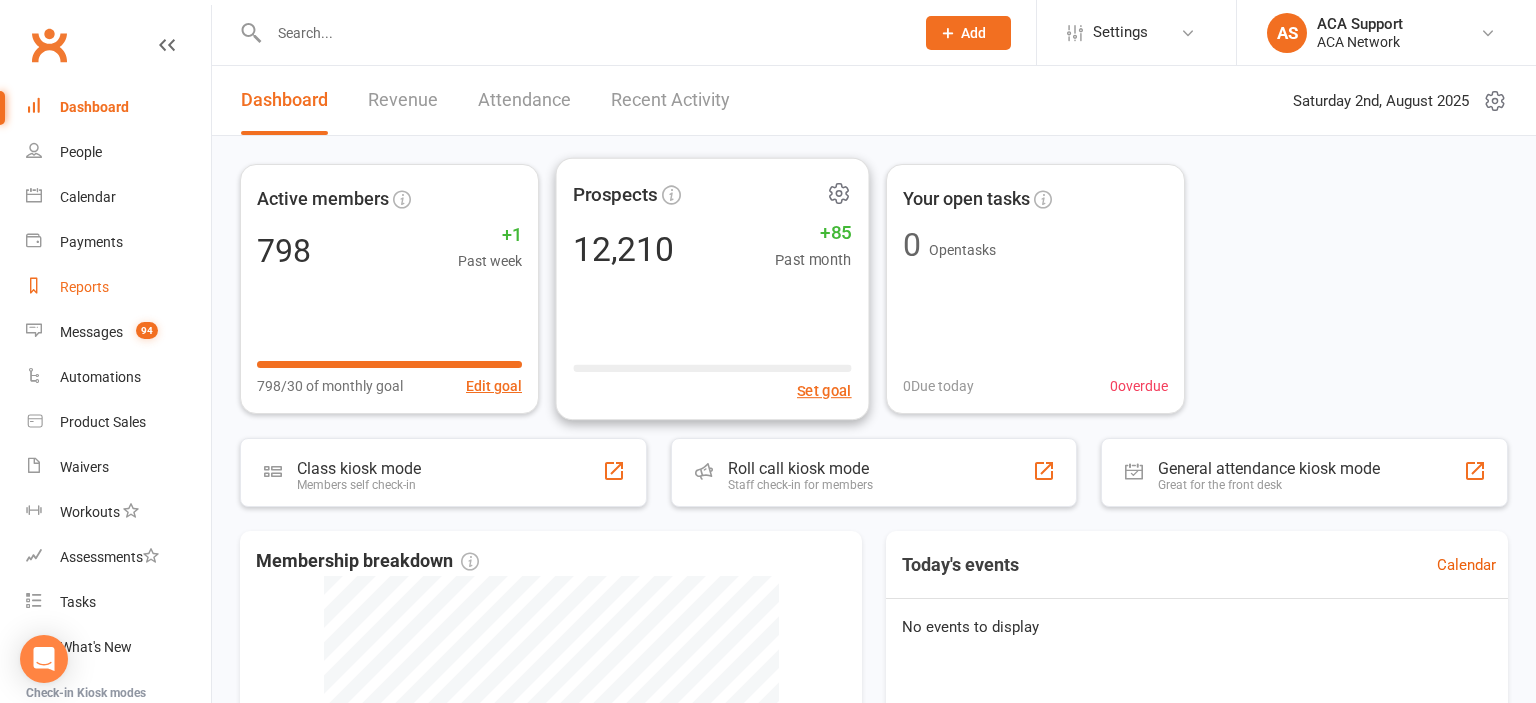 select on "100" 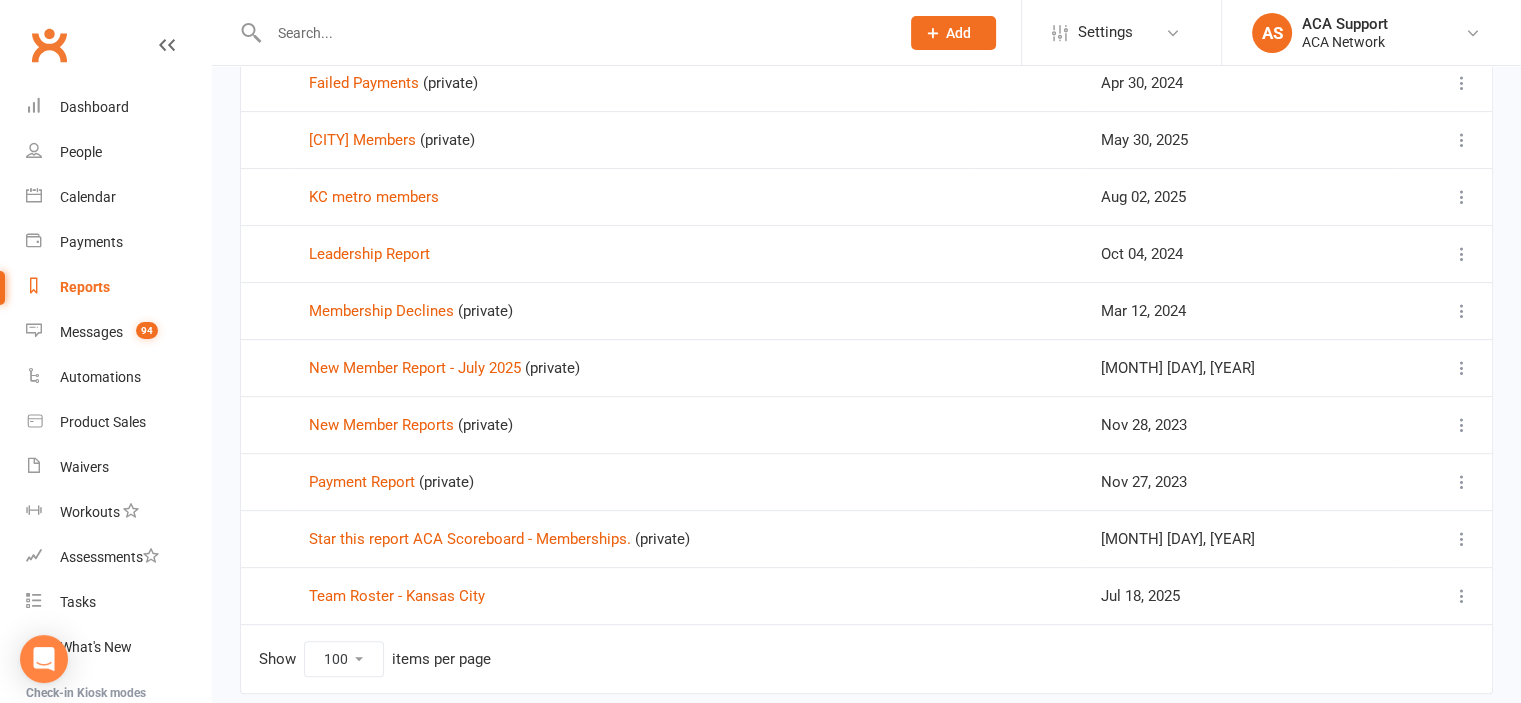 scroll, scrollTop: 744, scrollLeft: 0, axis: vertical 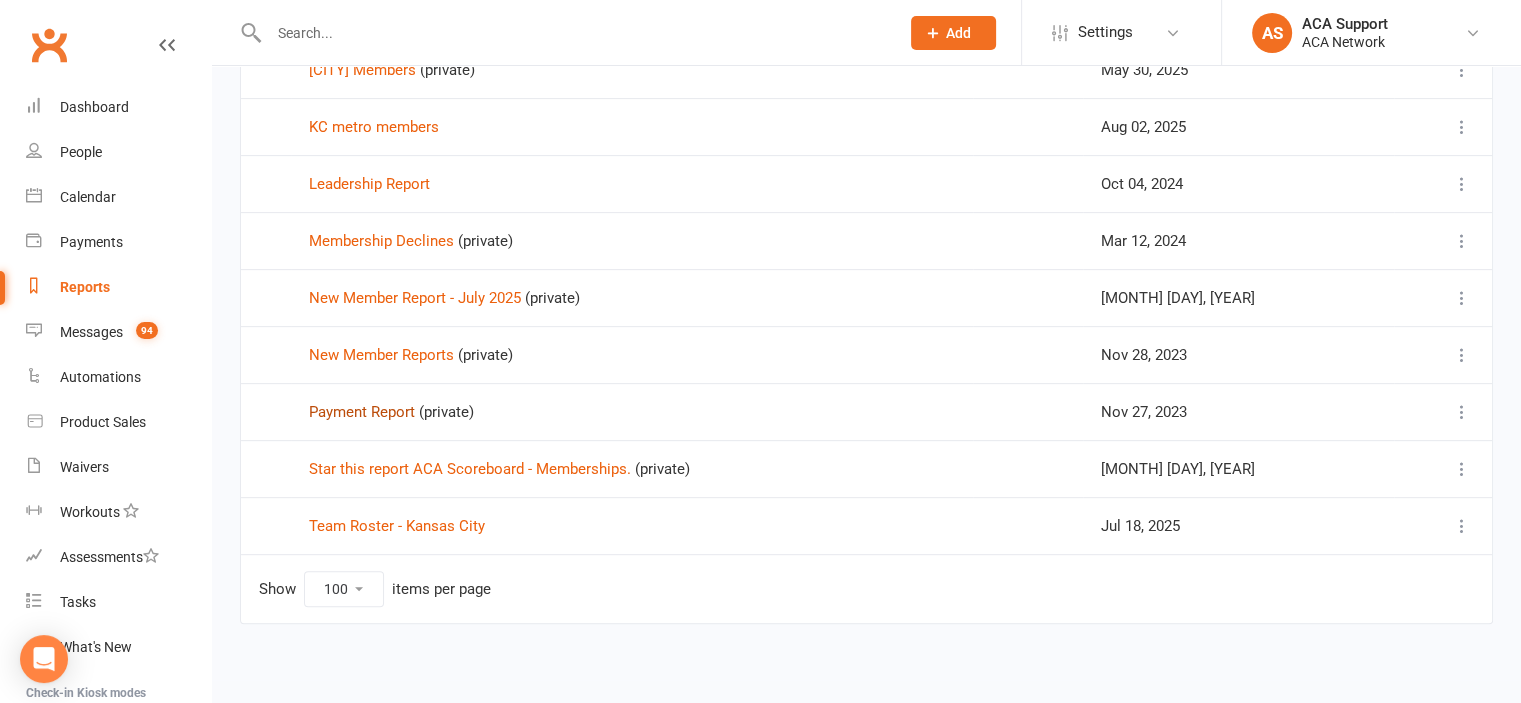 click on "Payment Report" at bounding box center [362, 412] 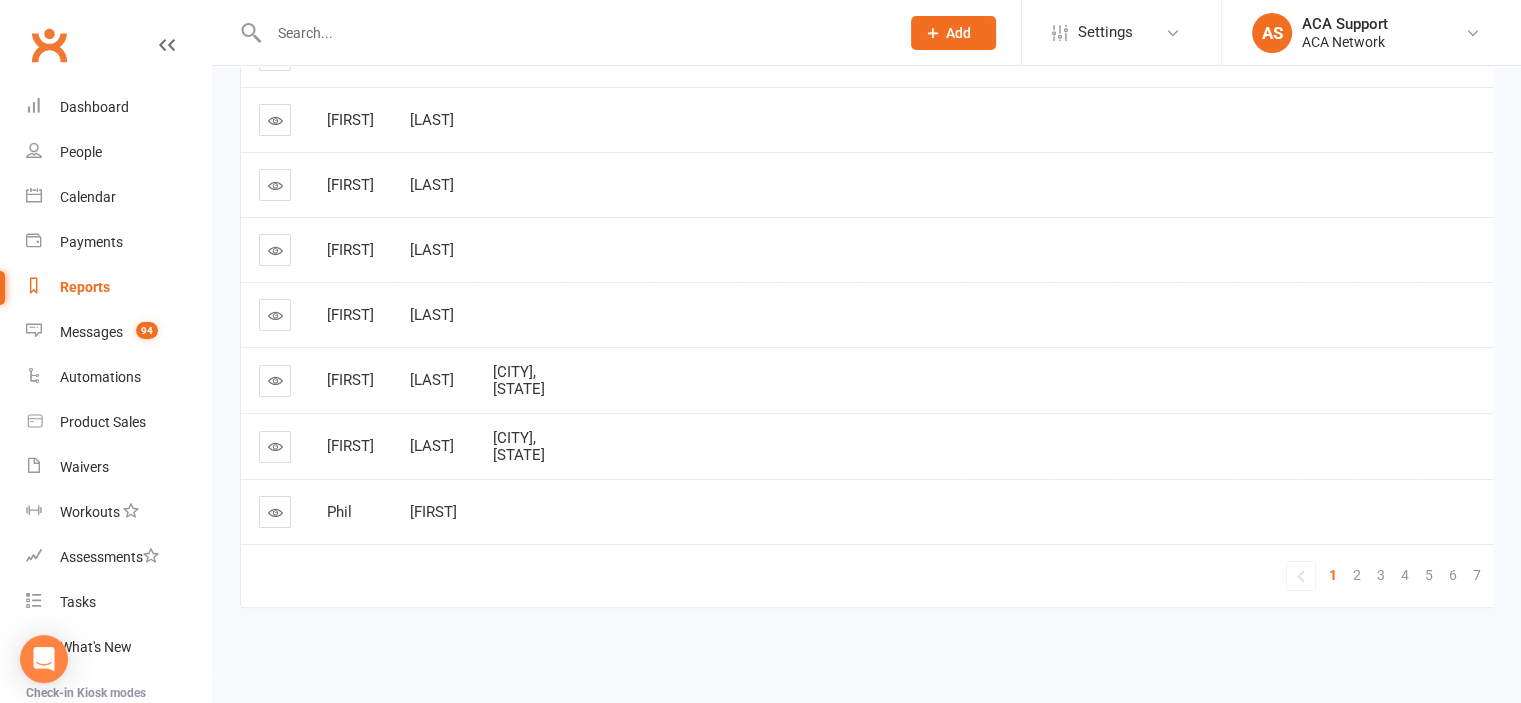 scroll, scrollTop: 0, scrollLeft: 0, axis: both 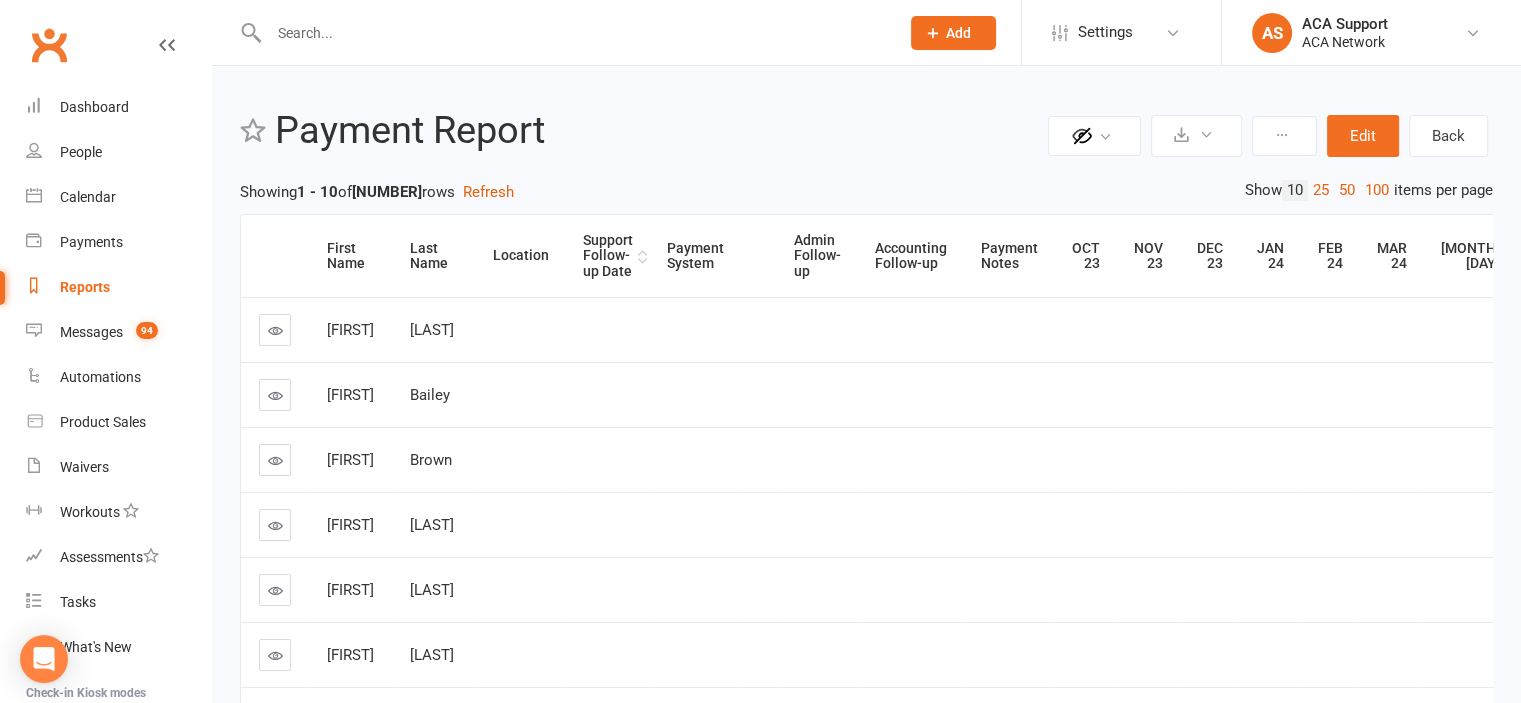 click on "Support Follow-up Date" at bounding box center [607, 256] 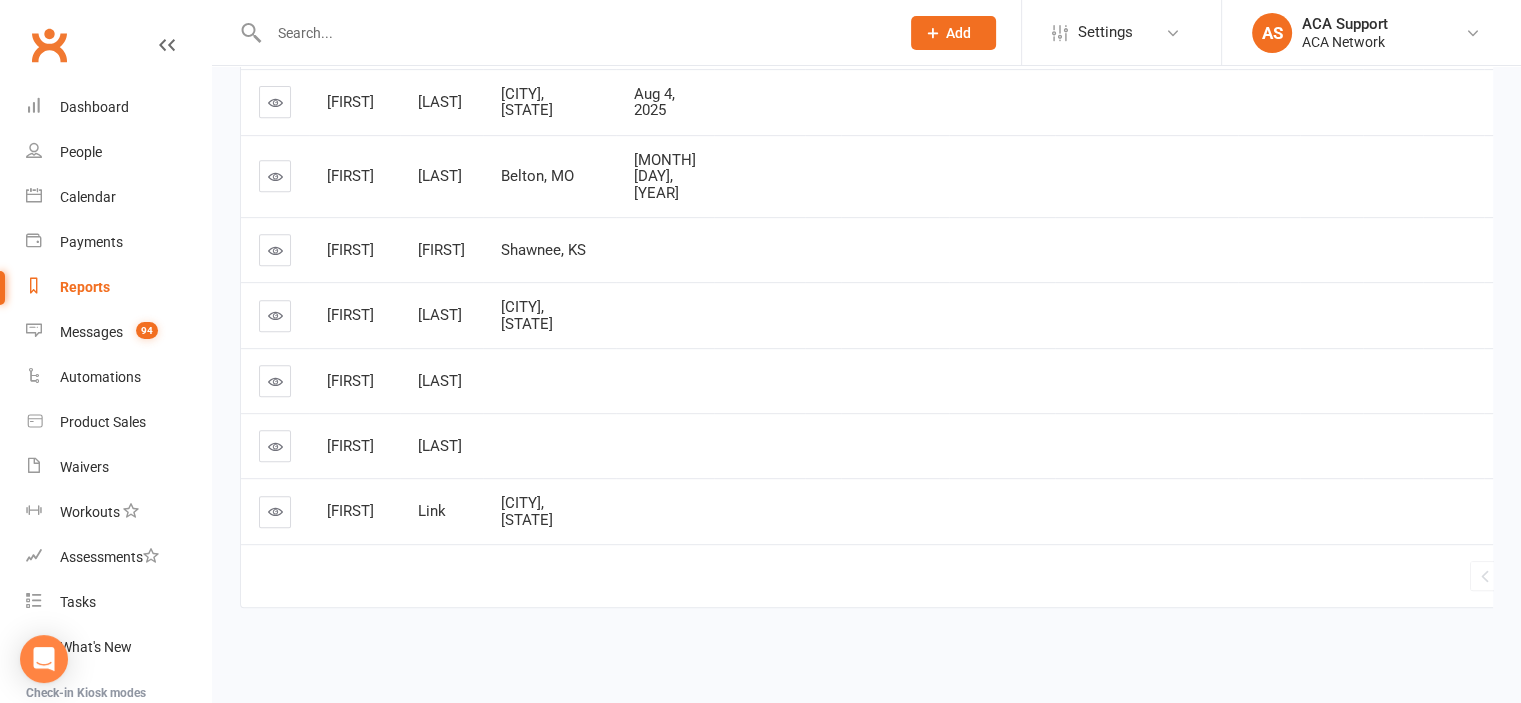 scroll, scrollTop: 978, scrollLeft: 0, axis: vertical 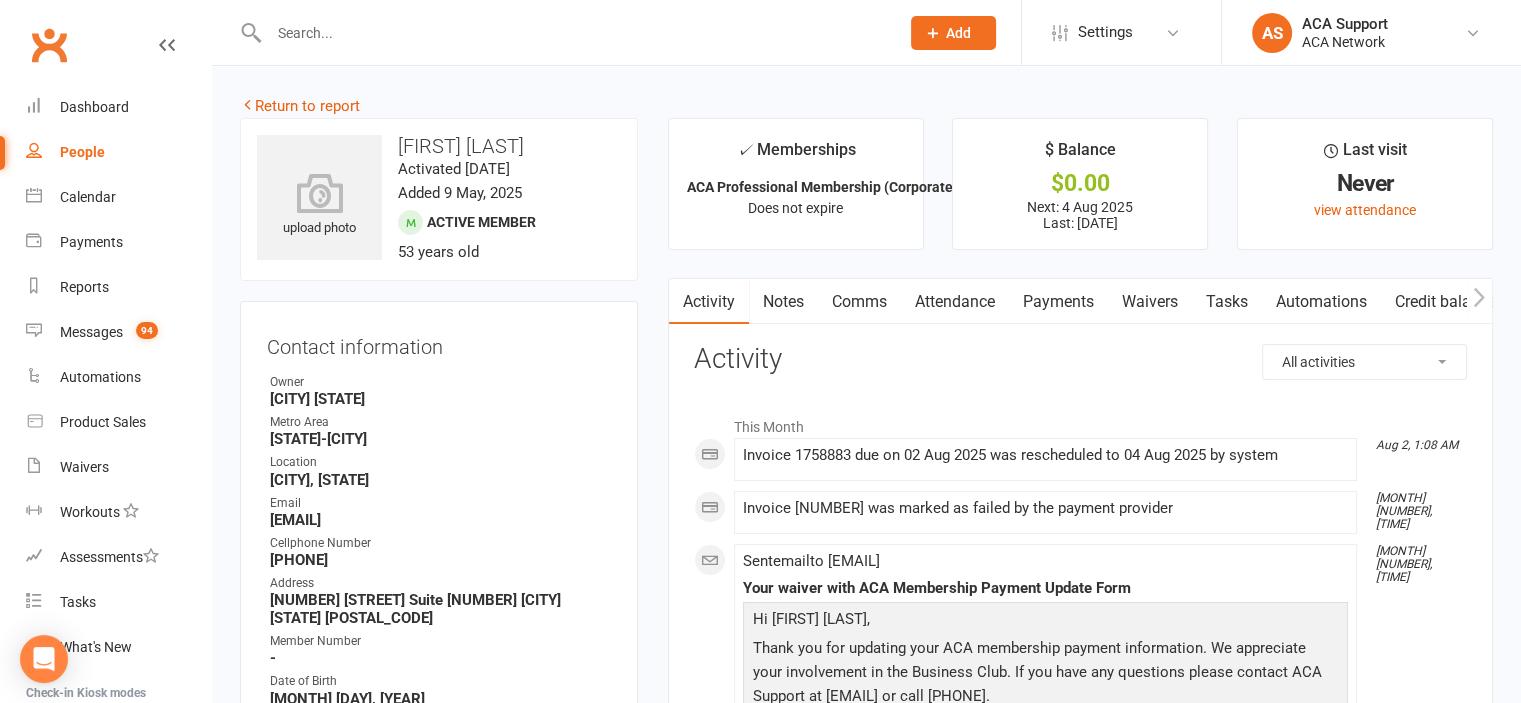 click on "Notes" at bounding box center (783, 302) 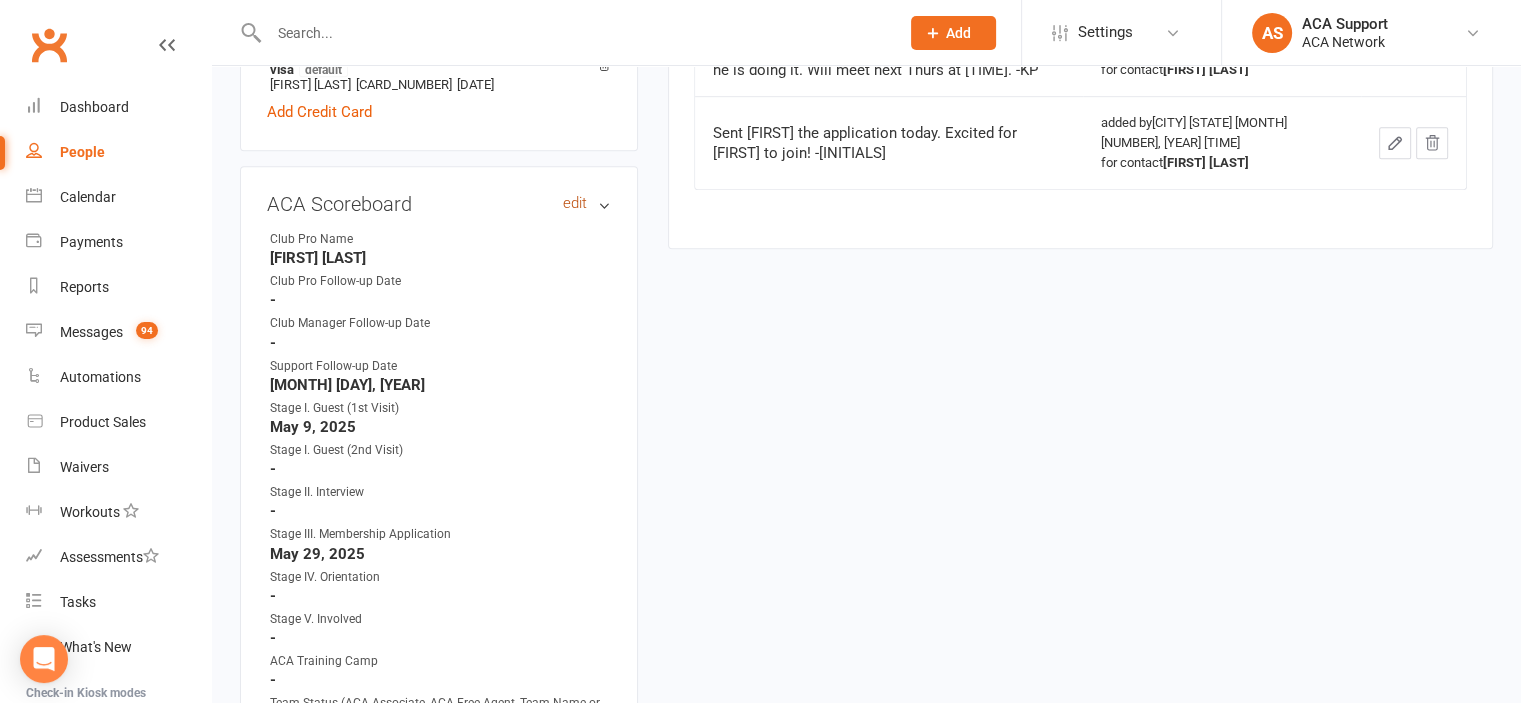 click on "edit" at bounding box center (575, 203) 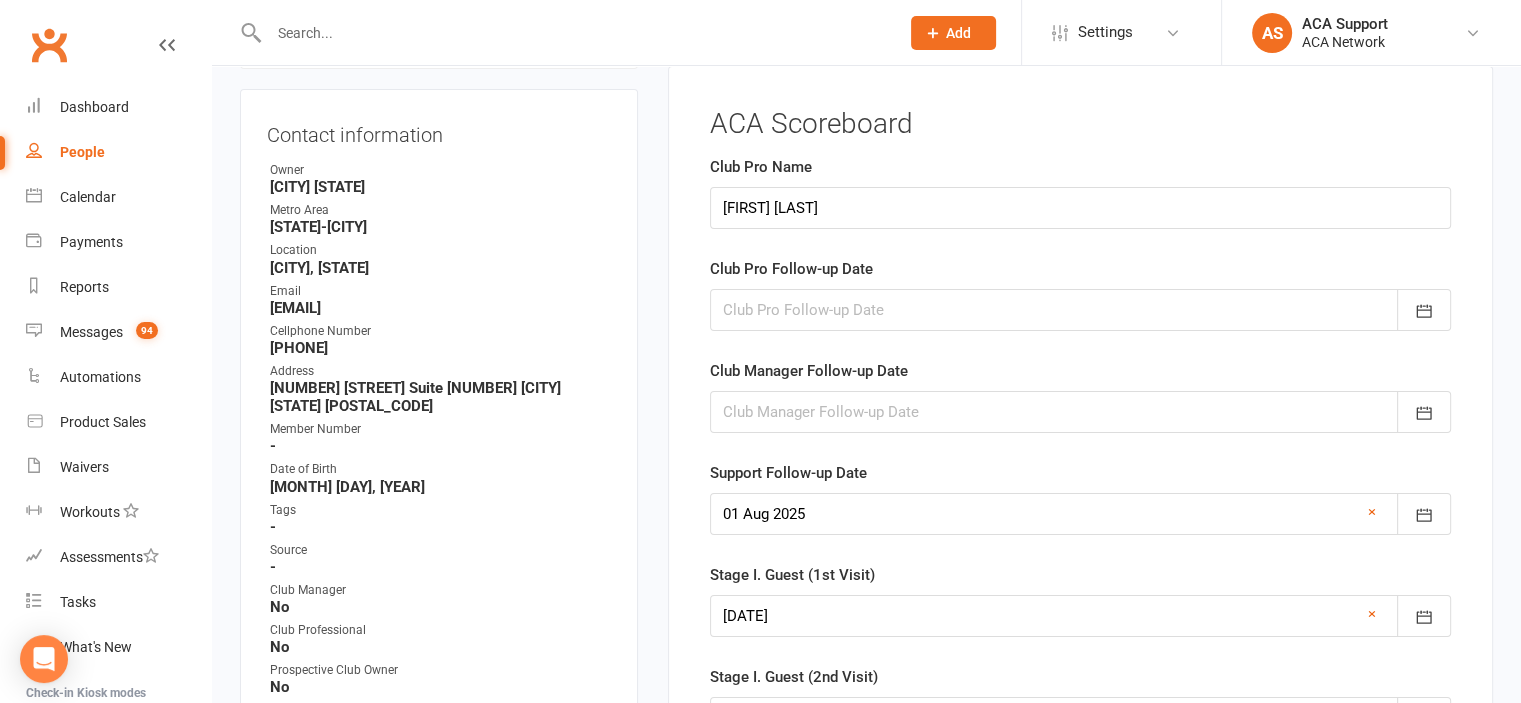 scroll, scrollTop: 176, scrollLeft: 0, axis: vertical 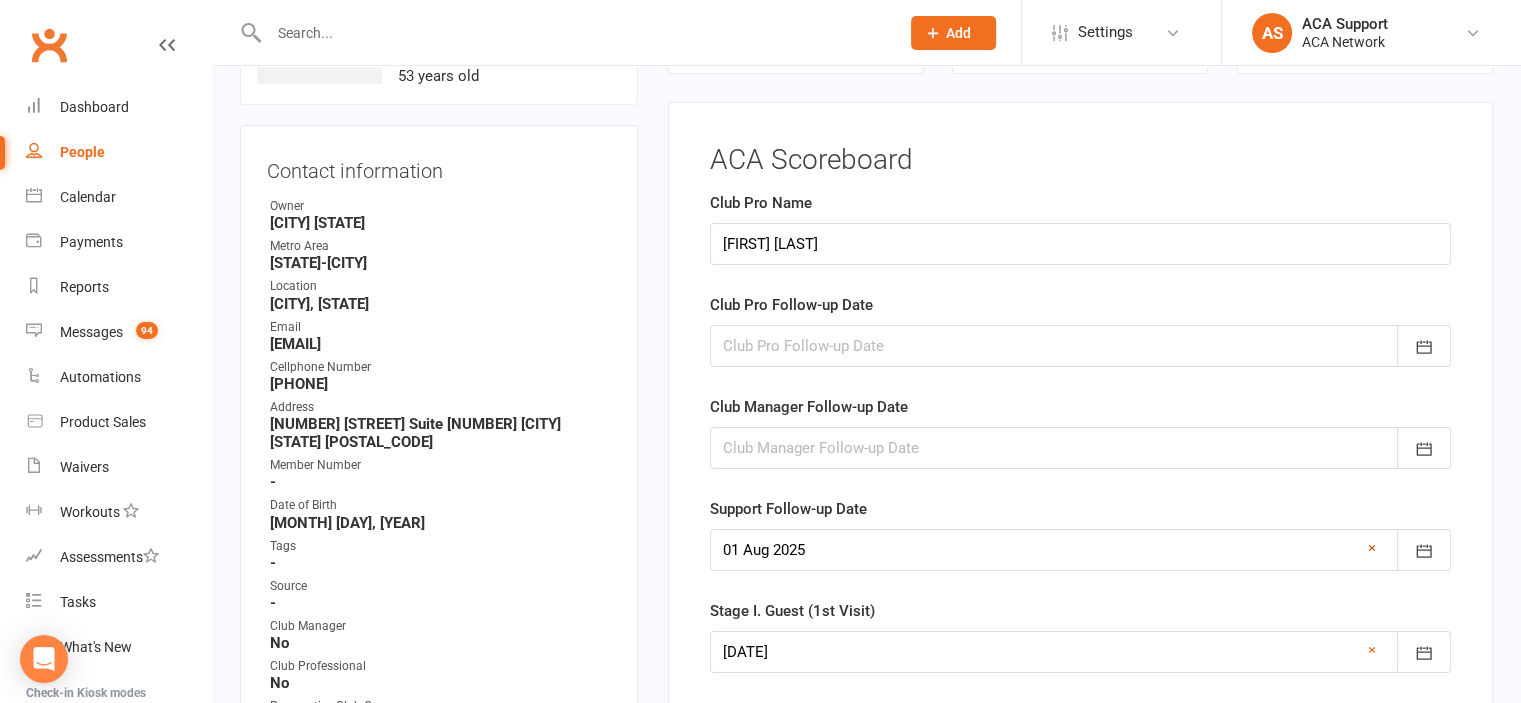 click on "×" at bounding box center (1372, 548) 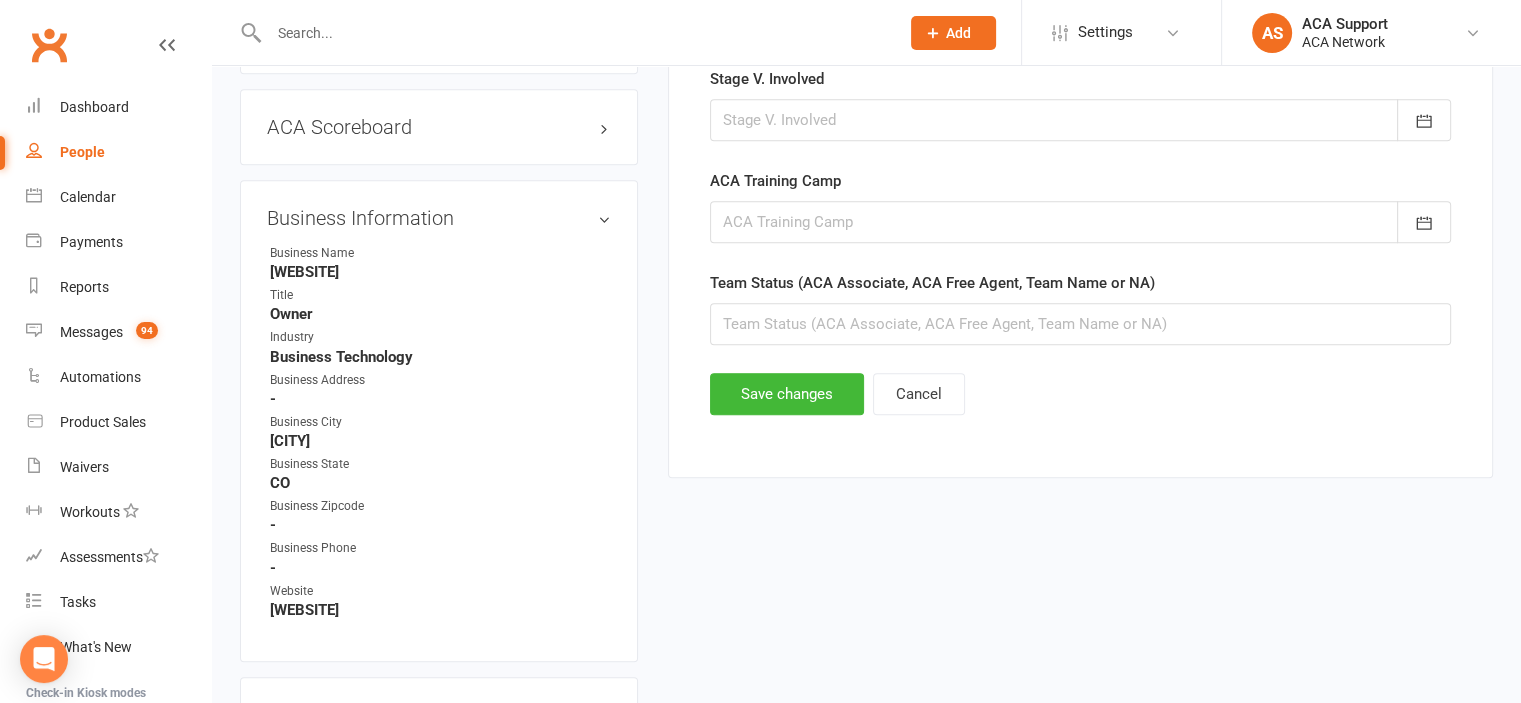 scroll, scrollTop: 1220, scrollLeft: 0, axis: vertical 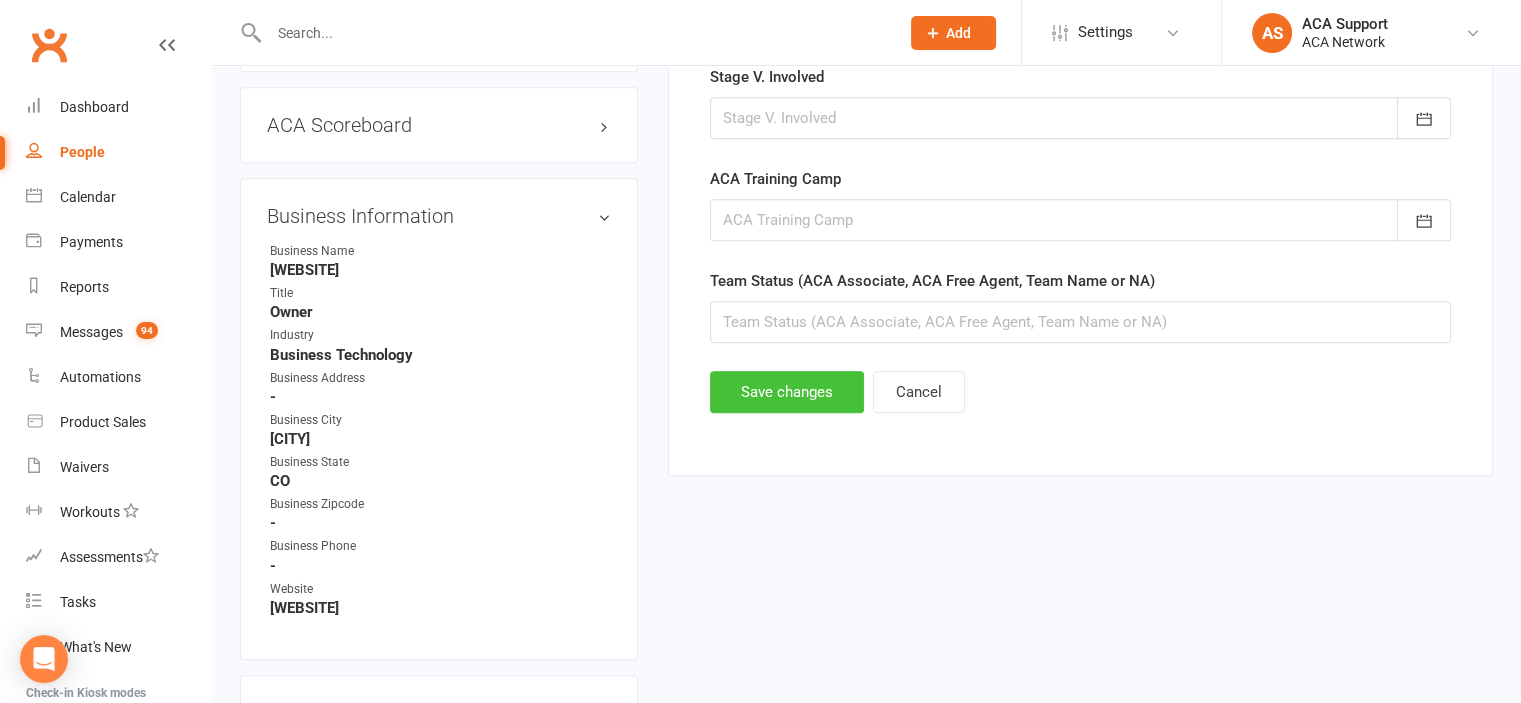 click on "Save changes" at bounding box center (787, 392) 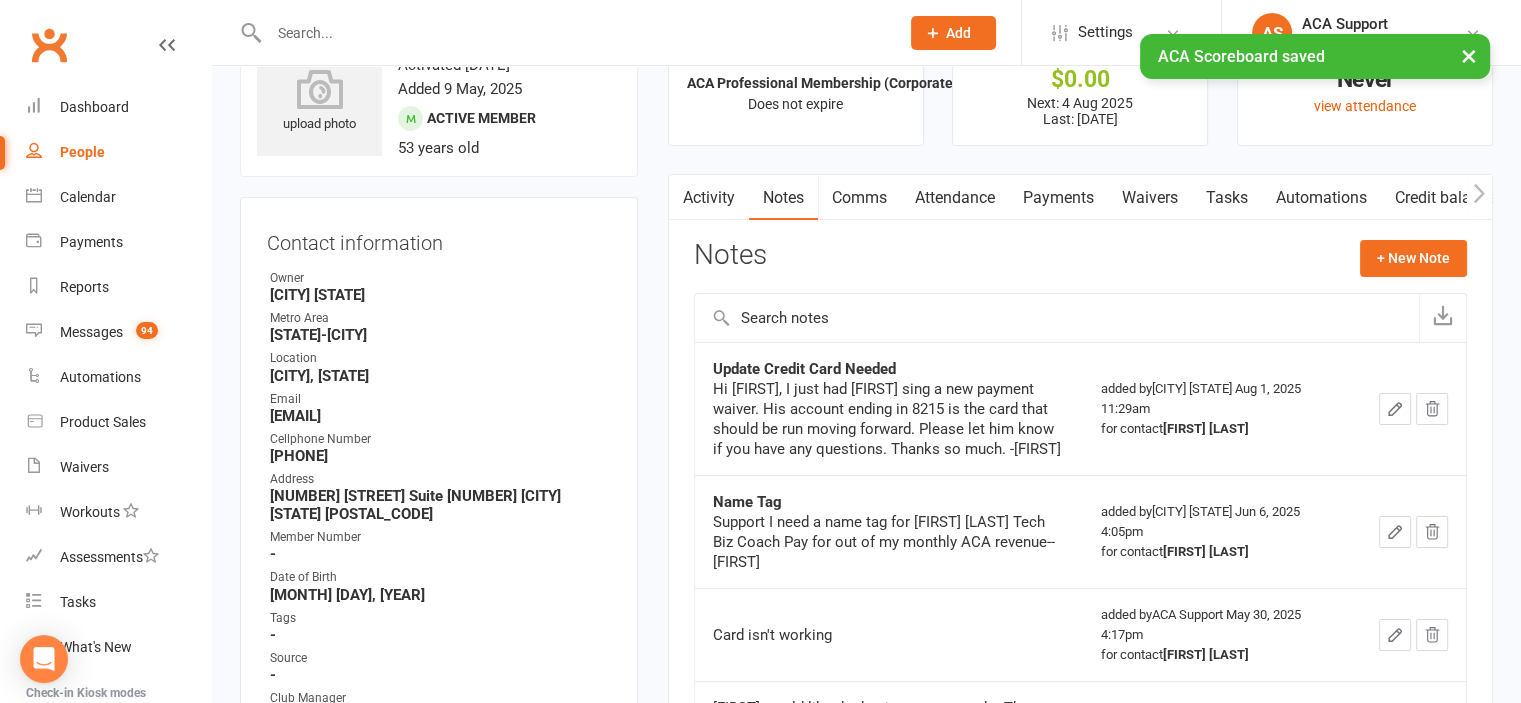 scroll, scrollTop: 0, scrollLeft: 0, axis: both 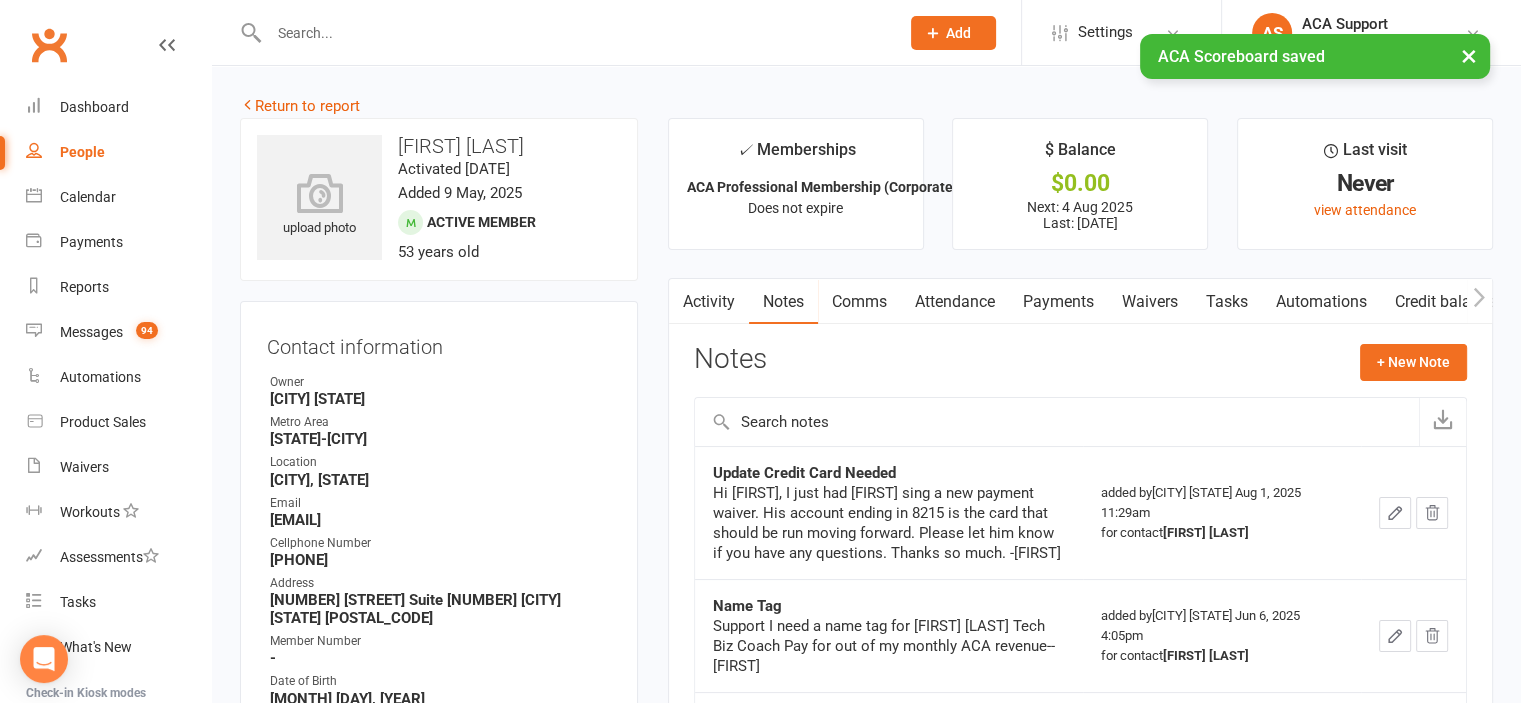 click on "Payments" at bounding box center [1058, 302] 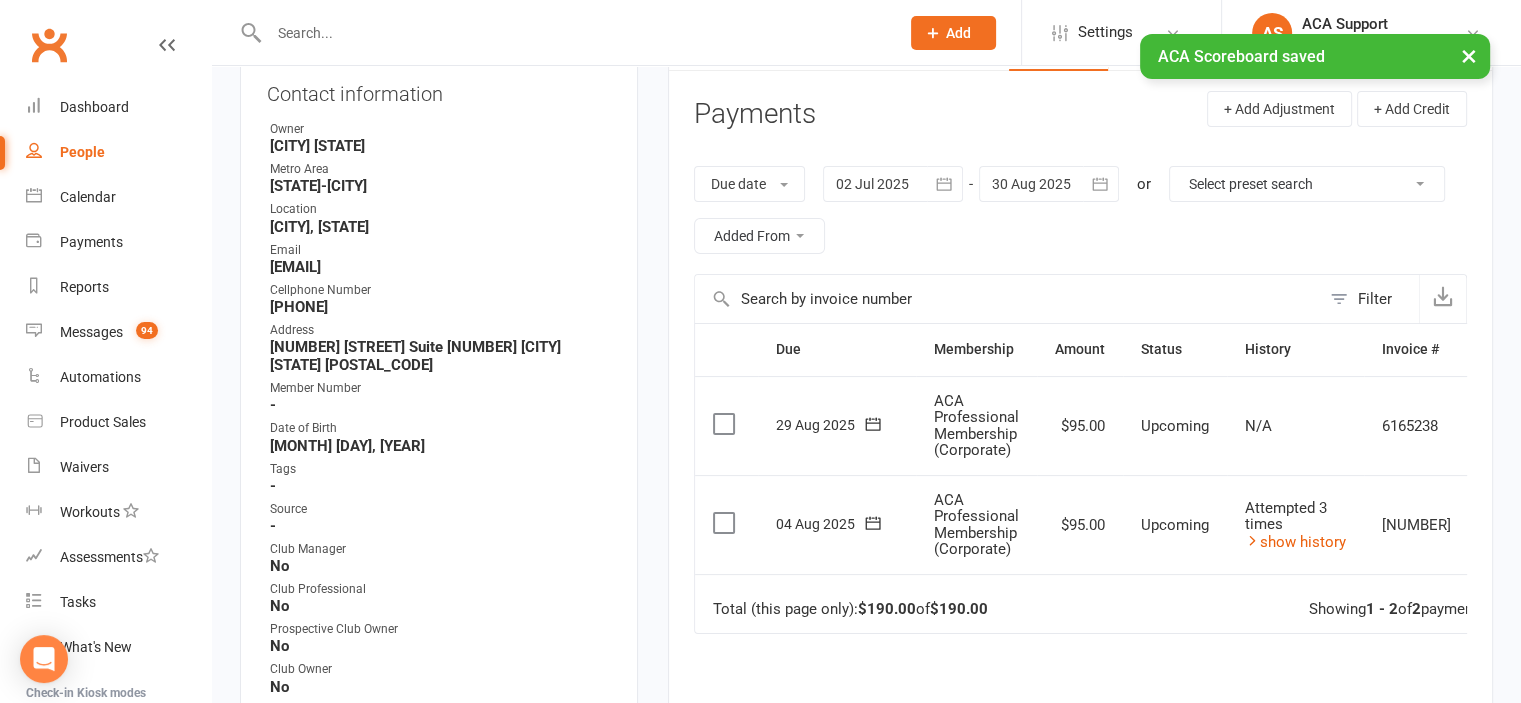 scroll, scrollTop: 257, scrollLeft: 0, axis: vertical 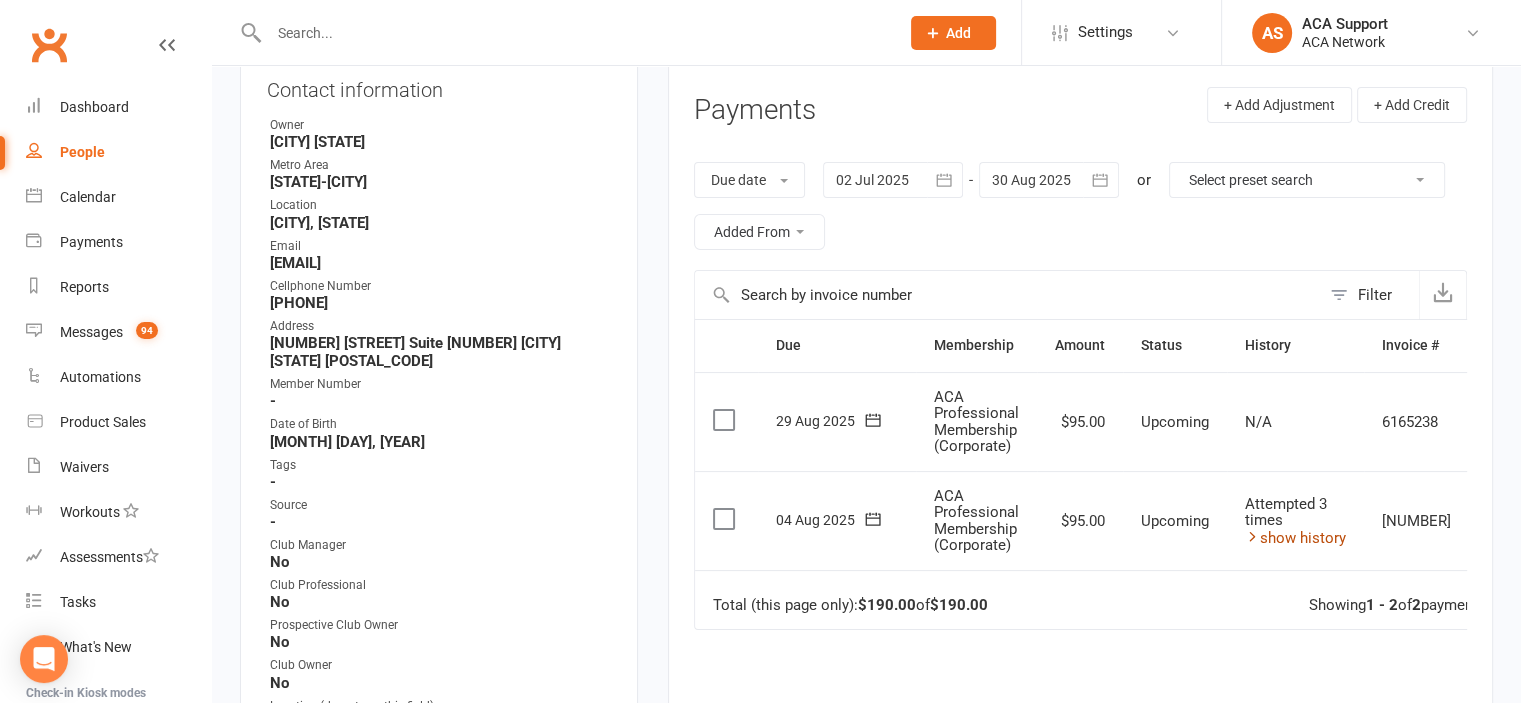 click on "show history" at bounding box center (1295, 538) 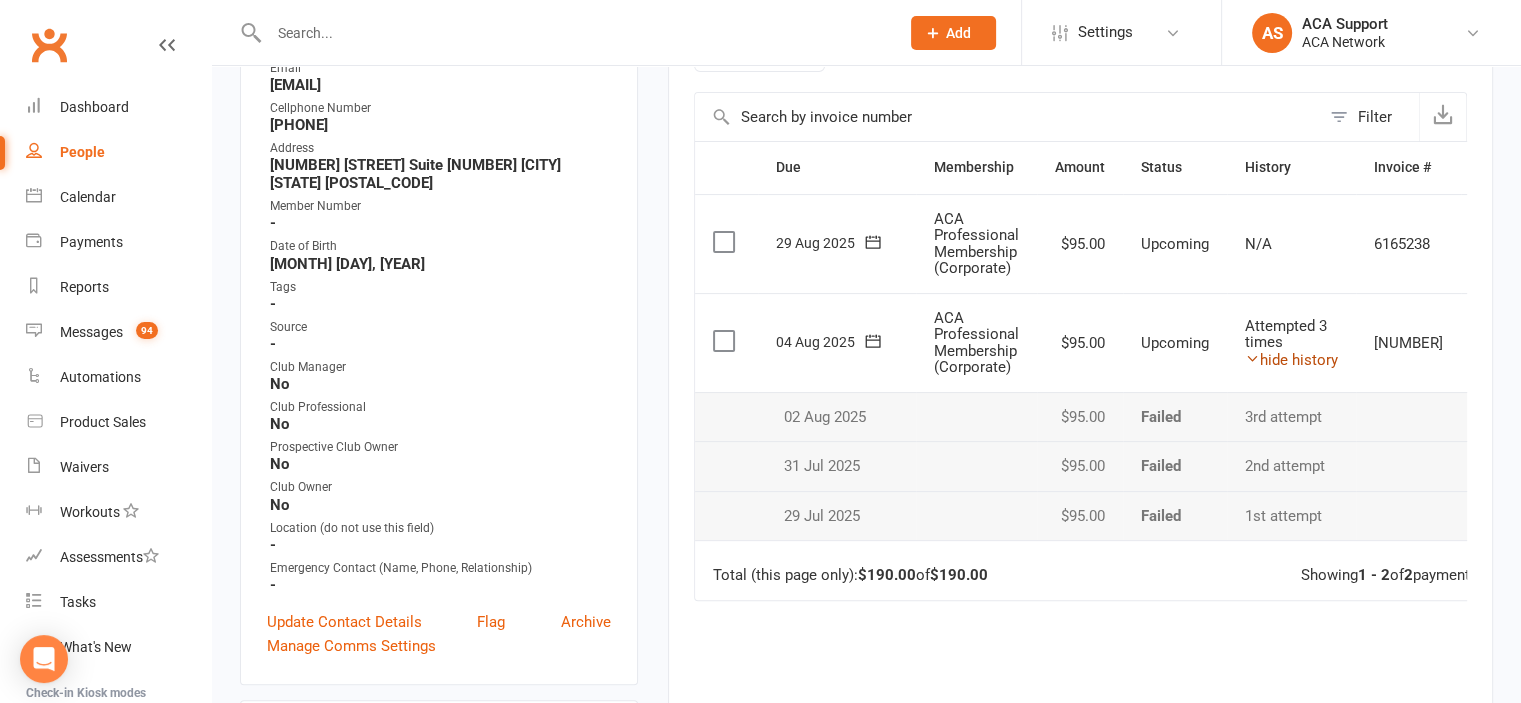 scroll, scrollTop: 458, scrollLeft: 0, axis: vertical 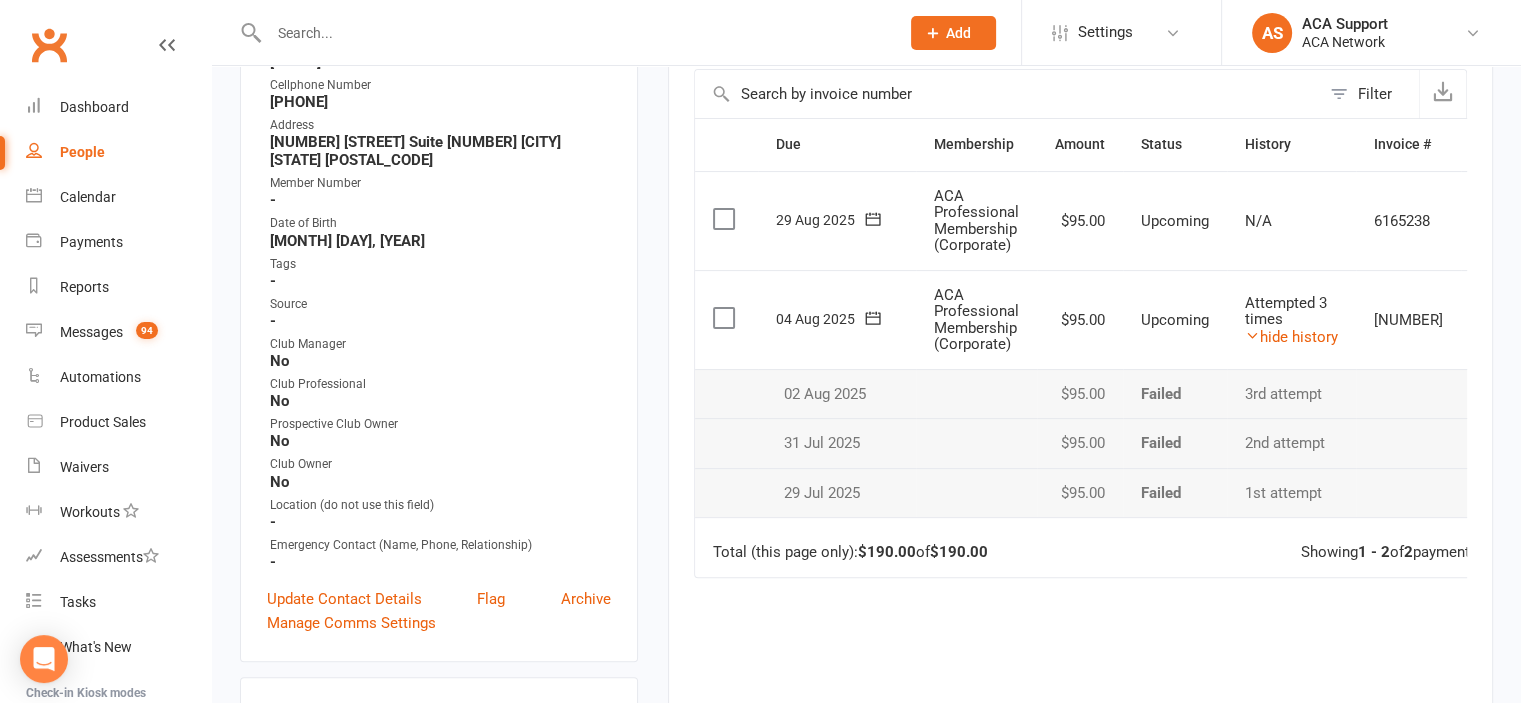click 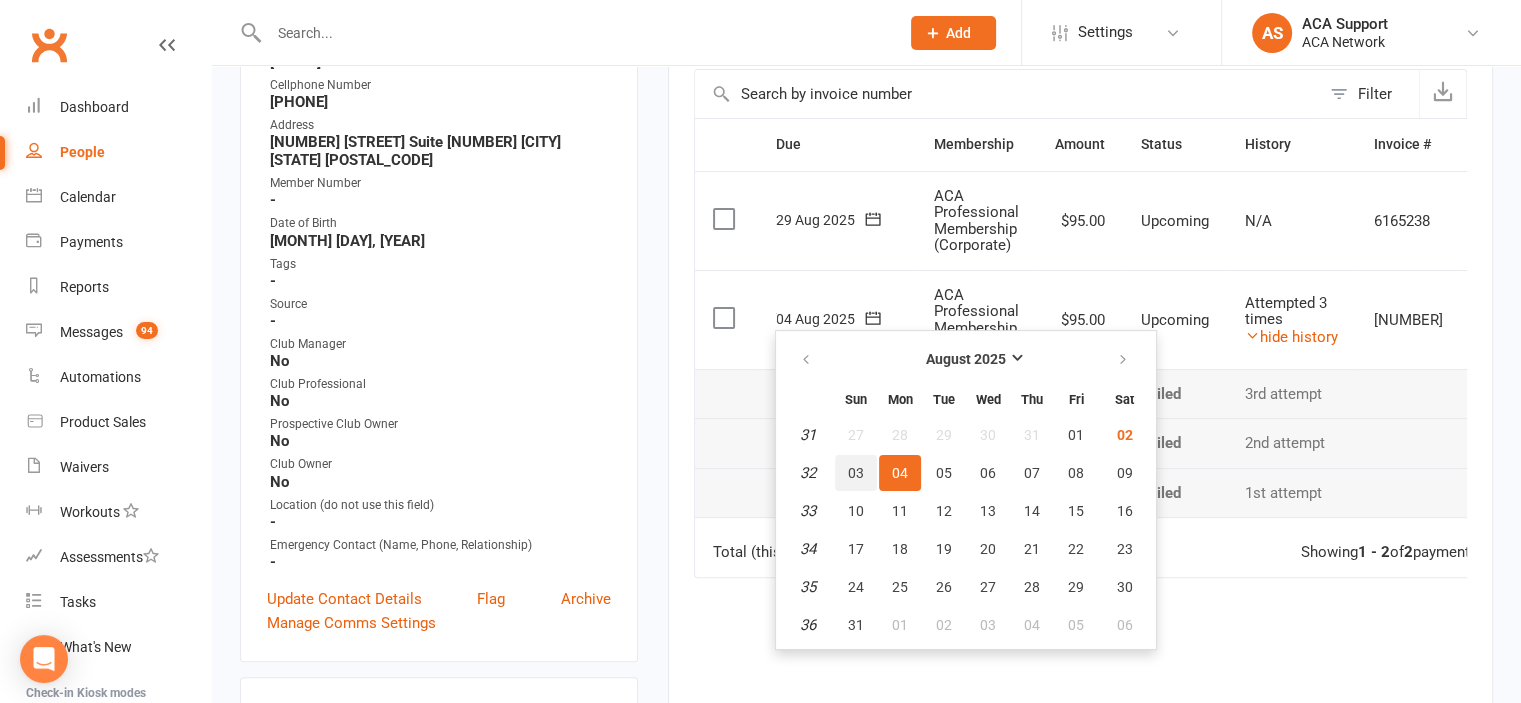 click on "03" at bounding box center [856, 473] 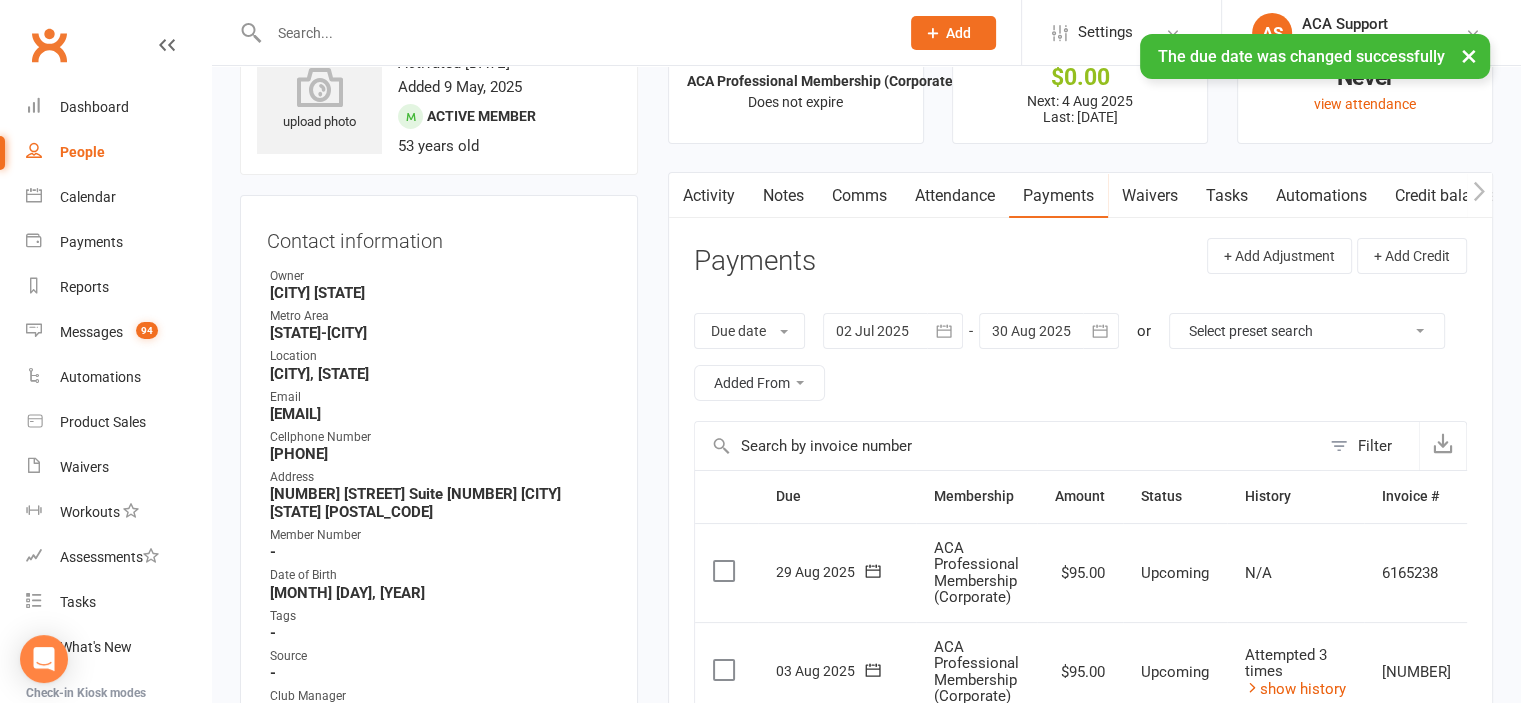 scroll, scrollTop: 0, scrollLeft: 0, axis: both 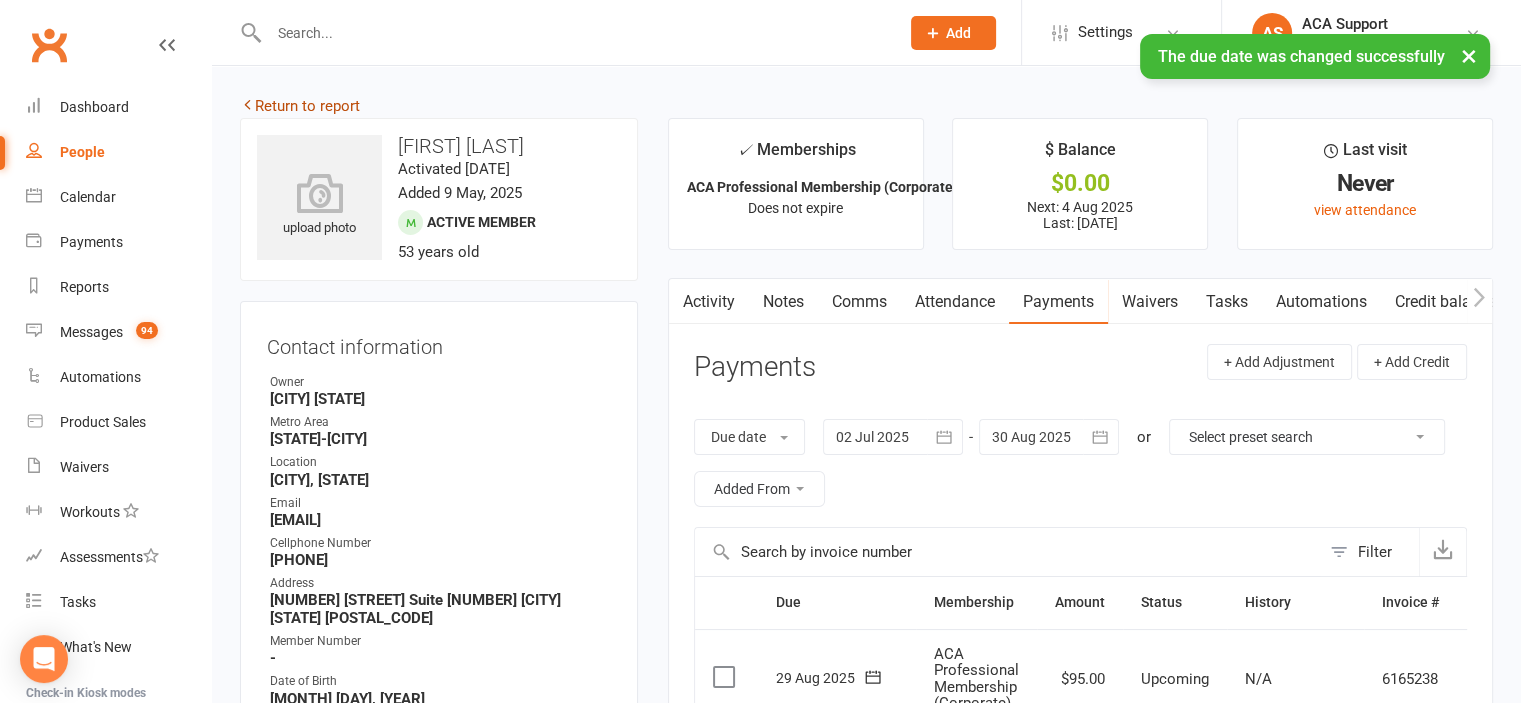 click on "Return to report" at bounding box center (300, 106) 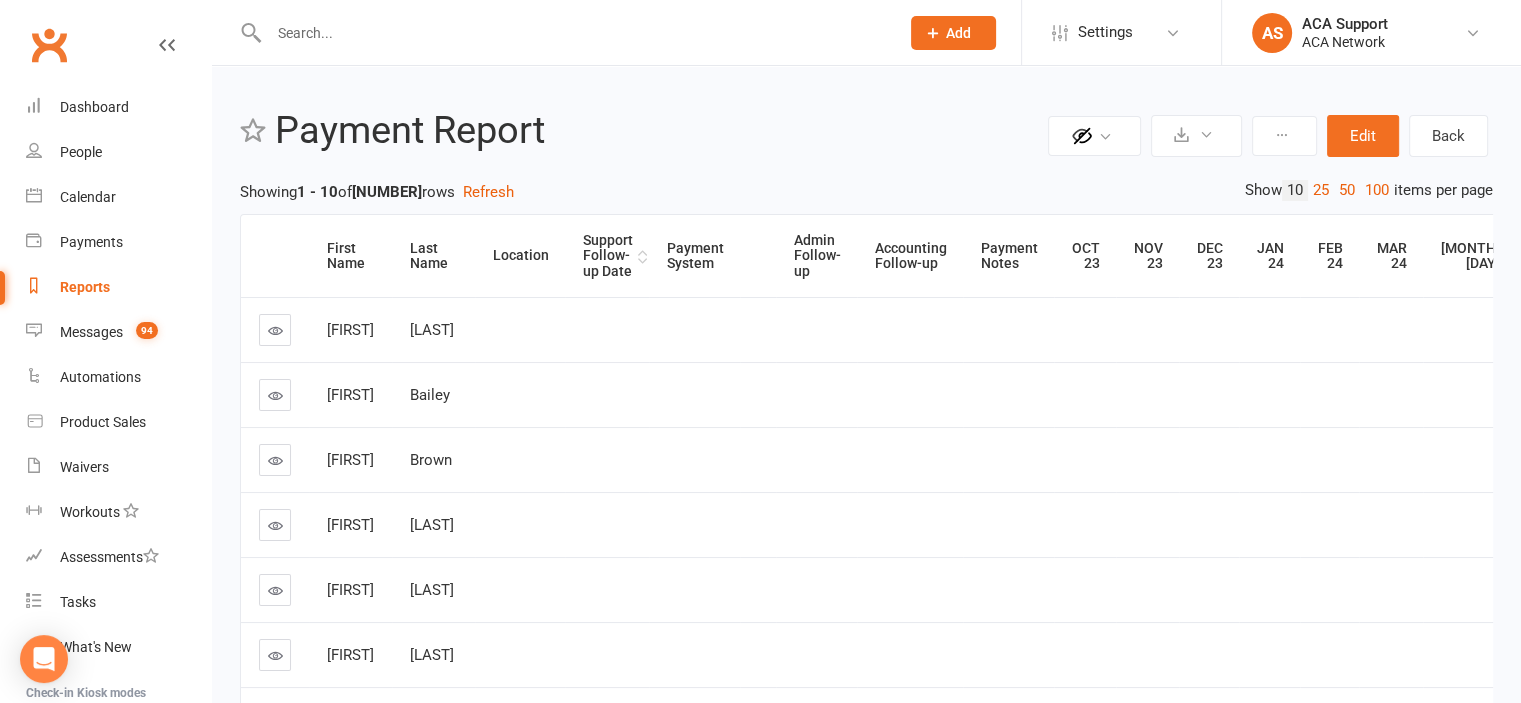 click on "Support Follow-up Date" at bounding box center (608, 256) 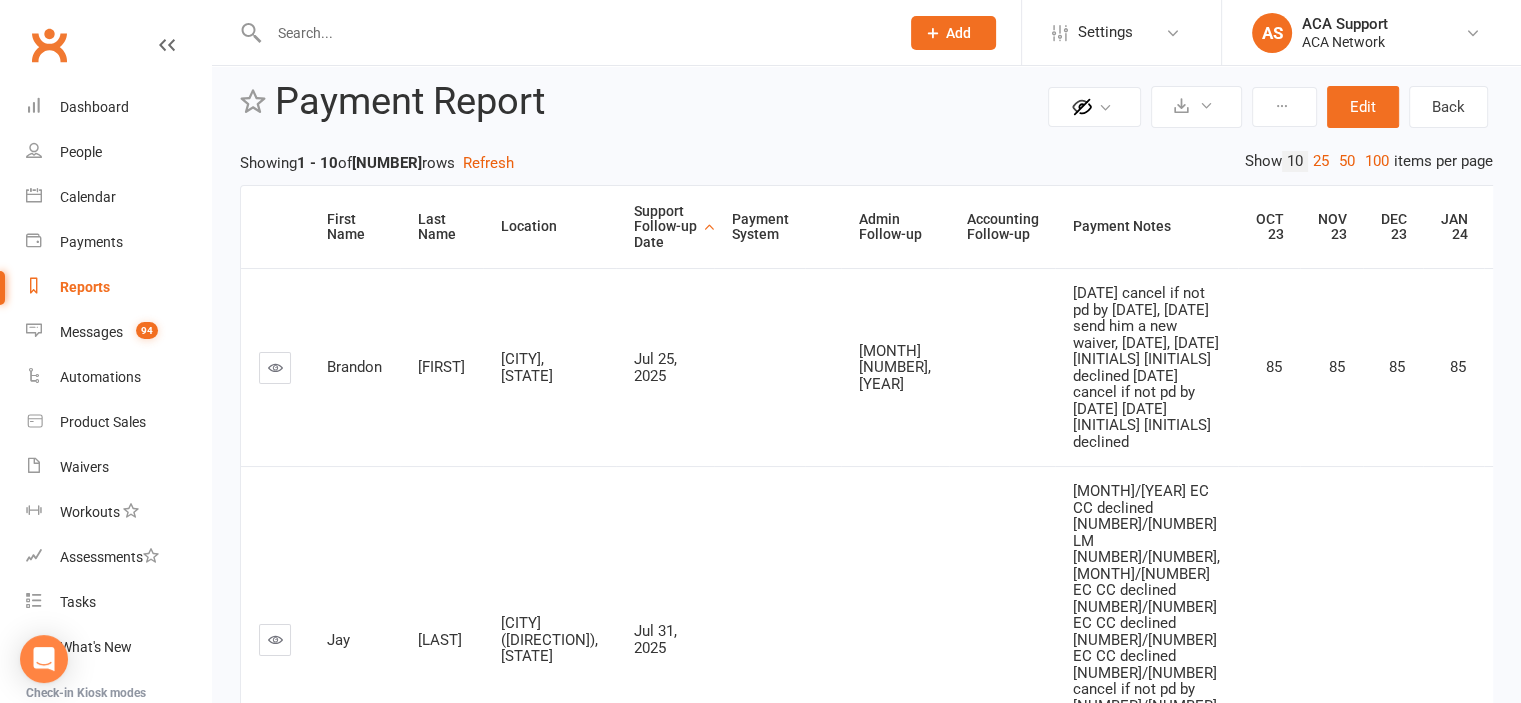 scroll, scrollTop: 0, scrollLeft: 0, axis: both 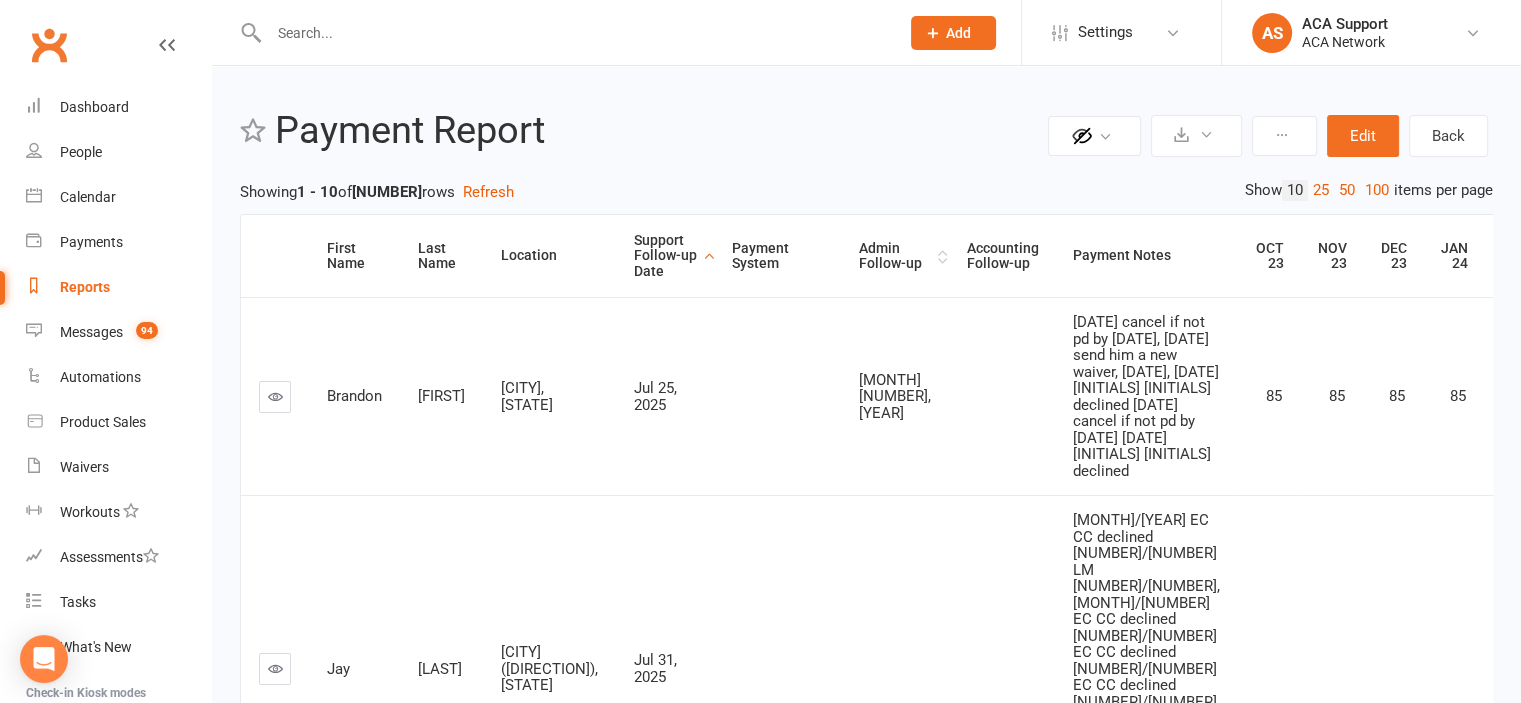 click on "Admin Follow-up" at bounding box center (896, 256) 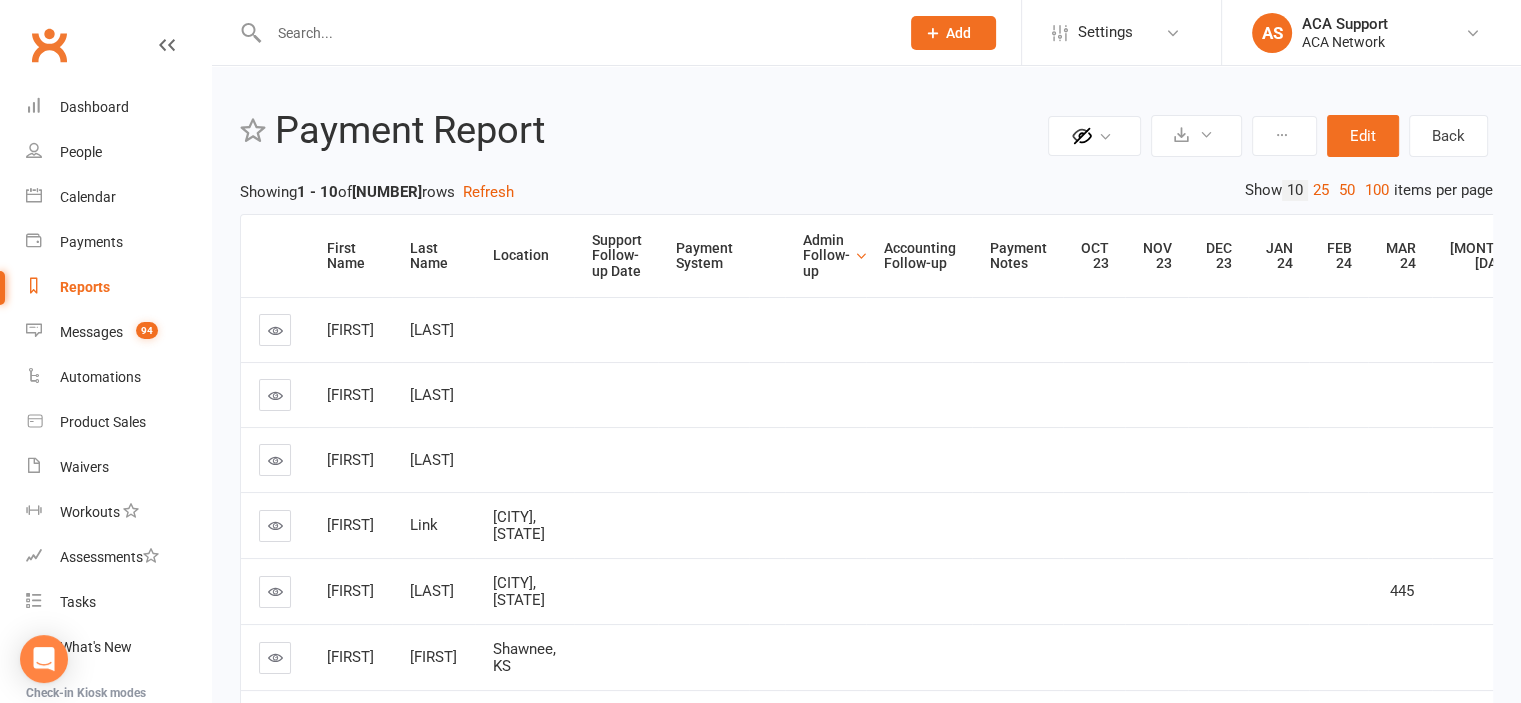 click on "Admin Follow-up" at bounding box center [826, 256] 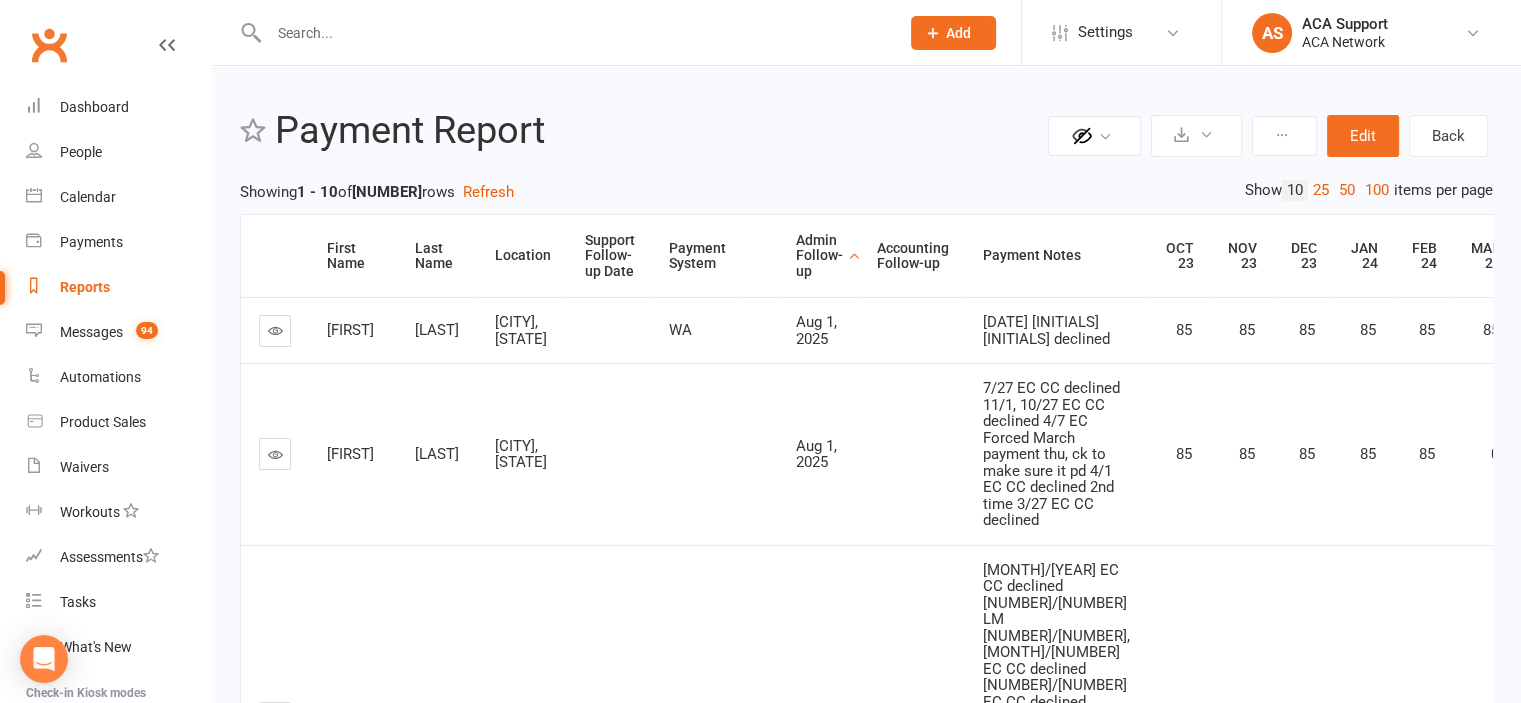 click at bounding box center [275, 330] 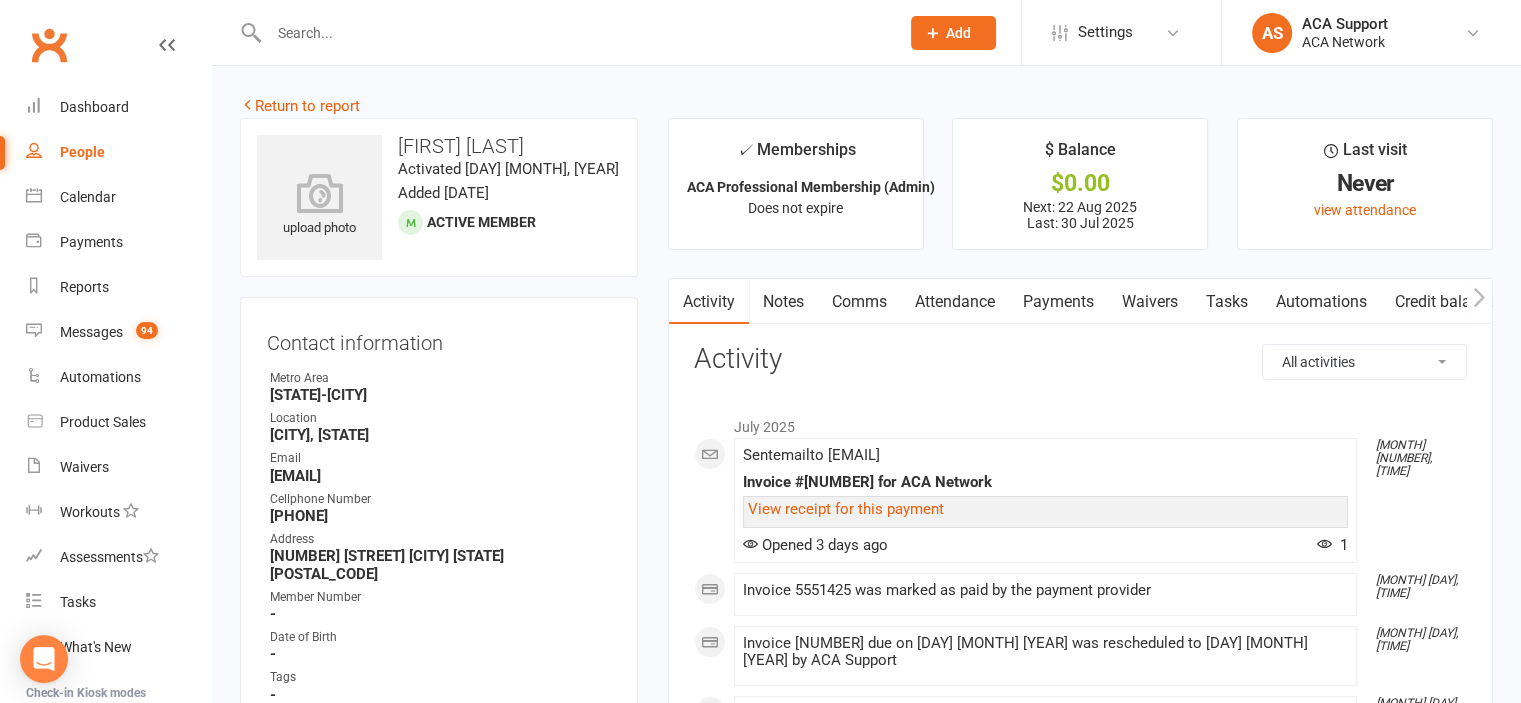 click on "Payments" at bounding box center (1058, 302) 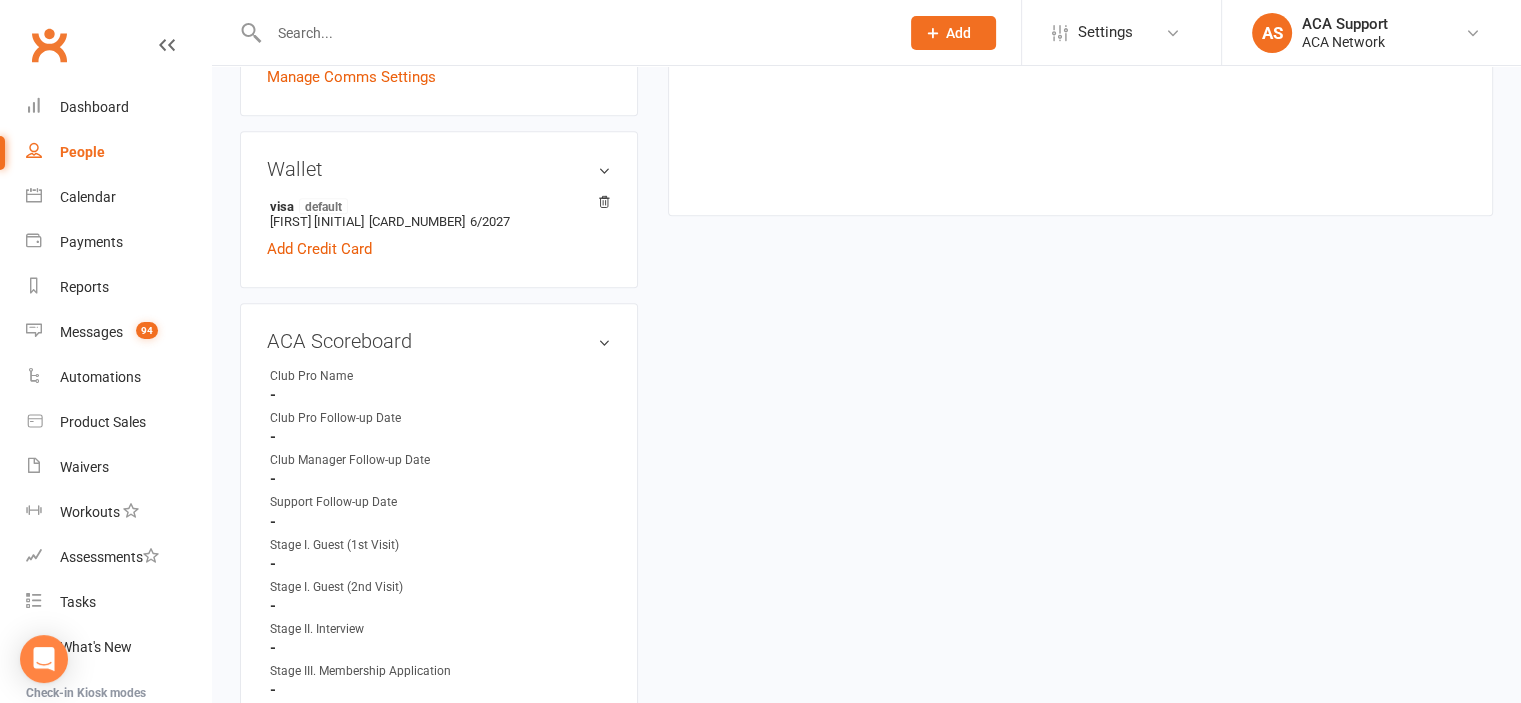 scroll, scrollTop: 961, scrollLeft: 0, axis: vertical 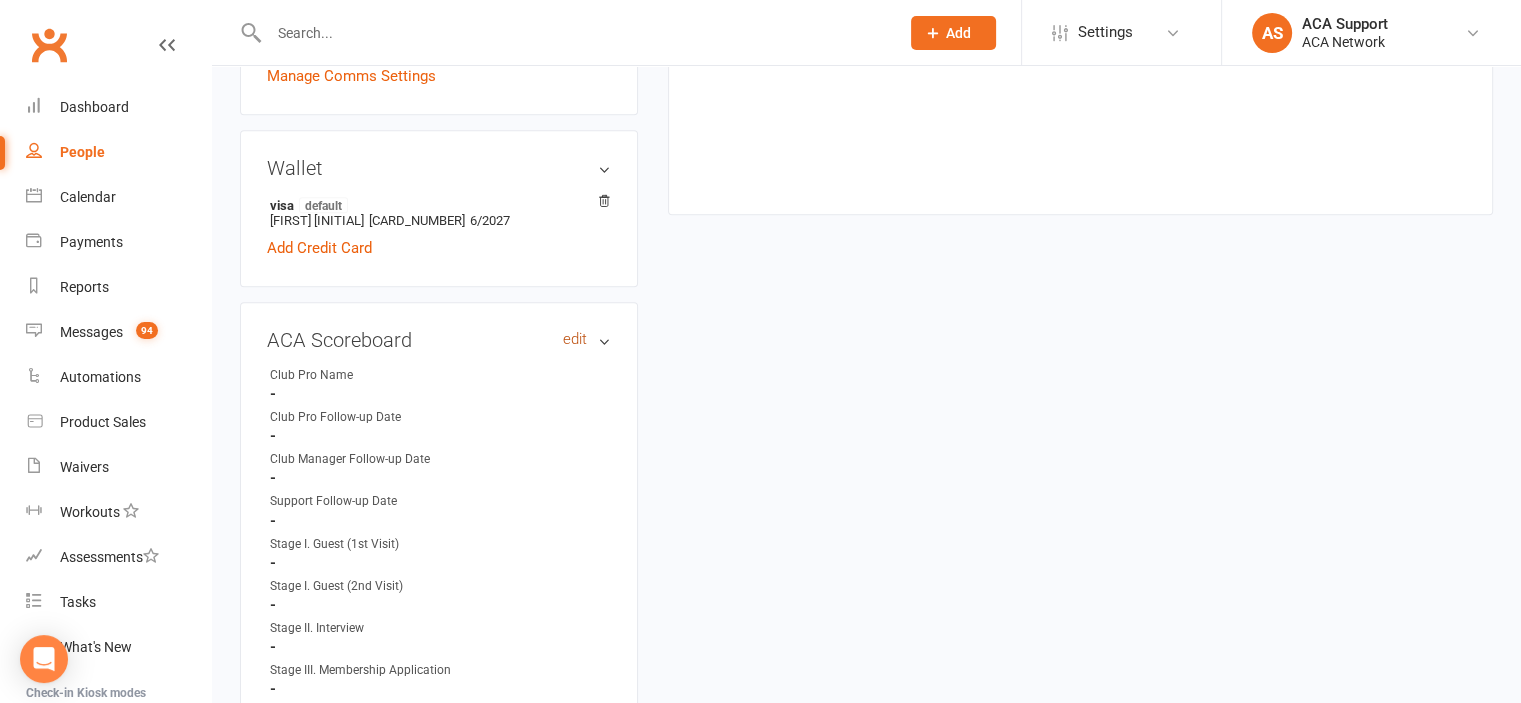 click on "edit" at bounding box center (575, 339) 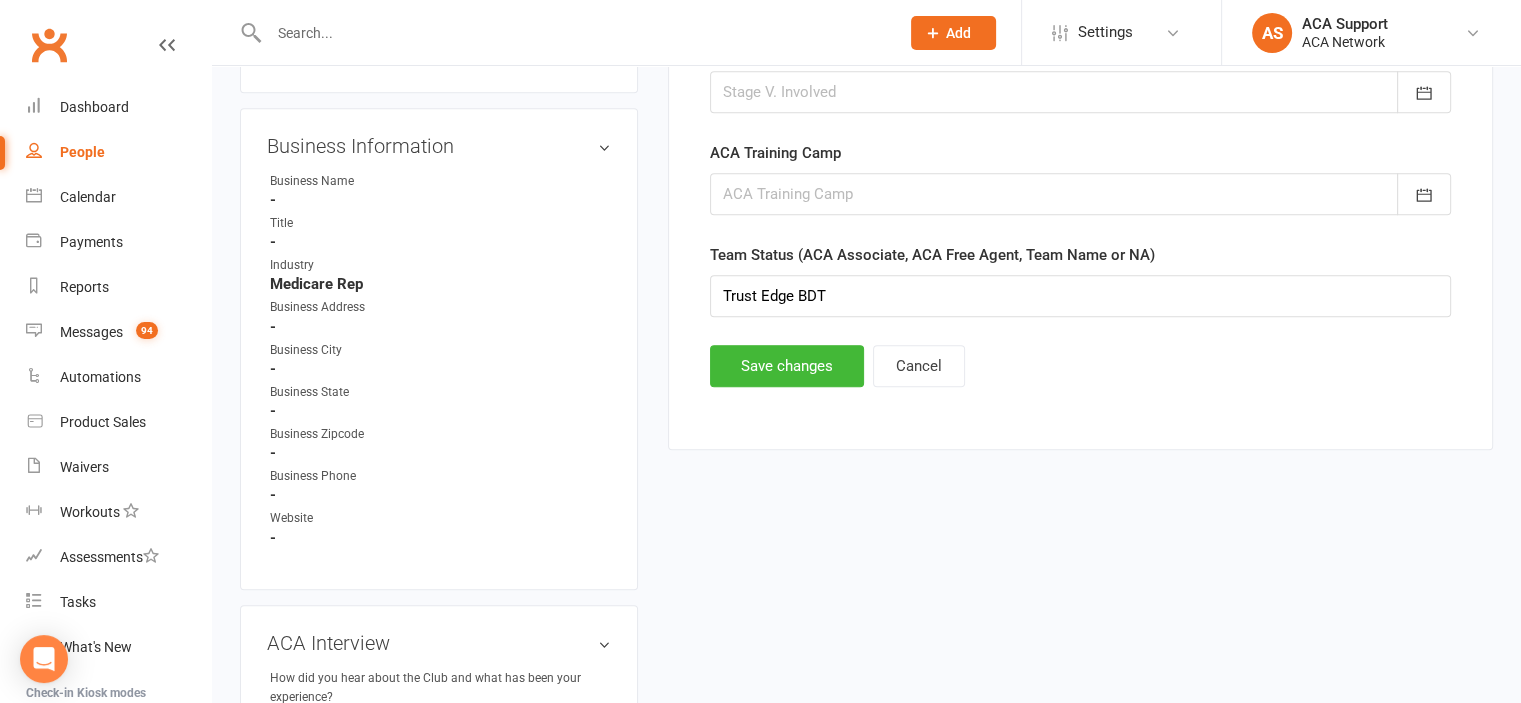 scroll, scrollTop: 1247, scrollLeft: 0, axis: vertical 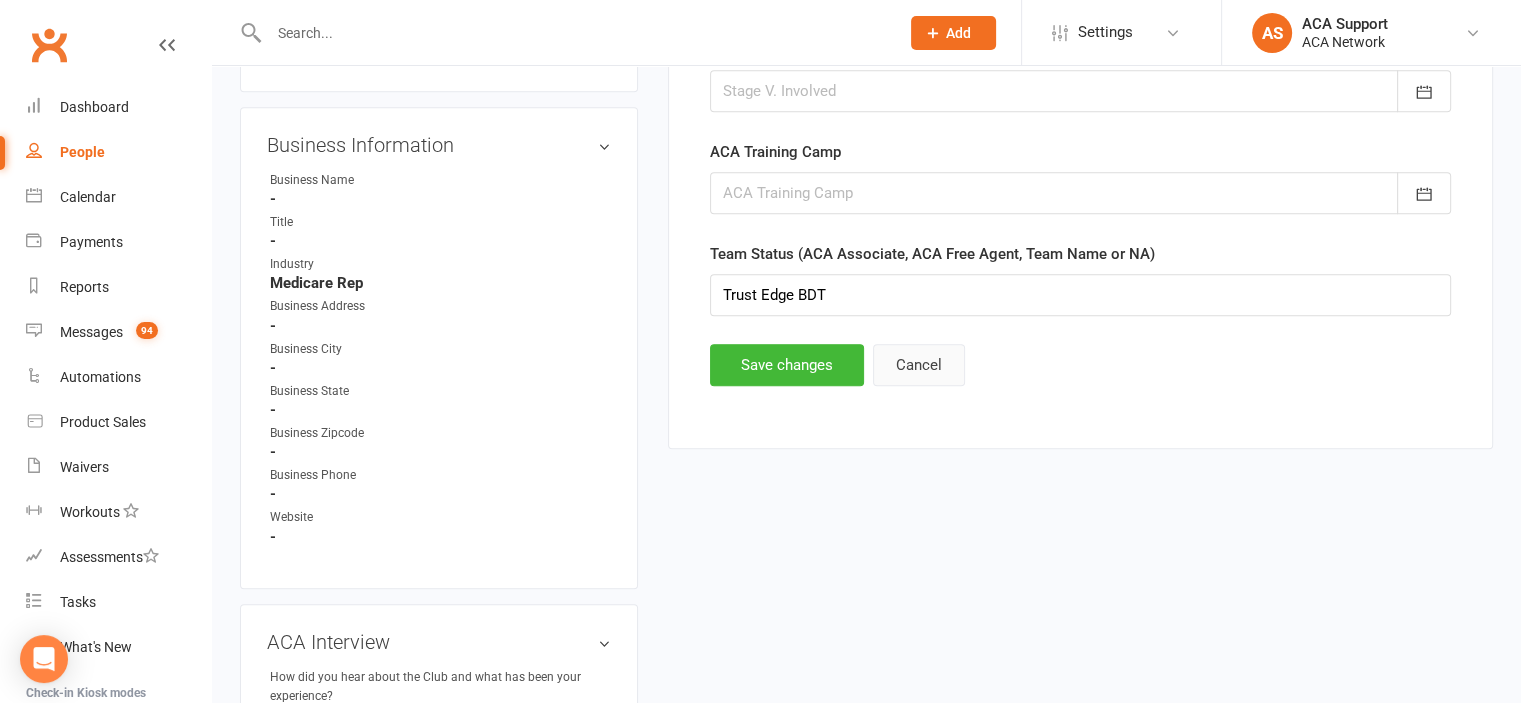 click on "Cancel" at bounding box center [919, 365] 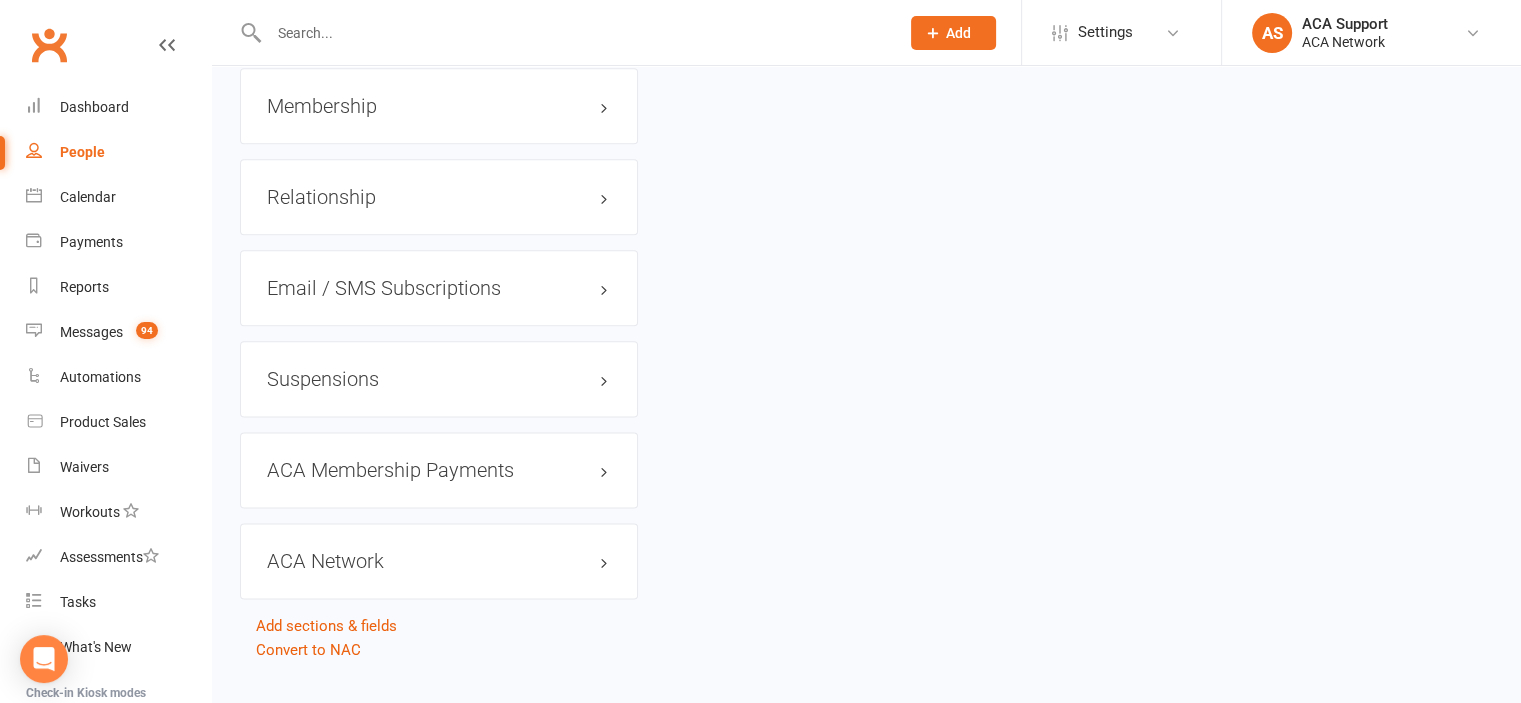 scroll, scrollTop: 2496, scrollLeft: 0, axis: vertical 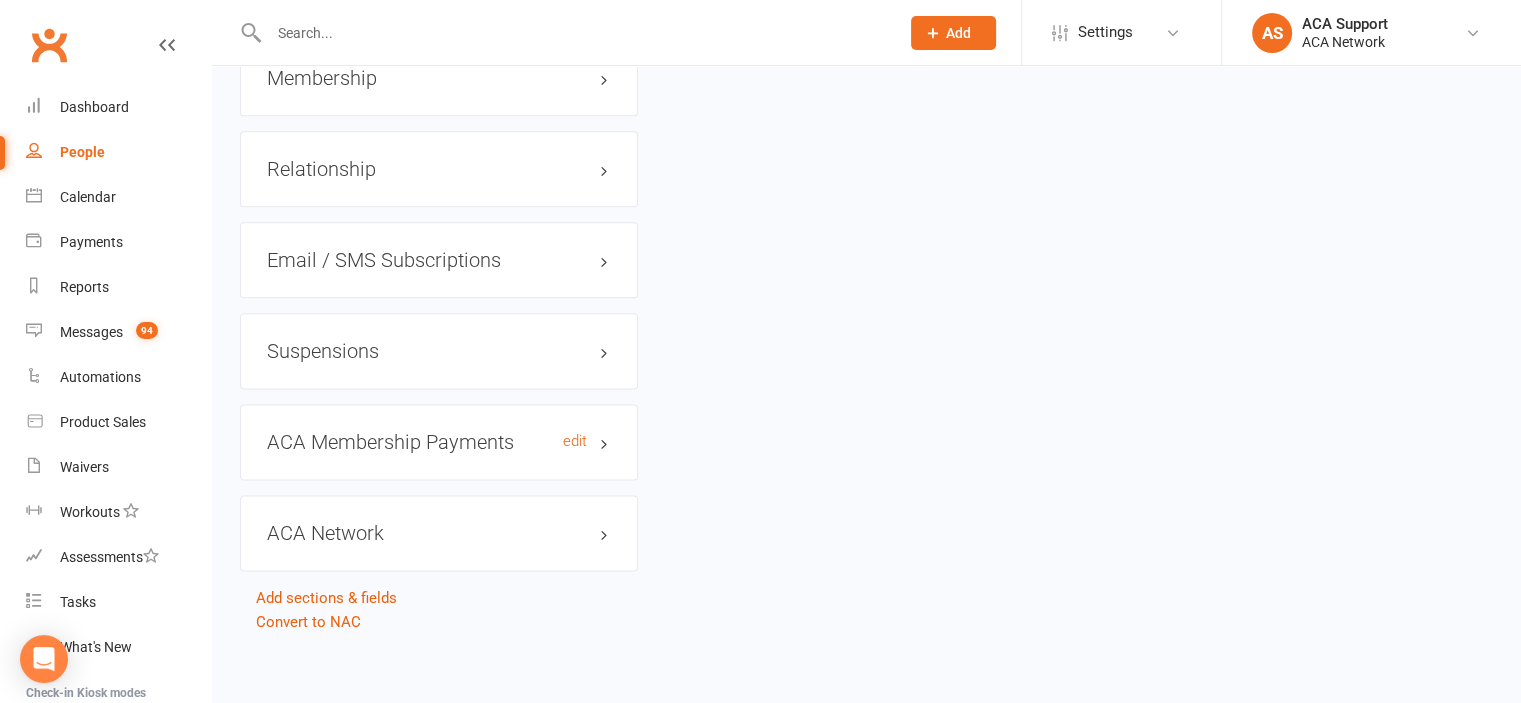click on "ACA Membership Payments  edit" at bounding box center (439, 442) 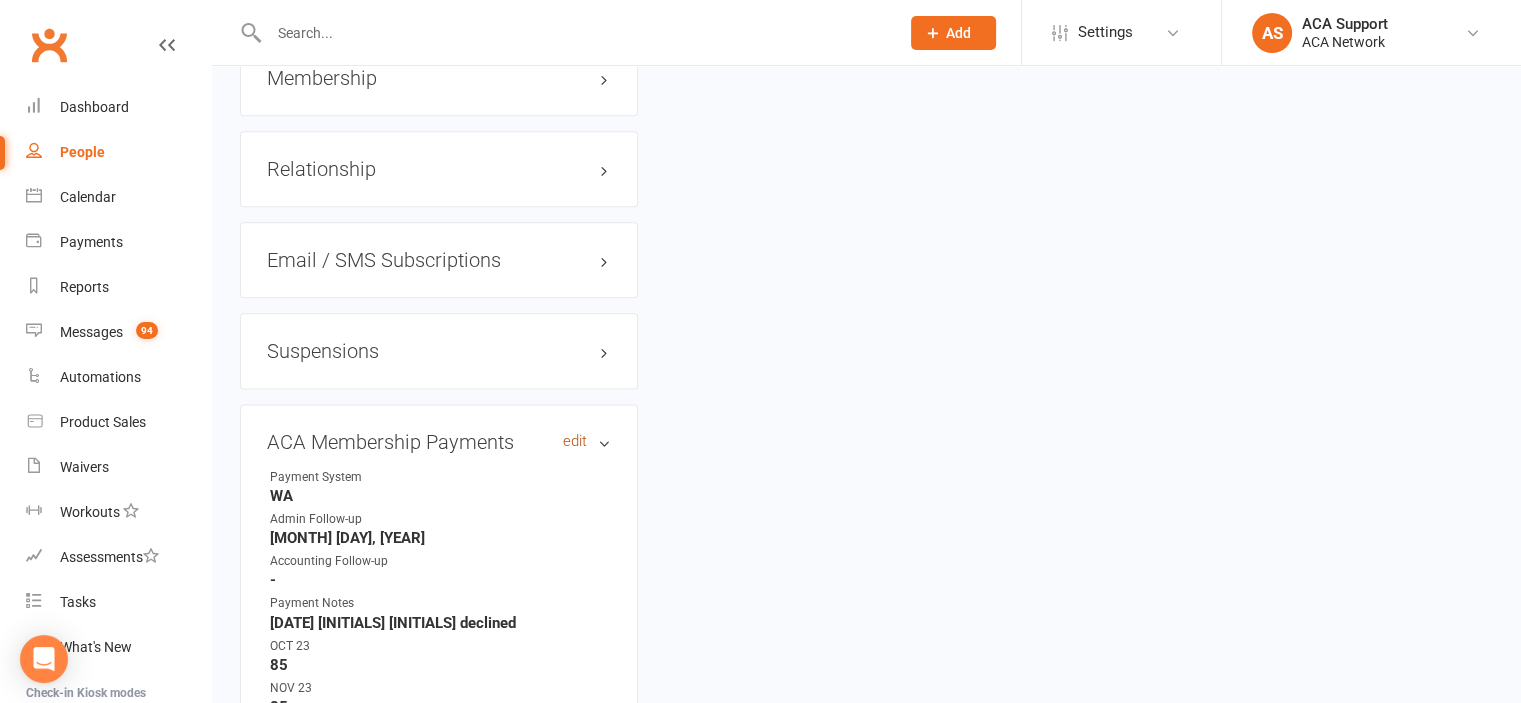 click on "edit" at bounding box center [575, 441] 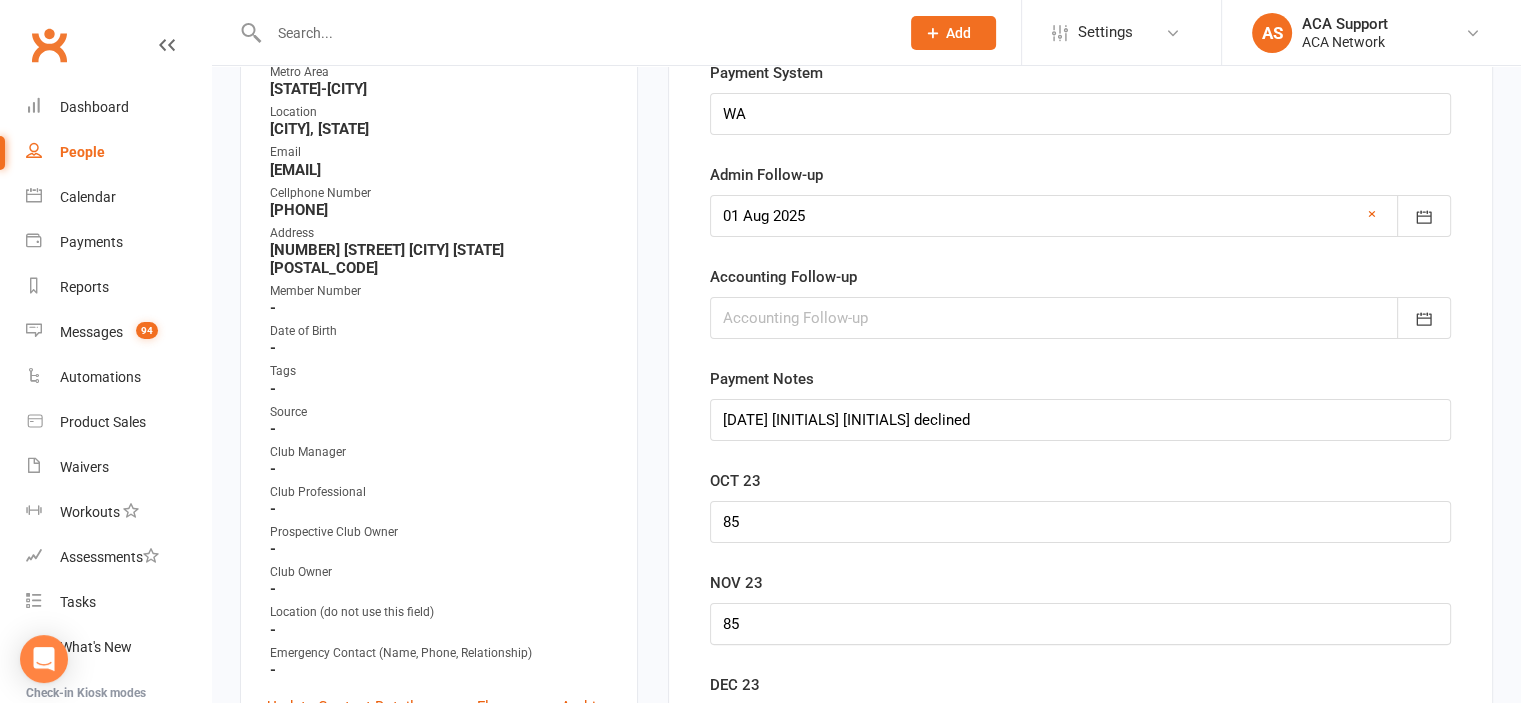 scroll, scrollTop: 176, scrollLeft: 0, axis: vertical 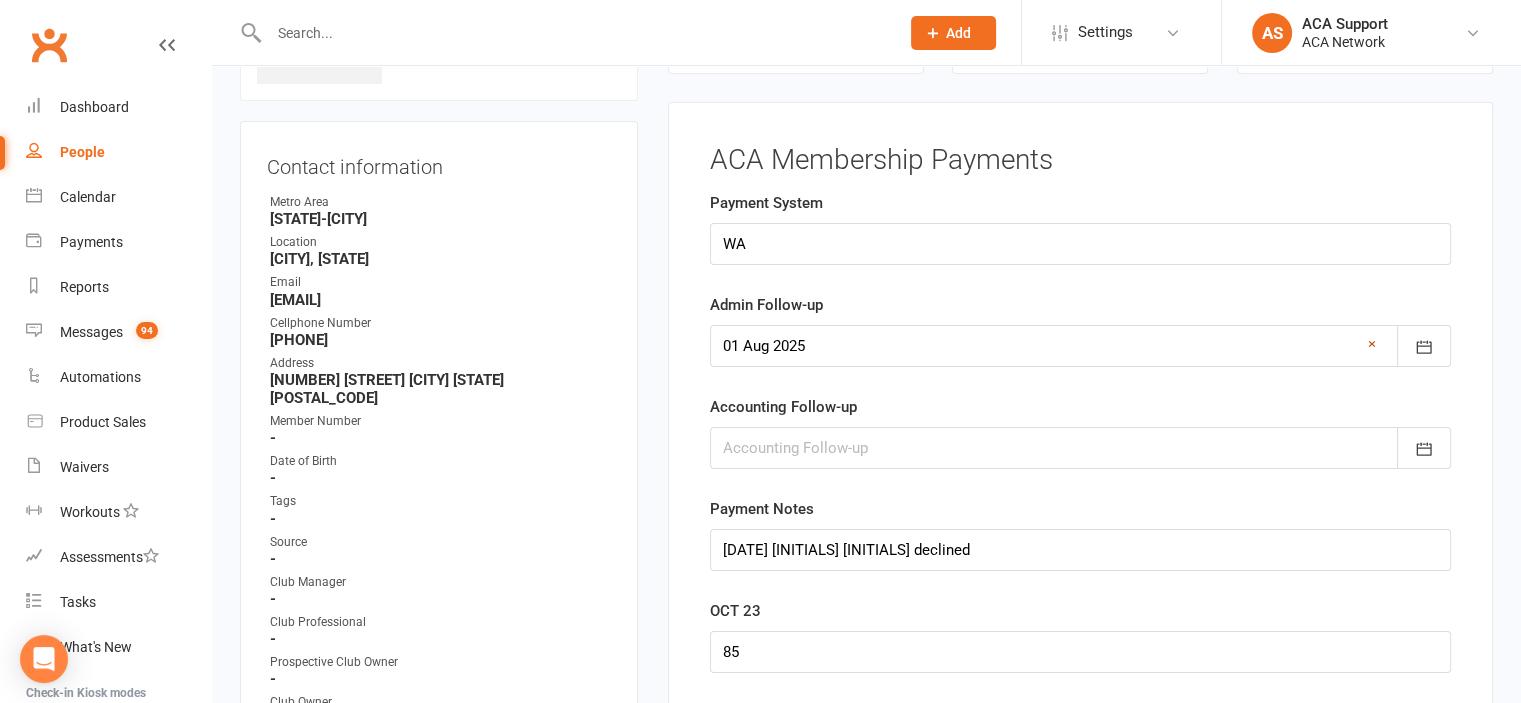 click on "×" at bounding box center [1372, 344] 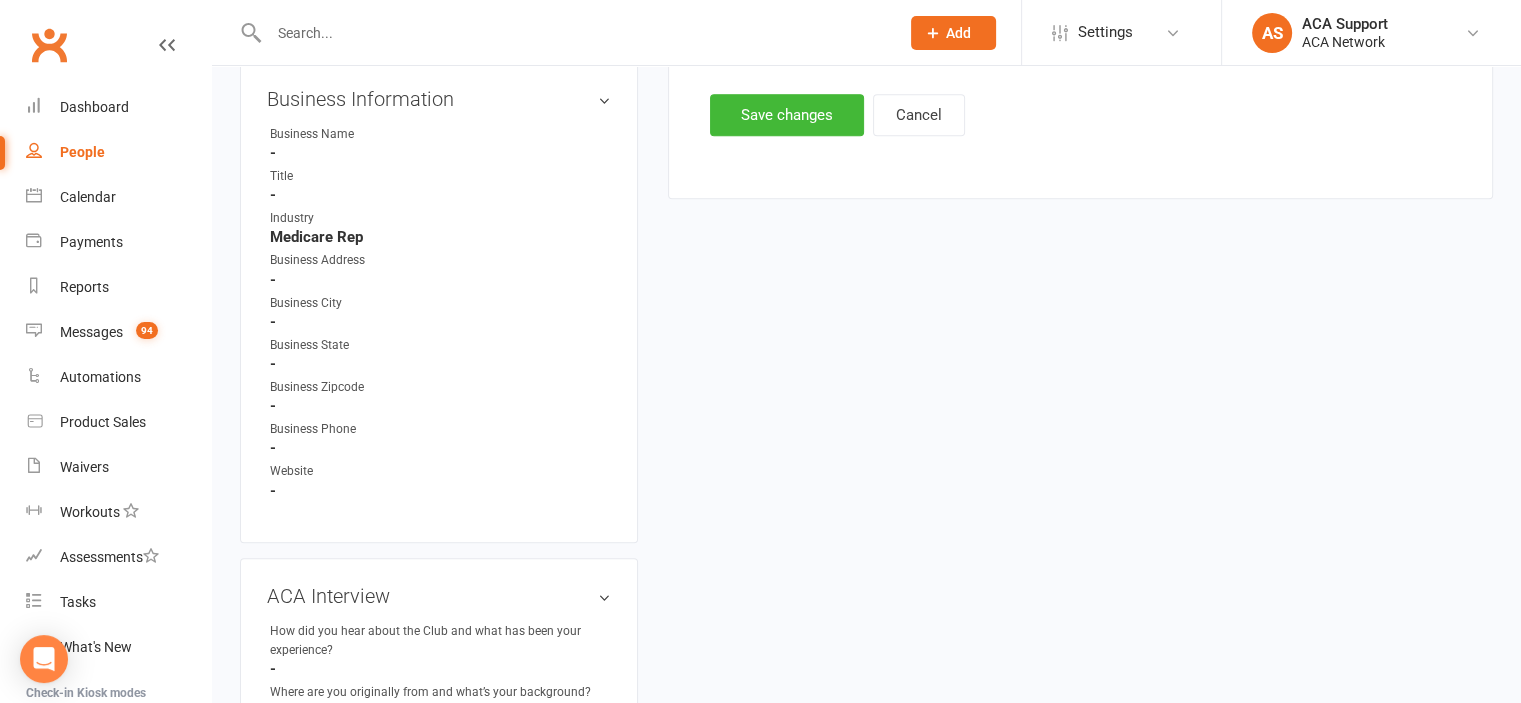 scroll, scrollTop: 1295, scrollLeft: 0, axis: vertical 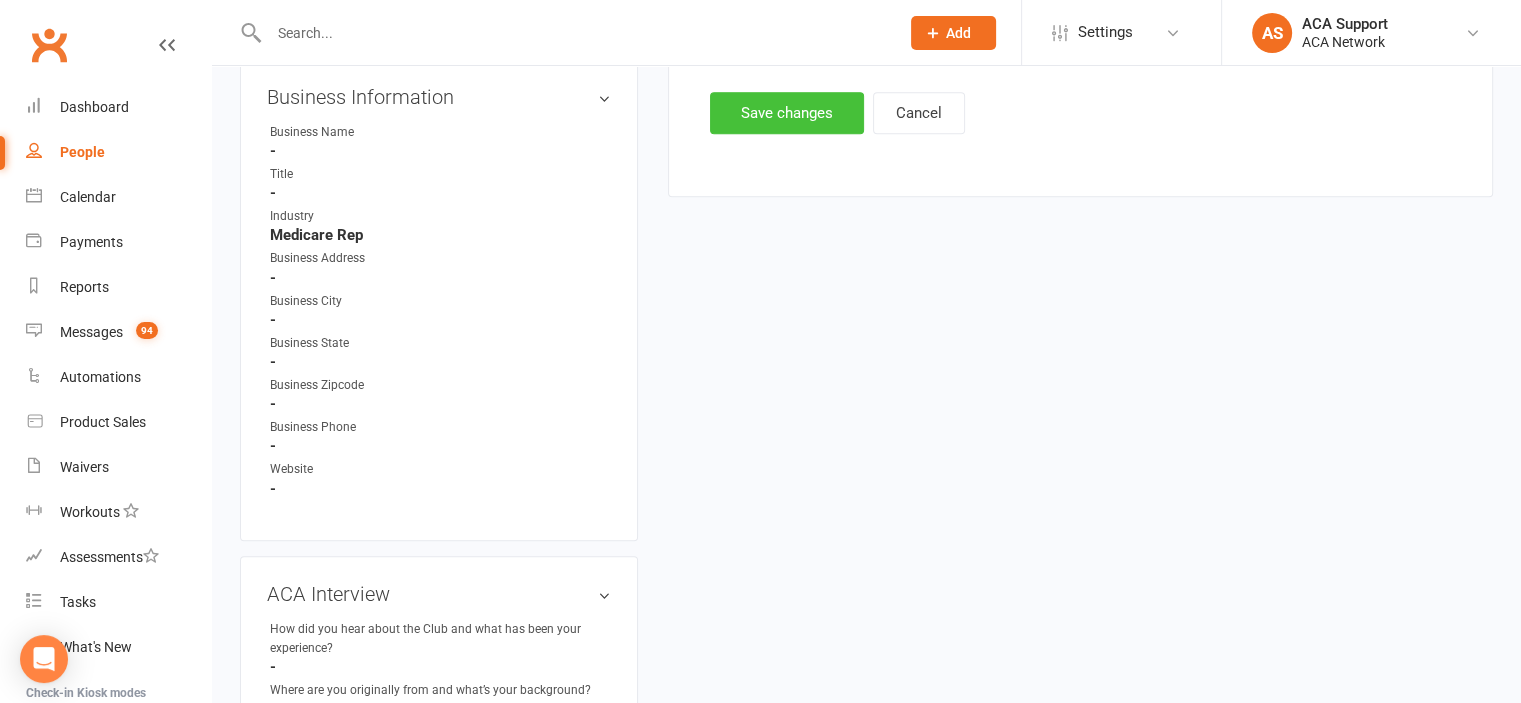 click on "Save changes" at bounding box center (787, 113) 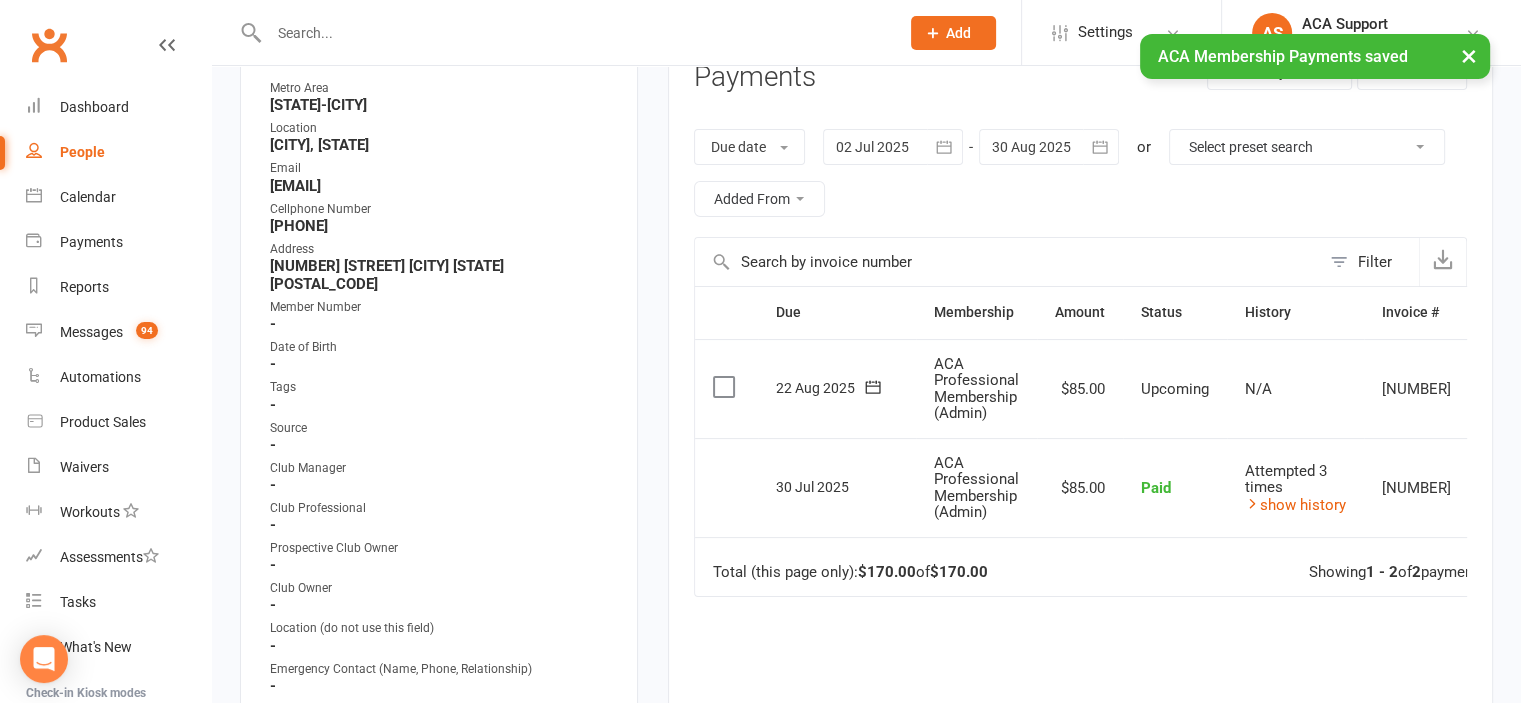 scroll, scrollTop: 0, scrollLeft: 0, axis: both 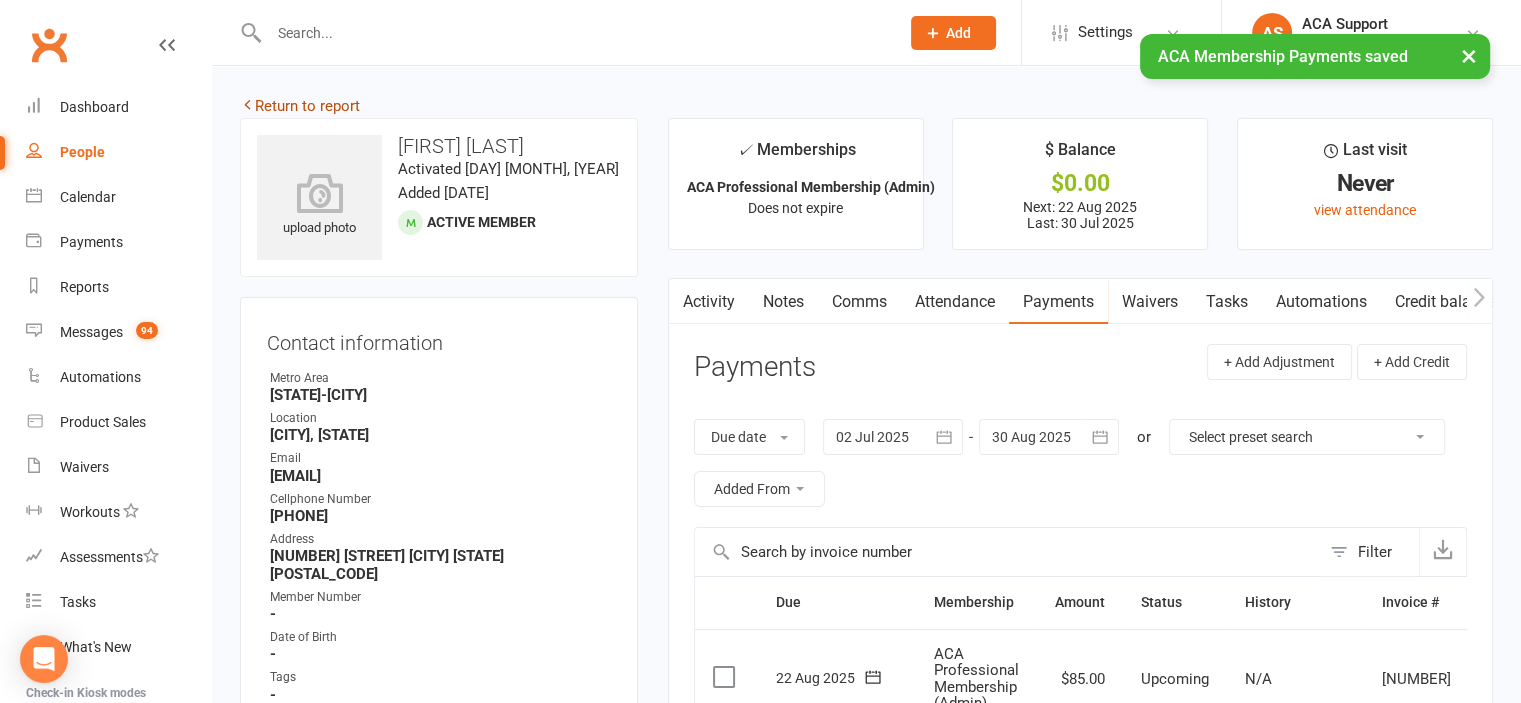 click on "Return to report" at bounding box center (300, 106) 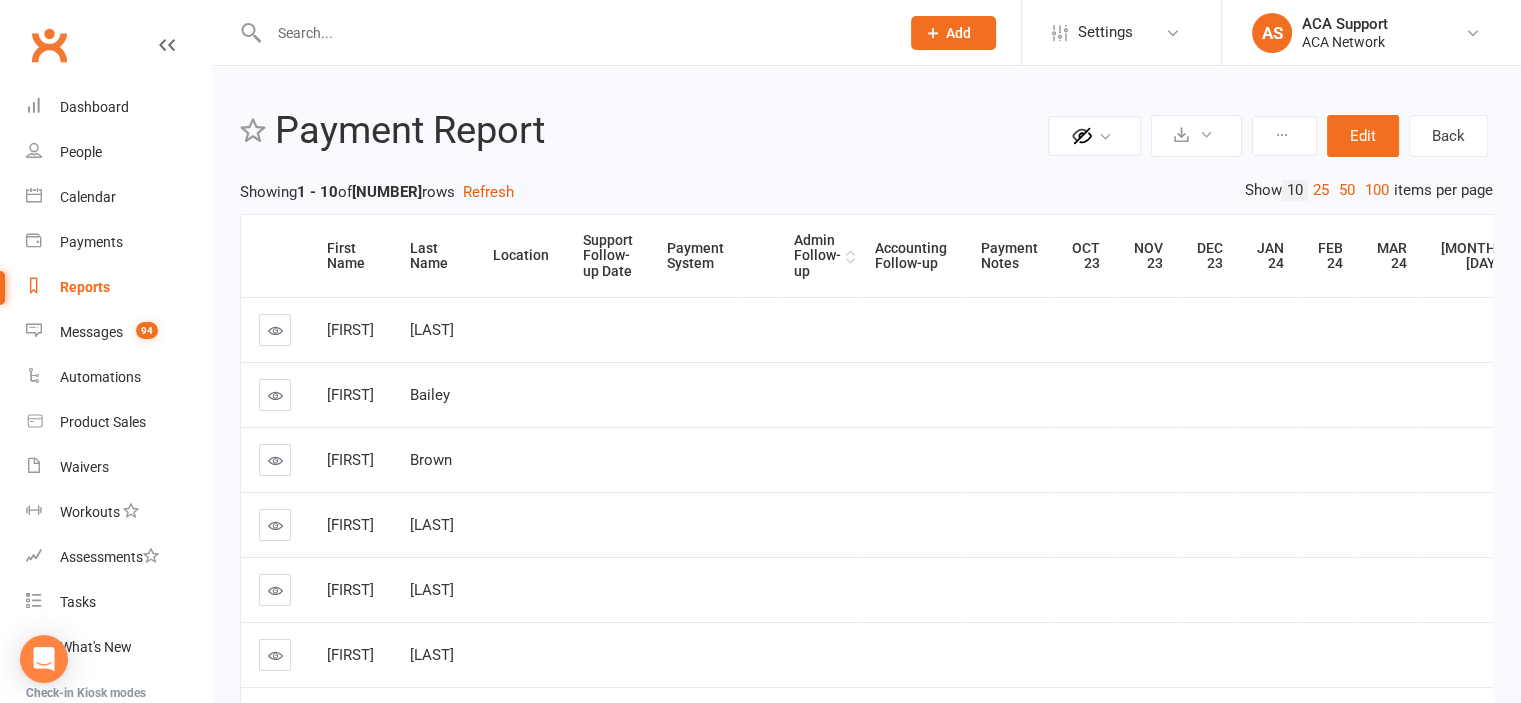 click on "Admin Follow-up" at bounding box center [817, 256] 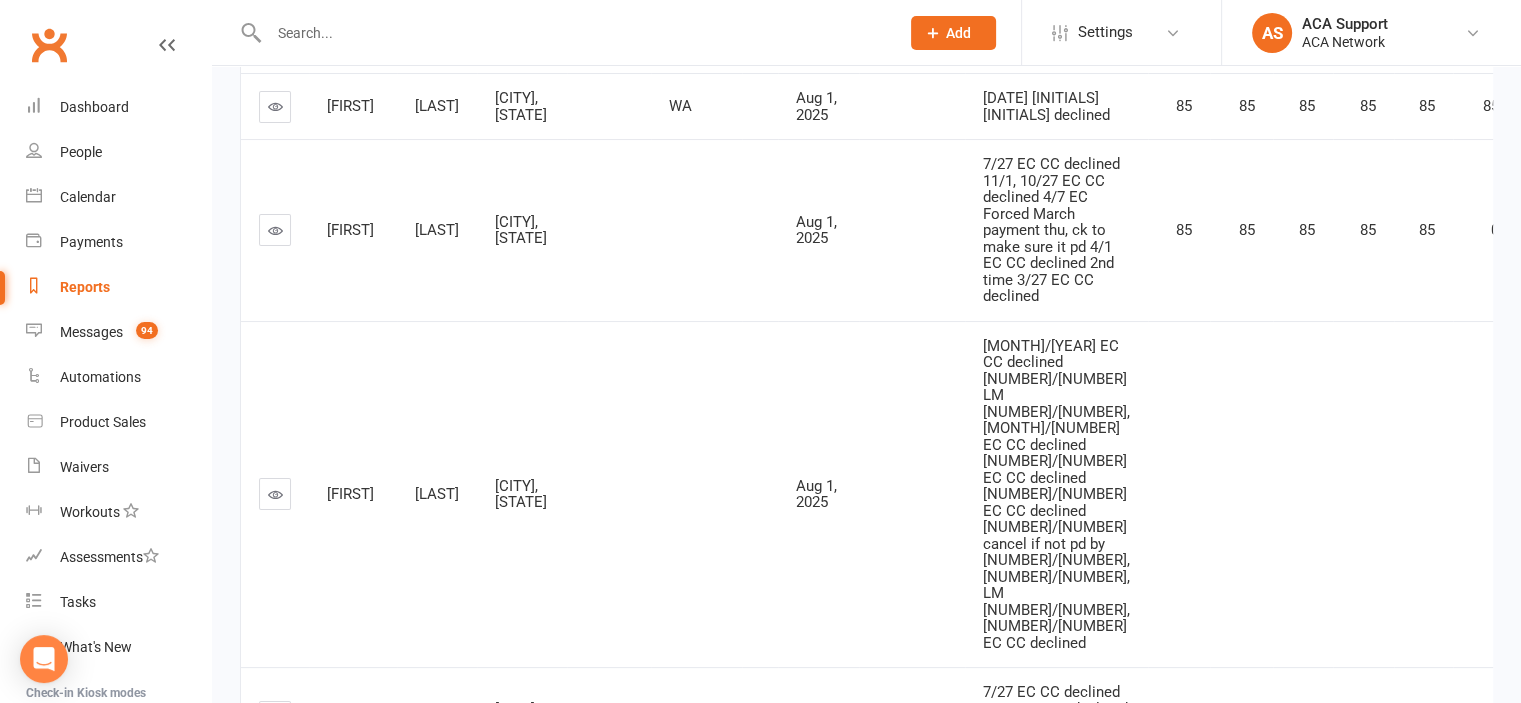 scroll, scrollTop: 227, scrollLeft: 0, axis: vertical 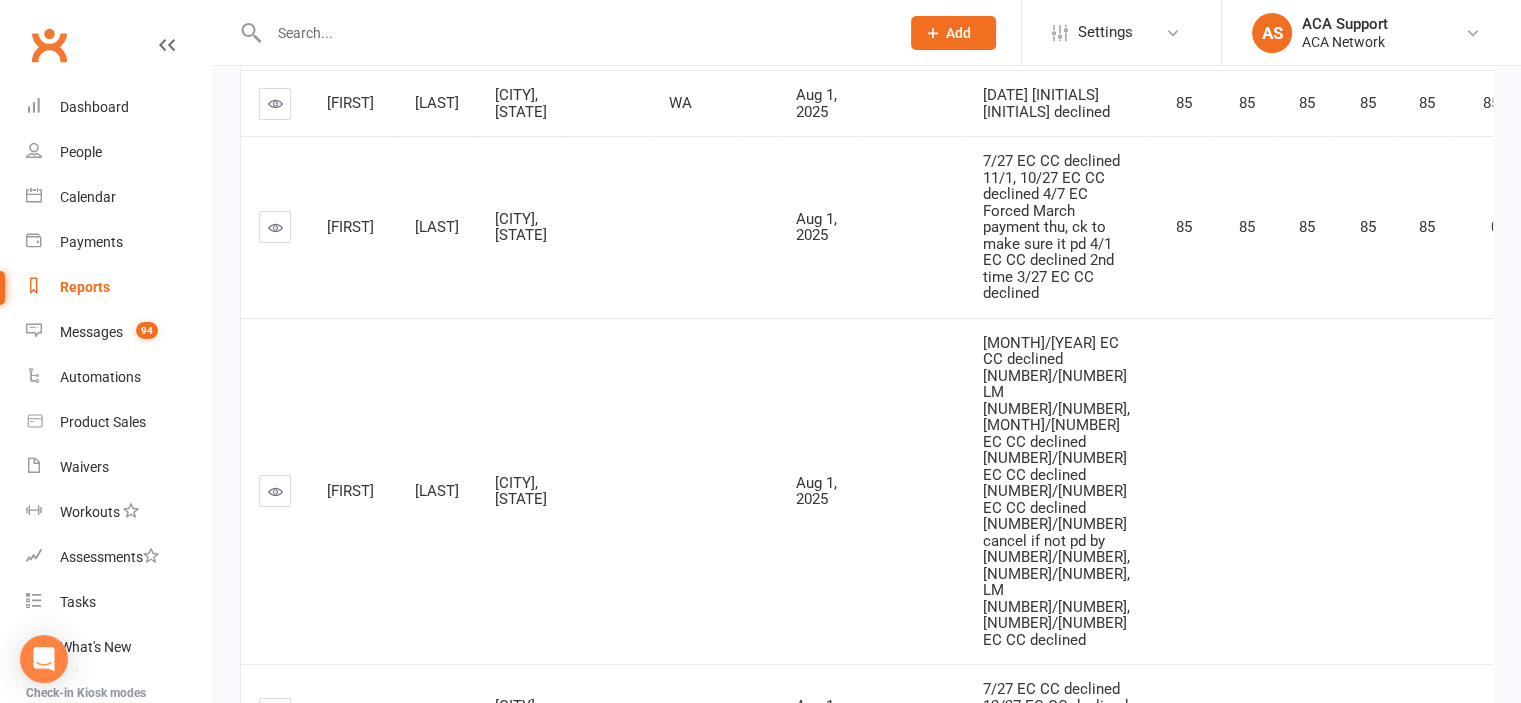 click at bounding box center (275, 227) 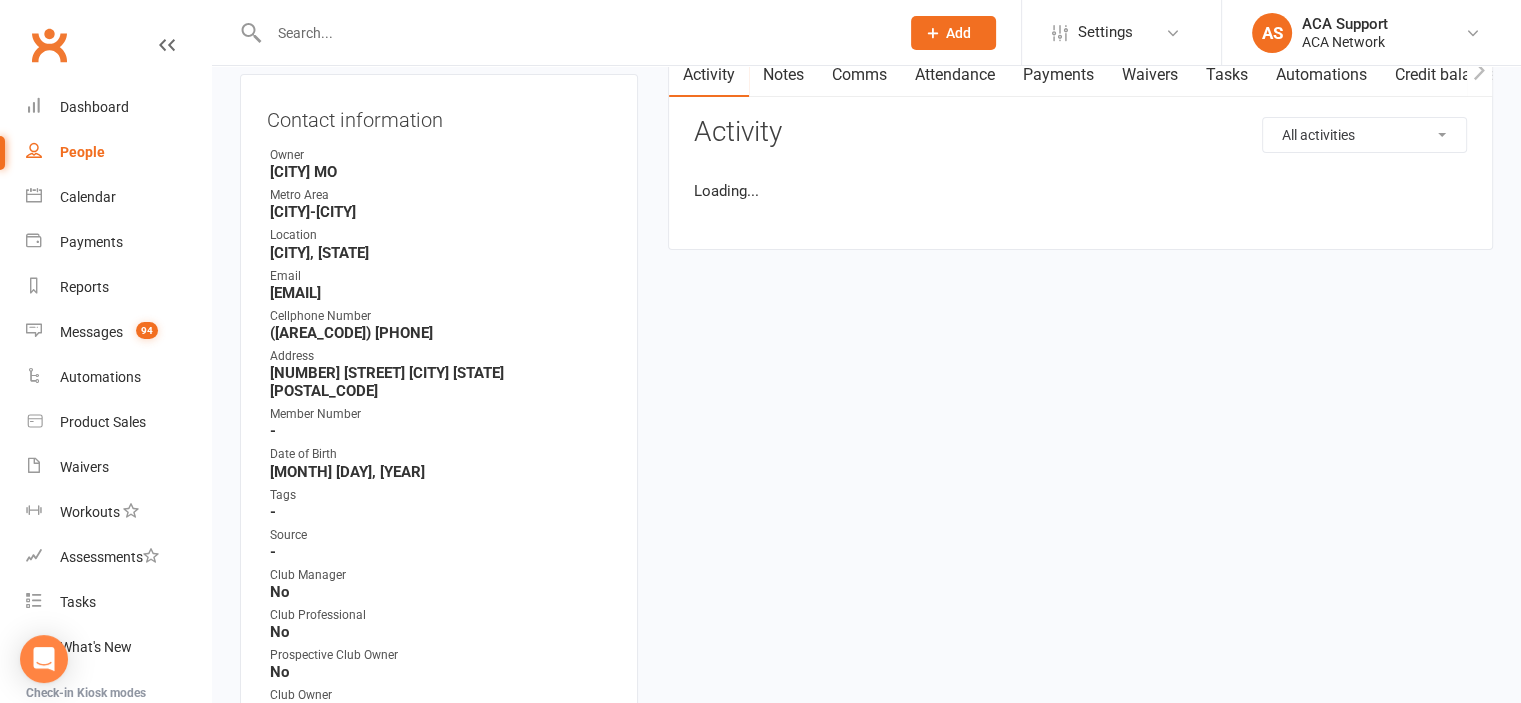 scroll, scrollTop: 0, scrollLeft: 0, axis: both 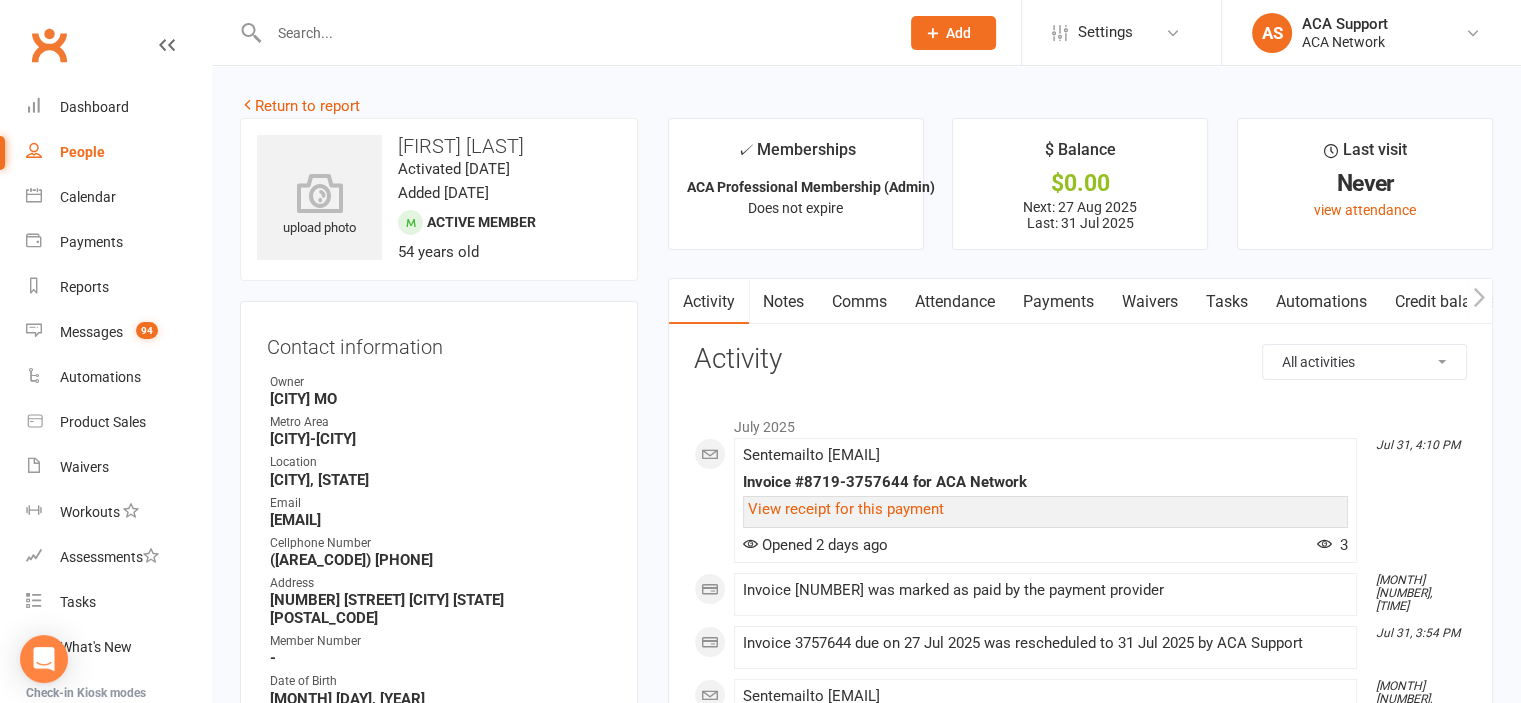 click on "Payments" at bounding box center (1058, 302) 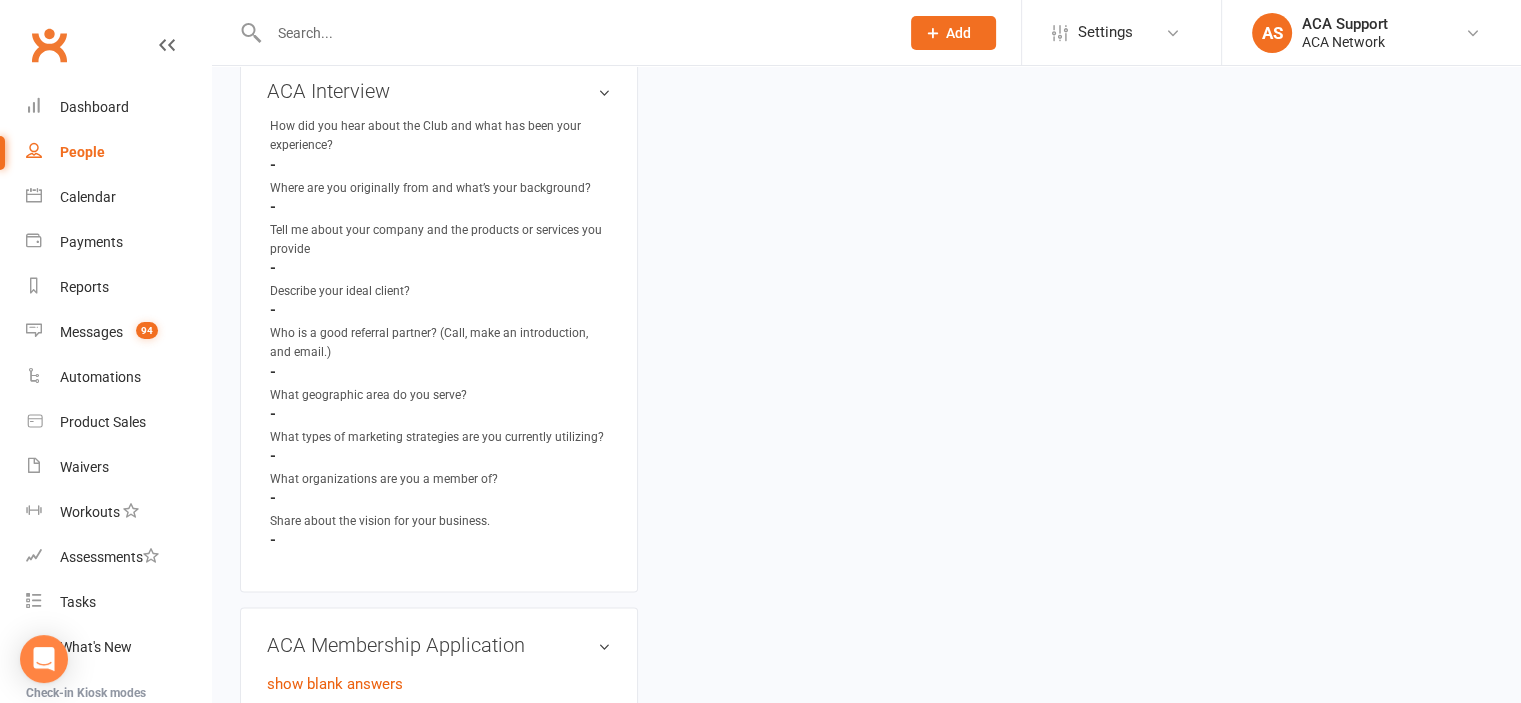 scroll, scrollTop: 3097, scrollLeft: 0, axis: vertical 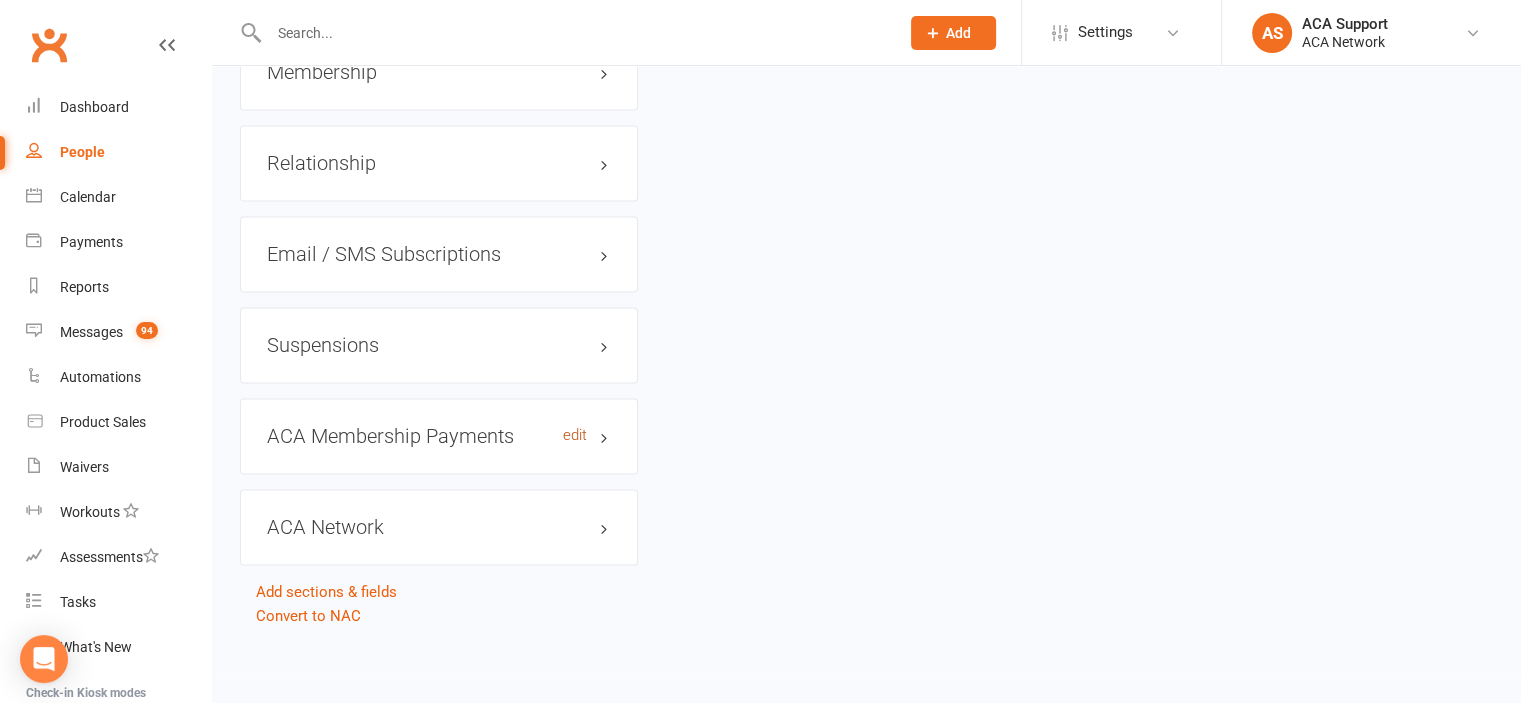 click on "edit" at bounding box center (575, 435) 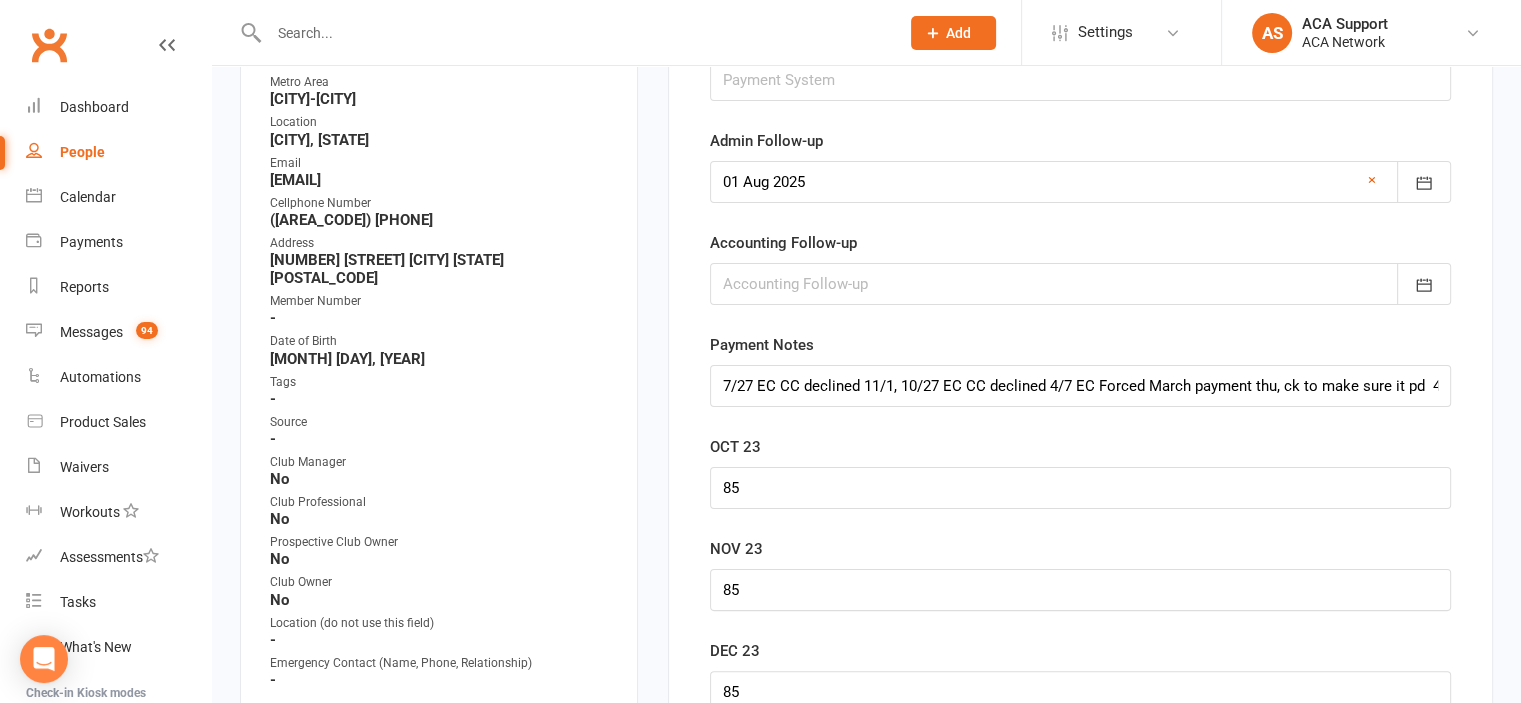 scroll, scrollTop: 176, scrollLeft: 0, axis: vertical 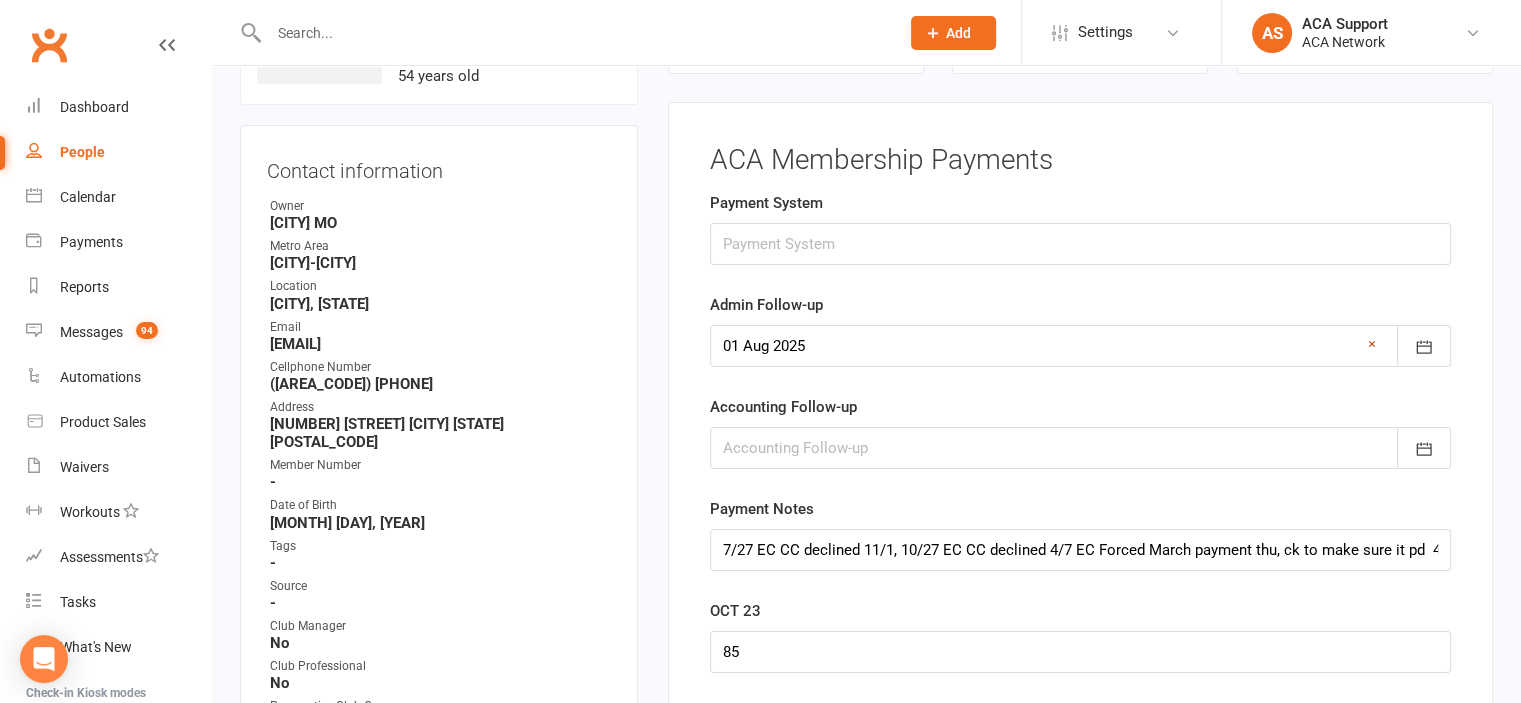 click on "×" at bounding box center [1372, 344] 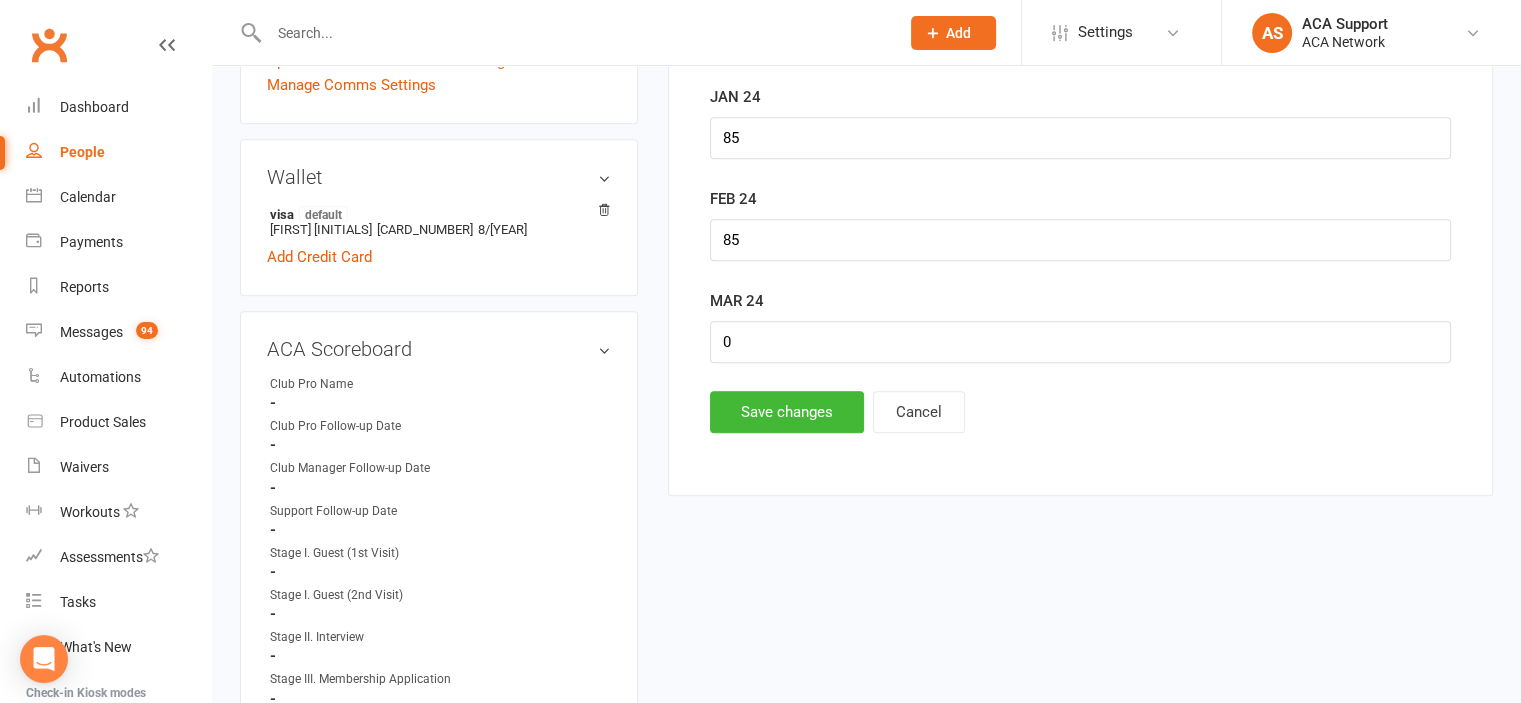 scroll, scrollTop: 1008, scrollLeft: 0, axis: vertical 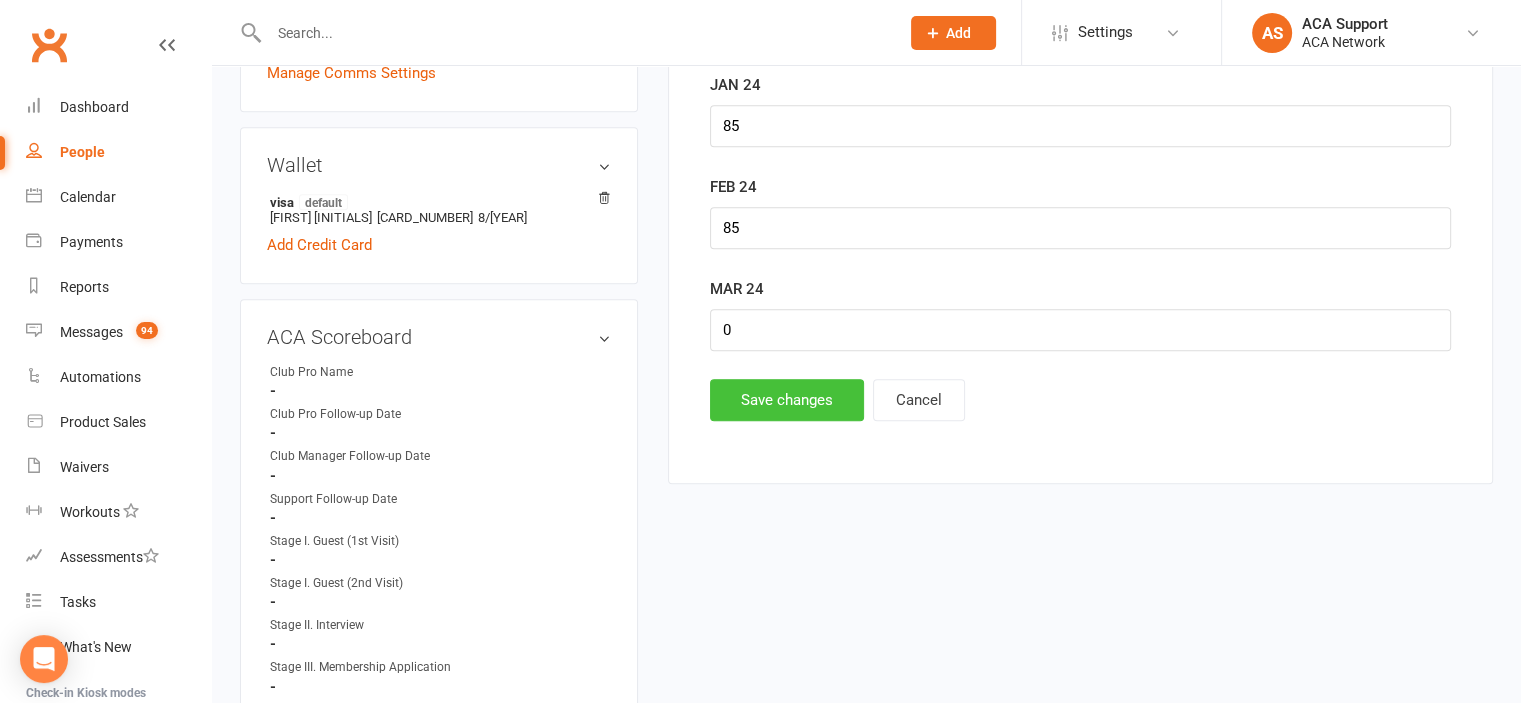 click on "Save changes" at bounding box center (787, 400) 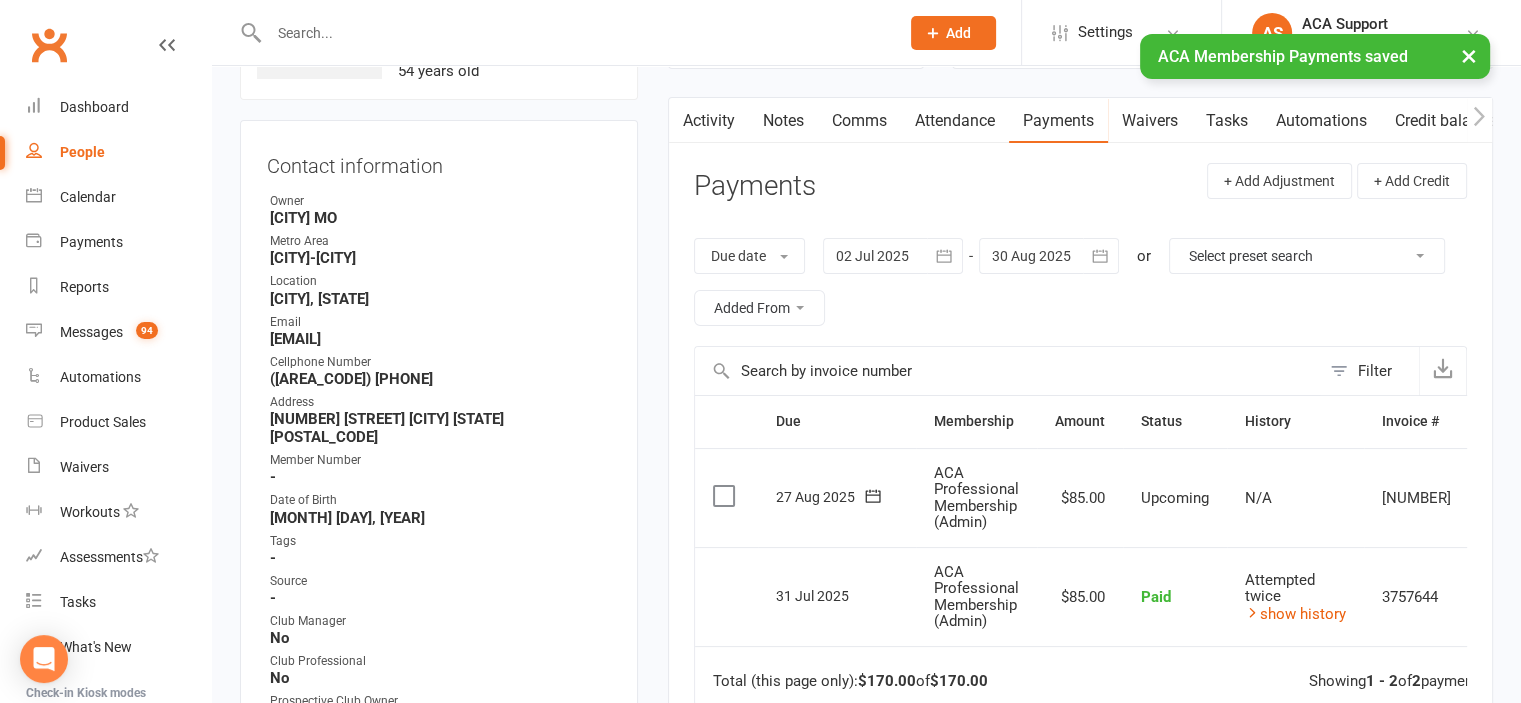 scroll, scrollTop: 0, scrollLeft: 0, axis: both 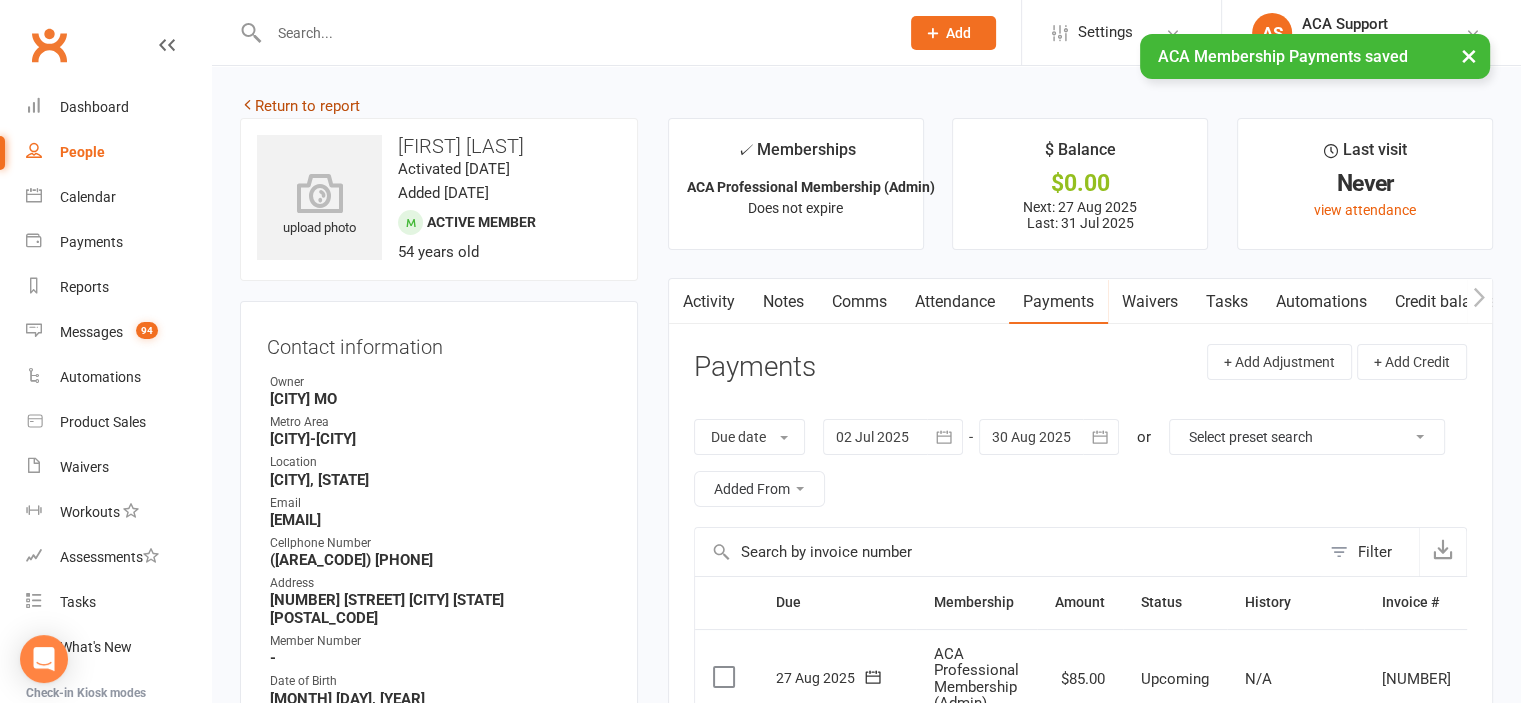 click on "Return to report" at bounding box center [300, 106] 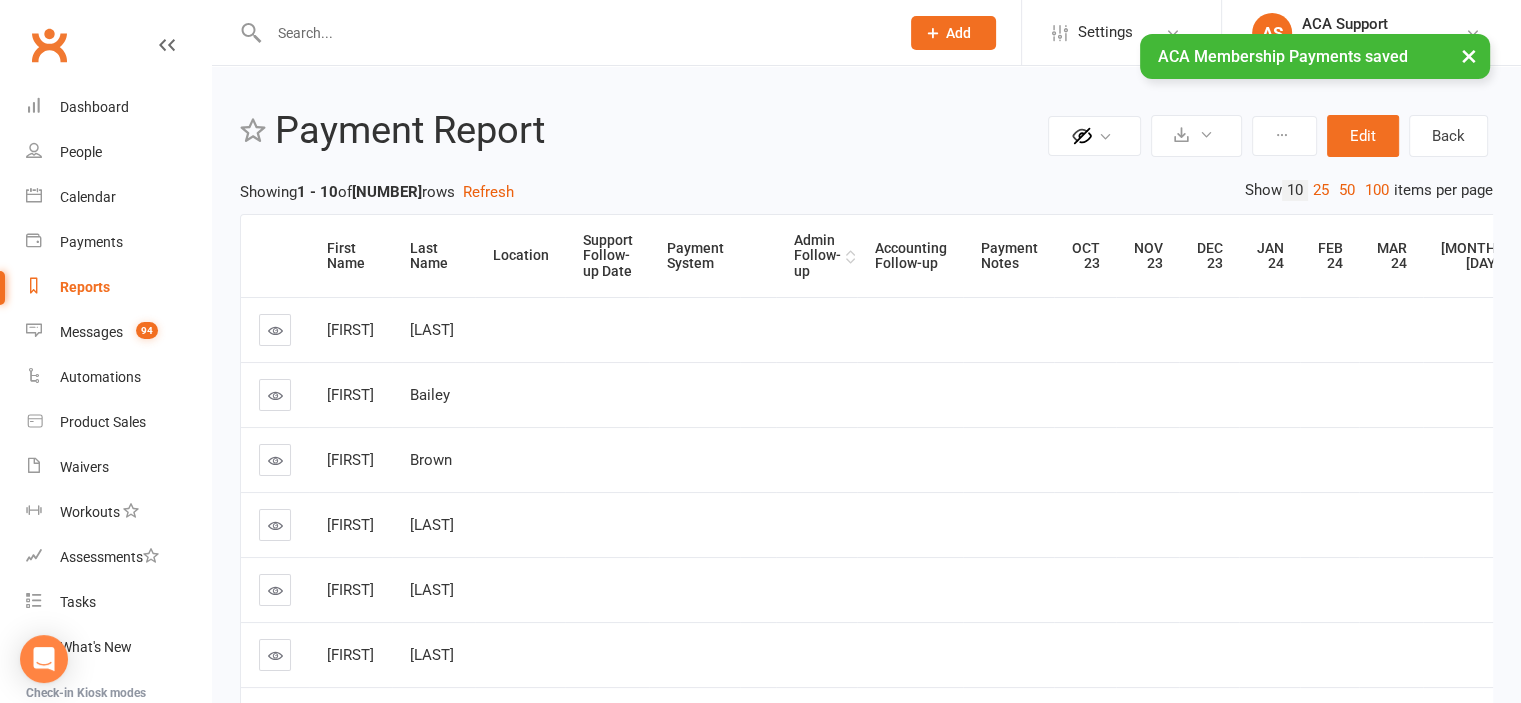click on "Admin Follow-up" at bounding box center [817, 256] 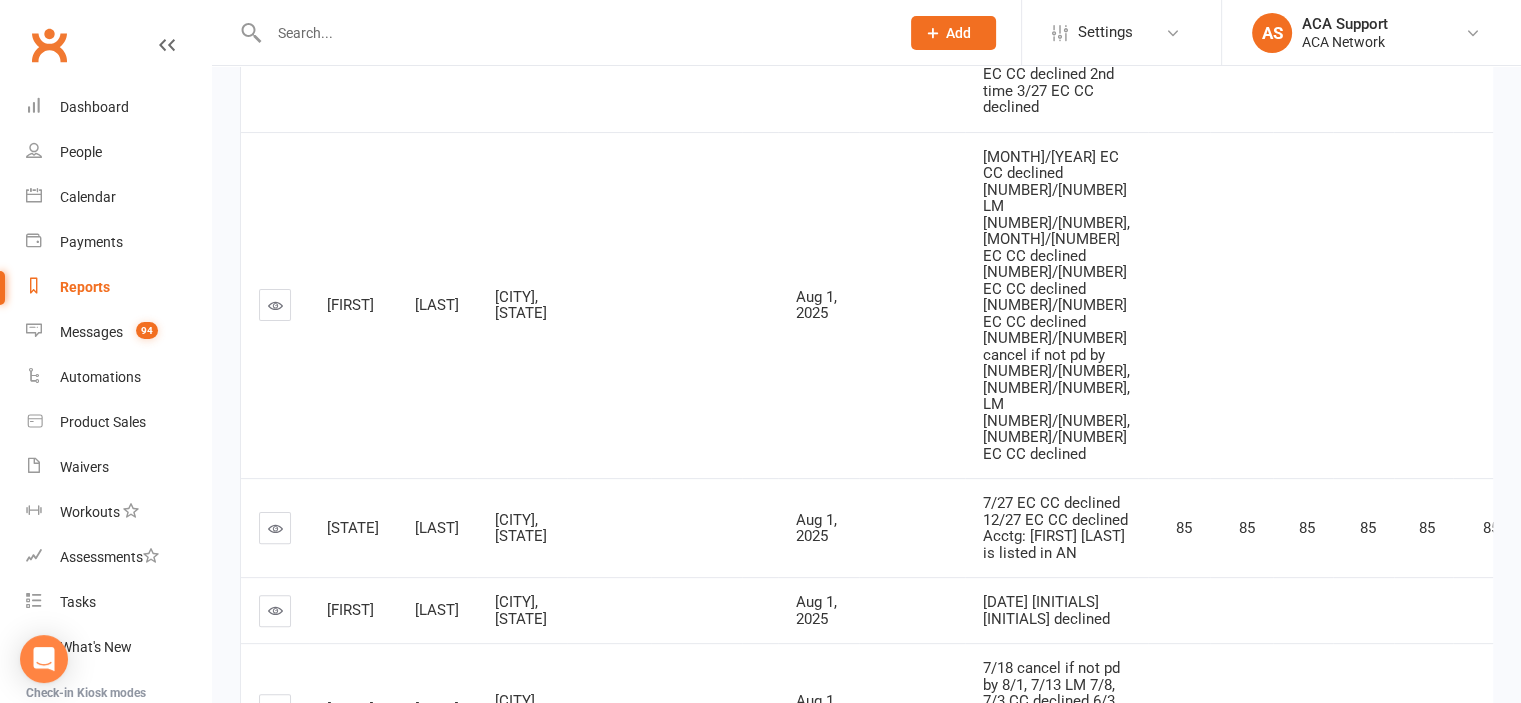 scroll, scrollTop: 414, scrollLeft: 0, axis: vertical 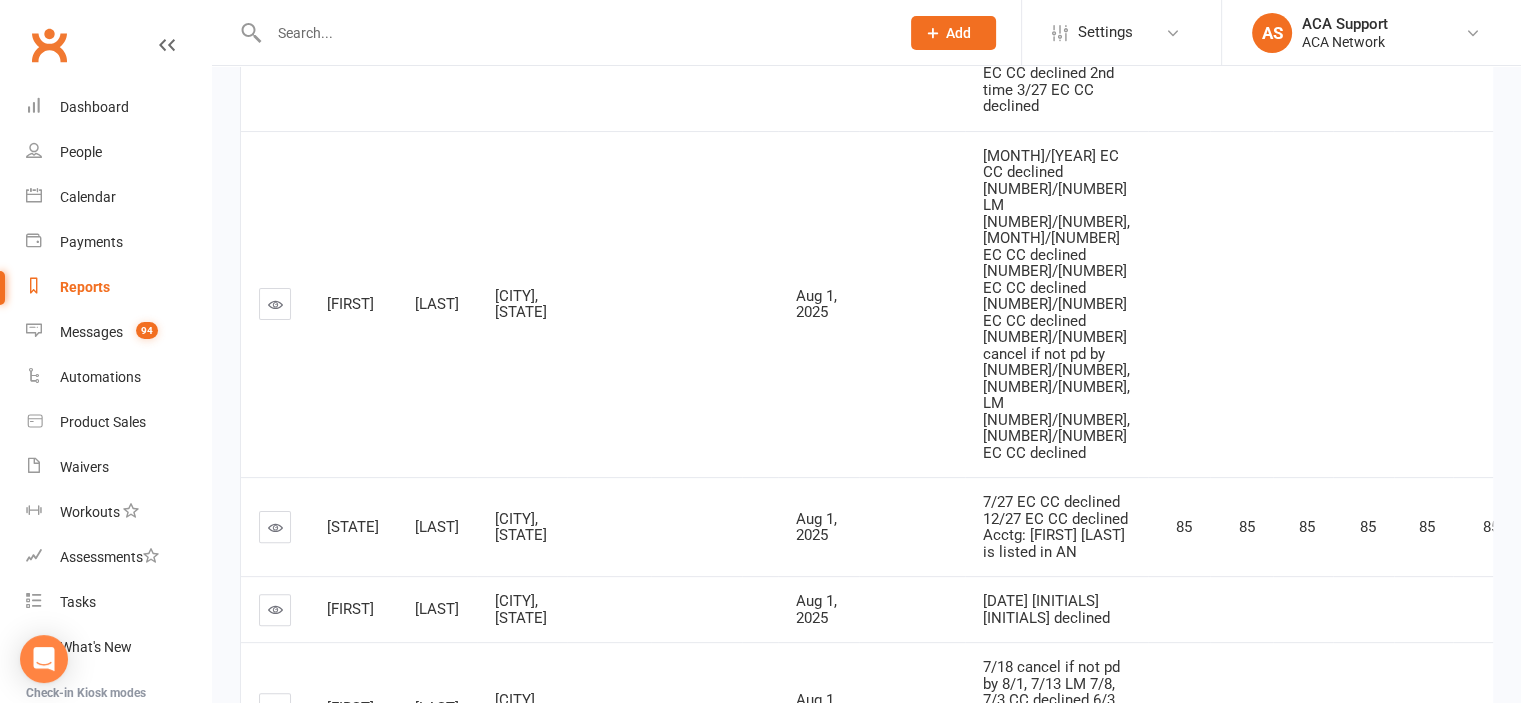 click at bounding box center (275, 304) 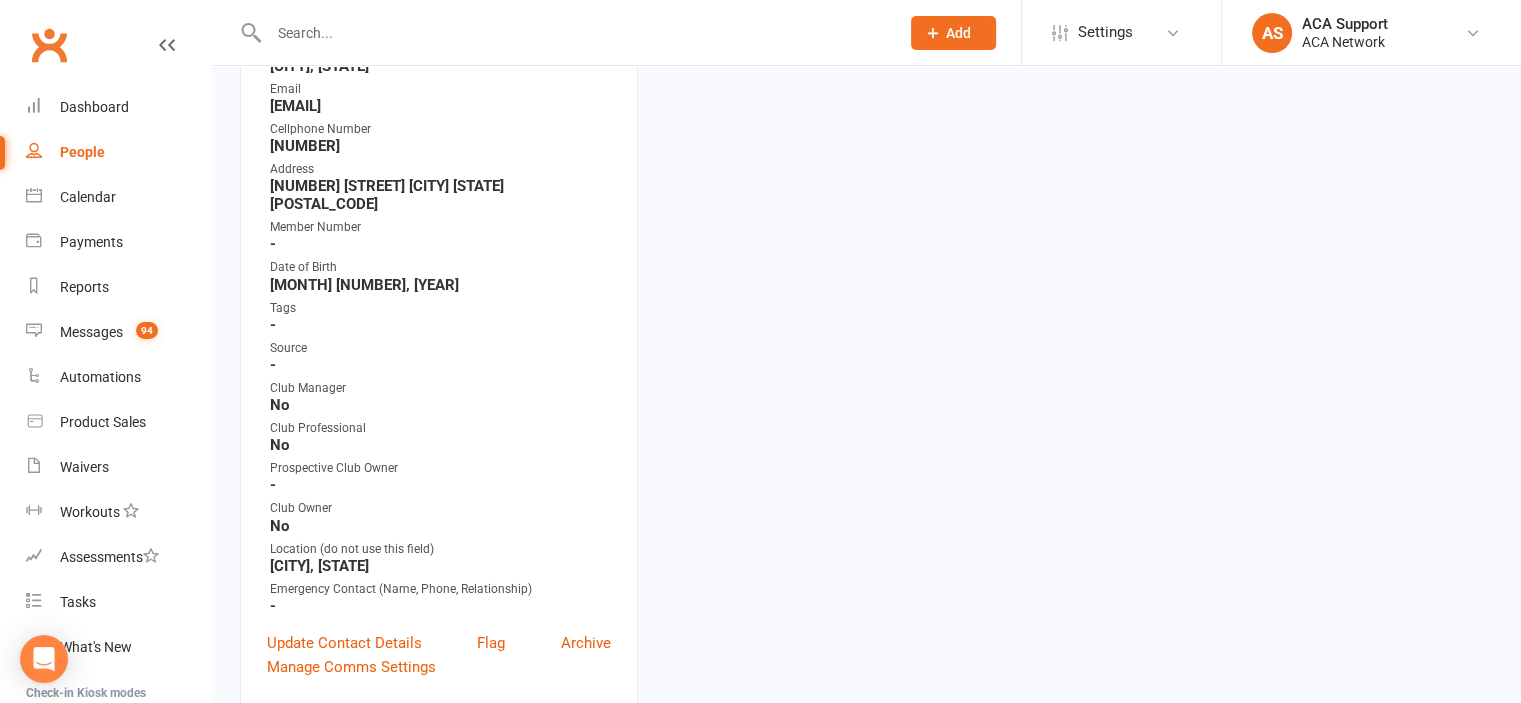scroll, scrollTop: 0, scrollLeft: 0, axis: both 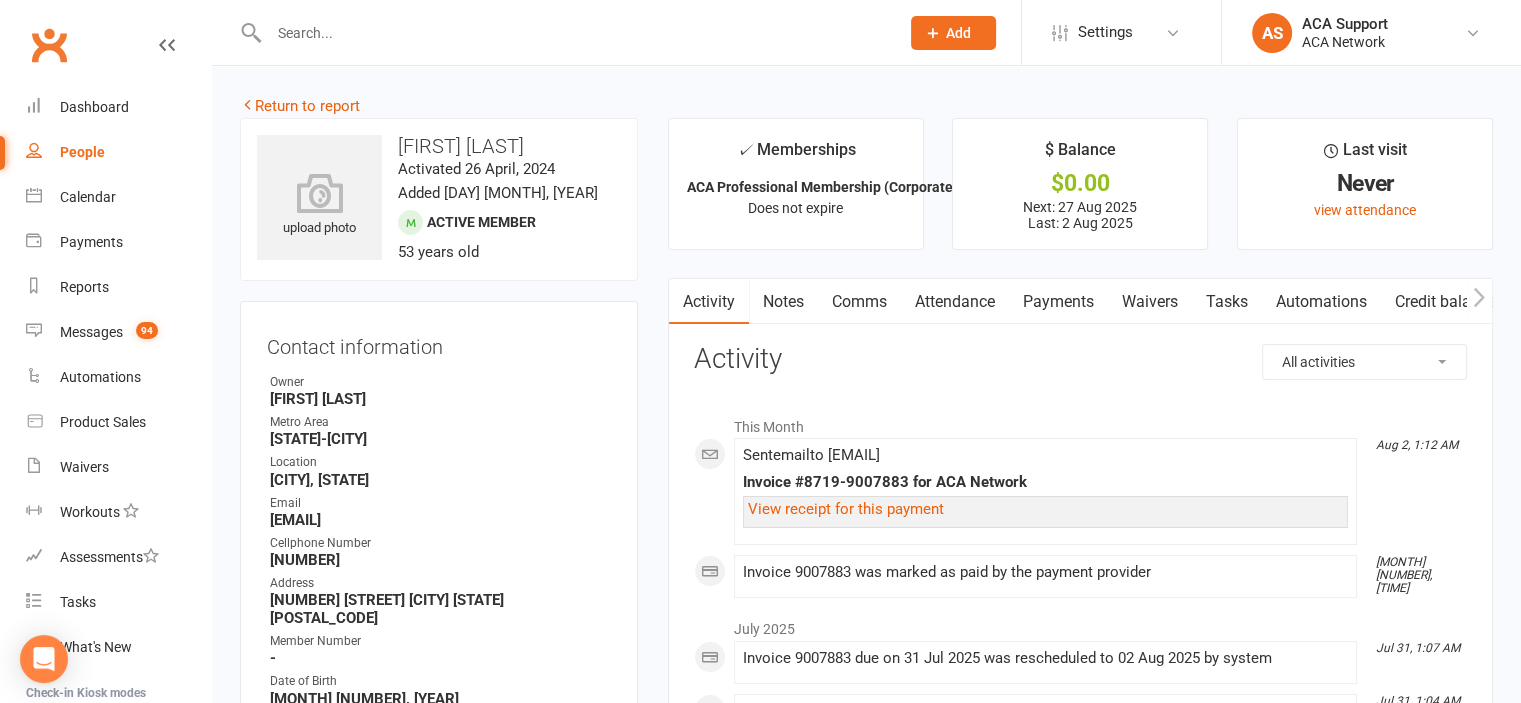 click on "Payments" at bounding box center [1058, 302] 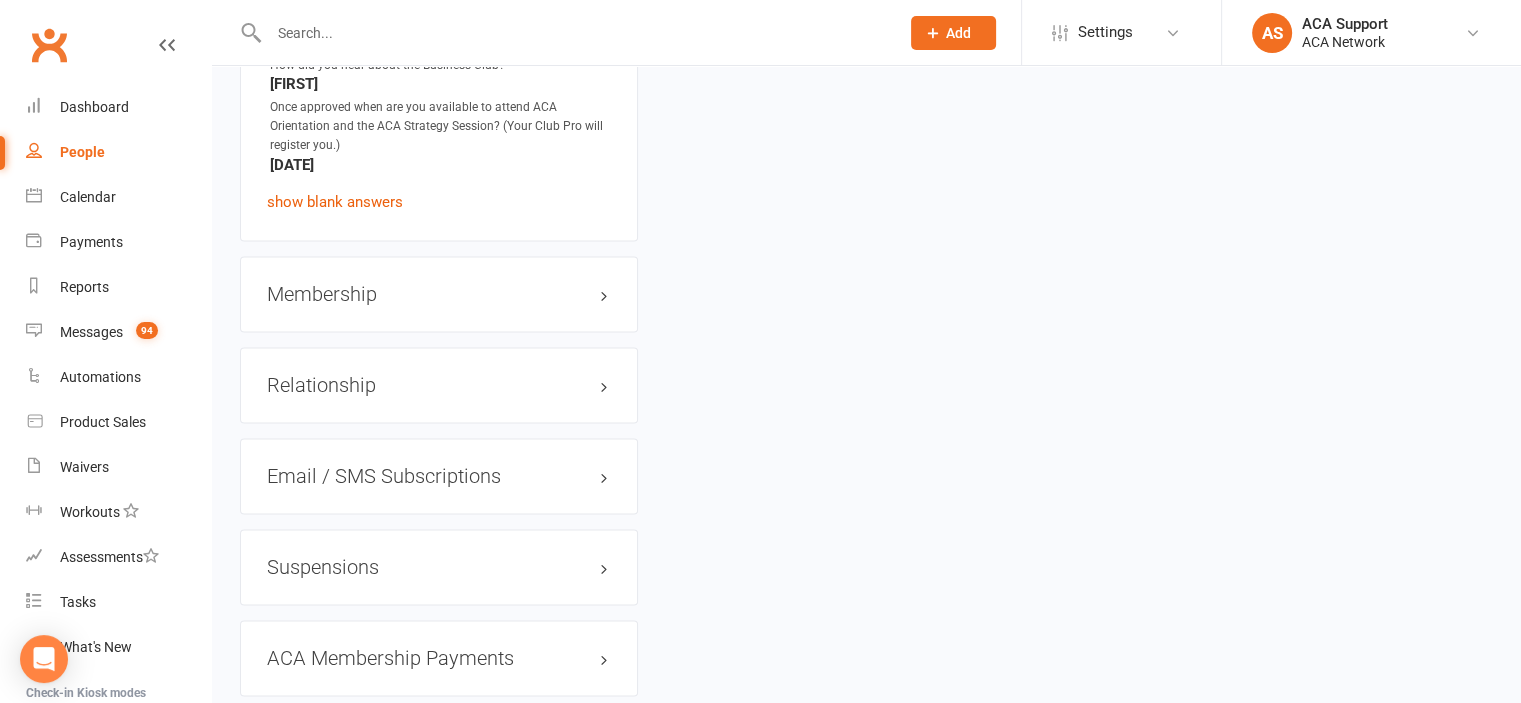 scroll, scrollTop: 3292, scrollLeft: 0, axis: vertical 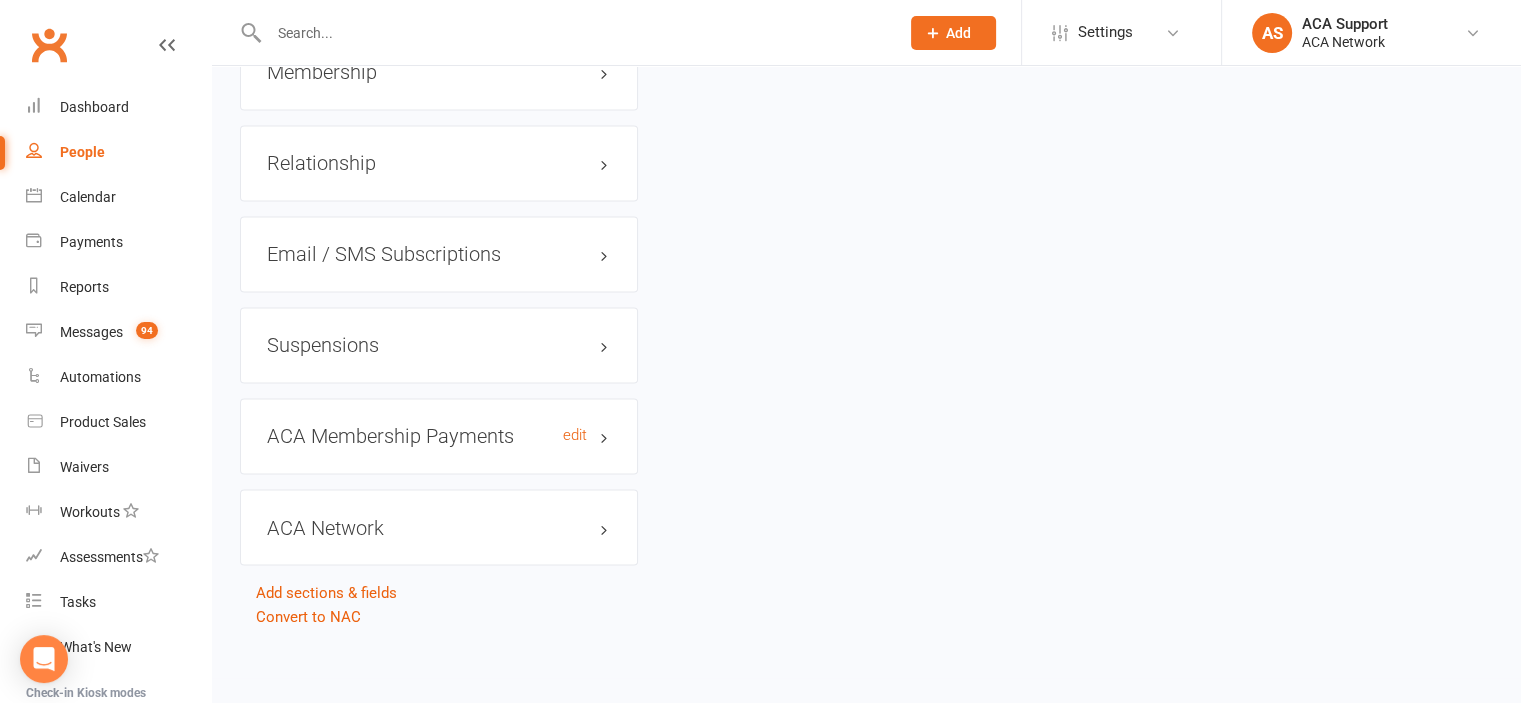 click on "ACA Membership Payments  edit" at bounding box center [439, 436] 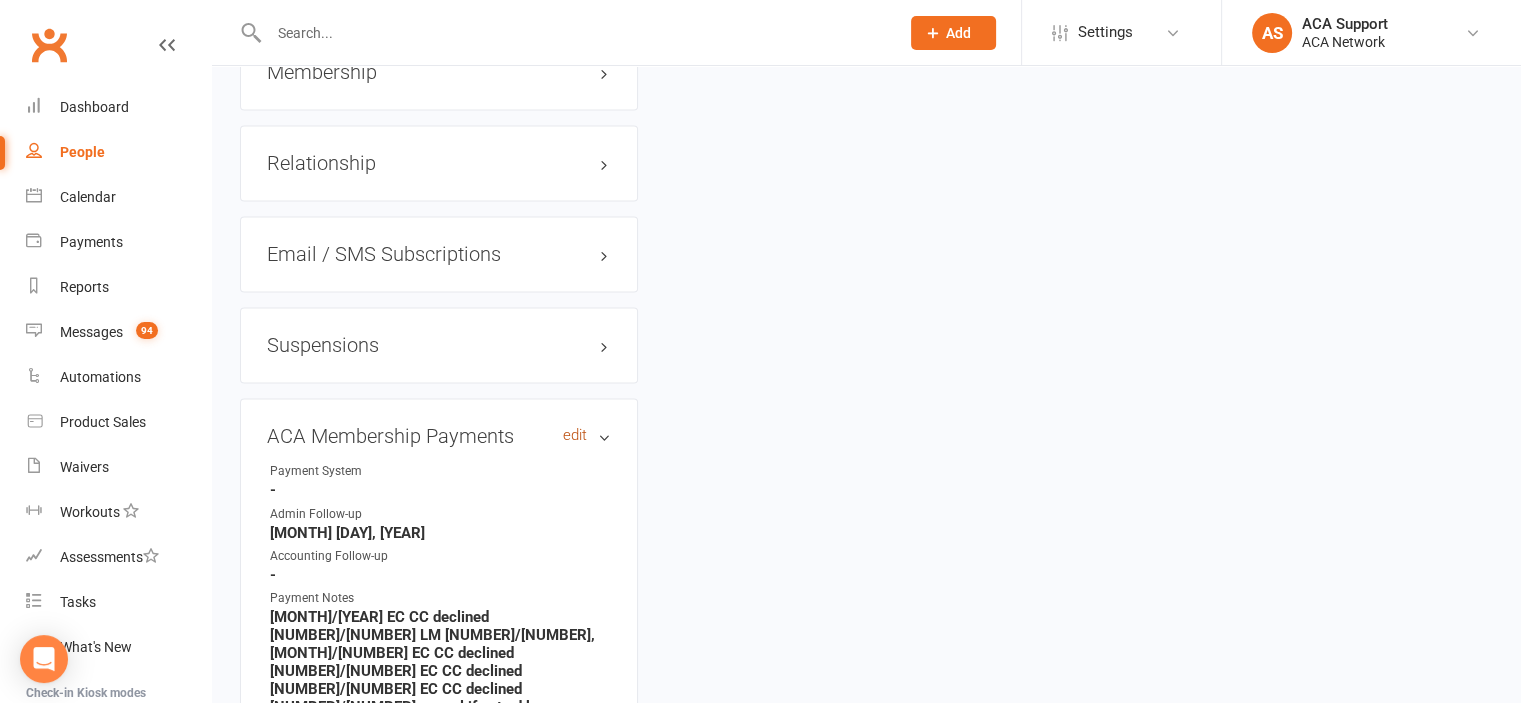 click on "edit" at bounding box center (575, 435) 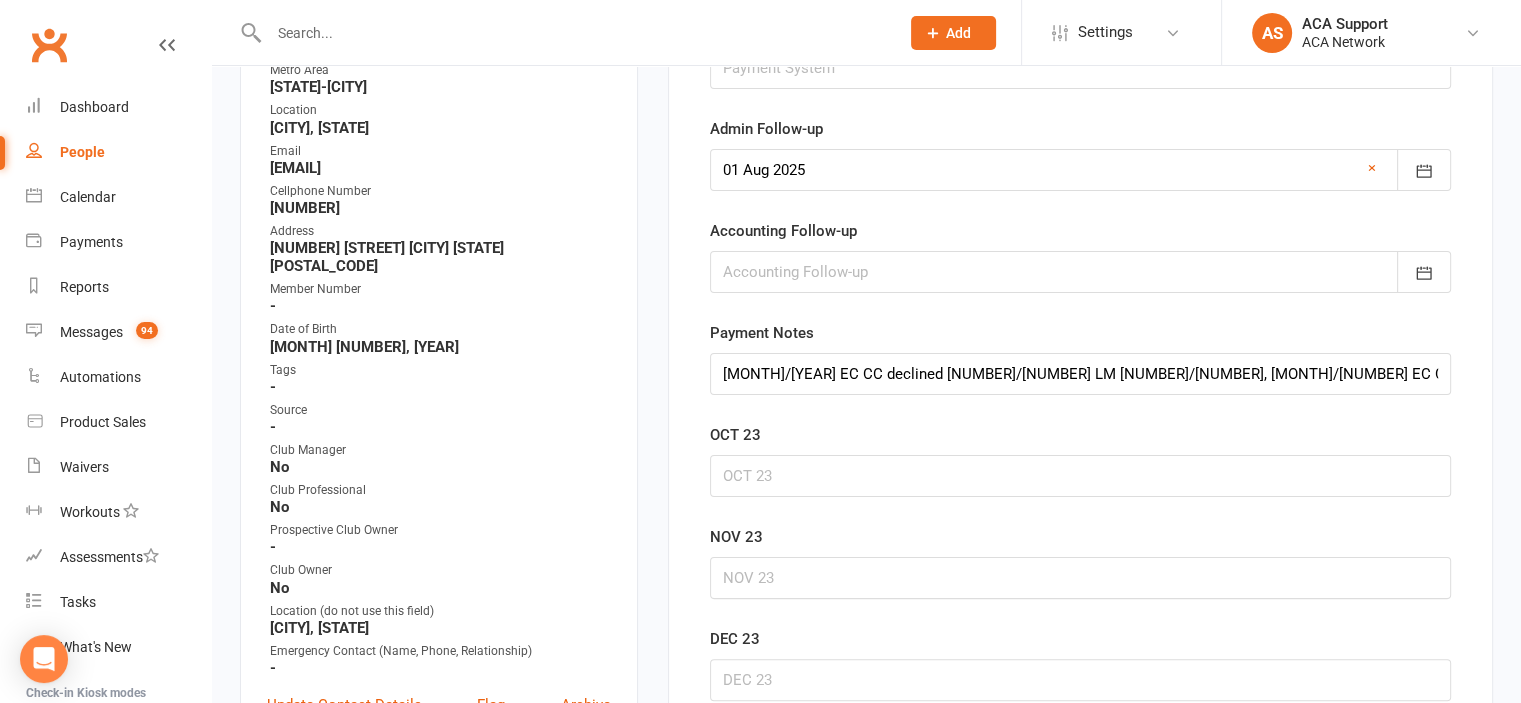 scroll, scrollTop: 176, scrollLeft: 0, axis: vertical 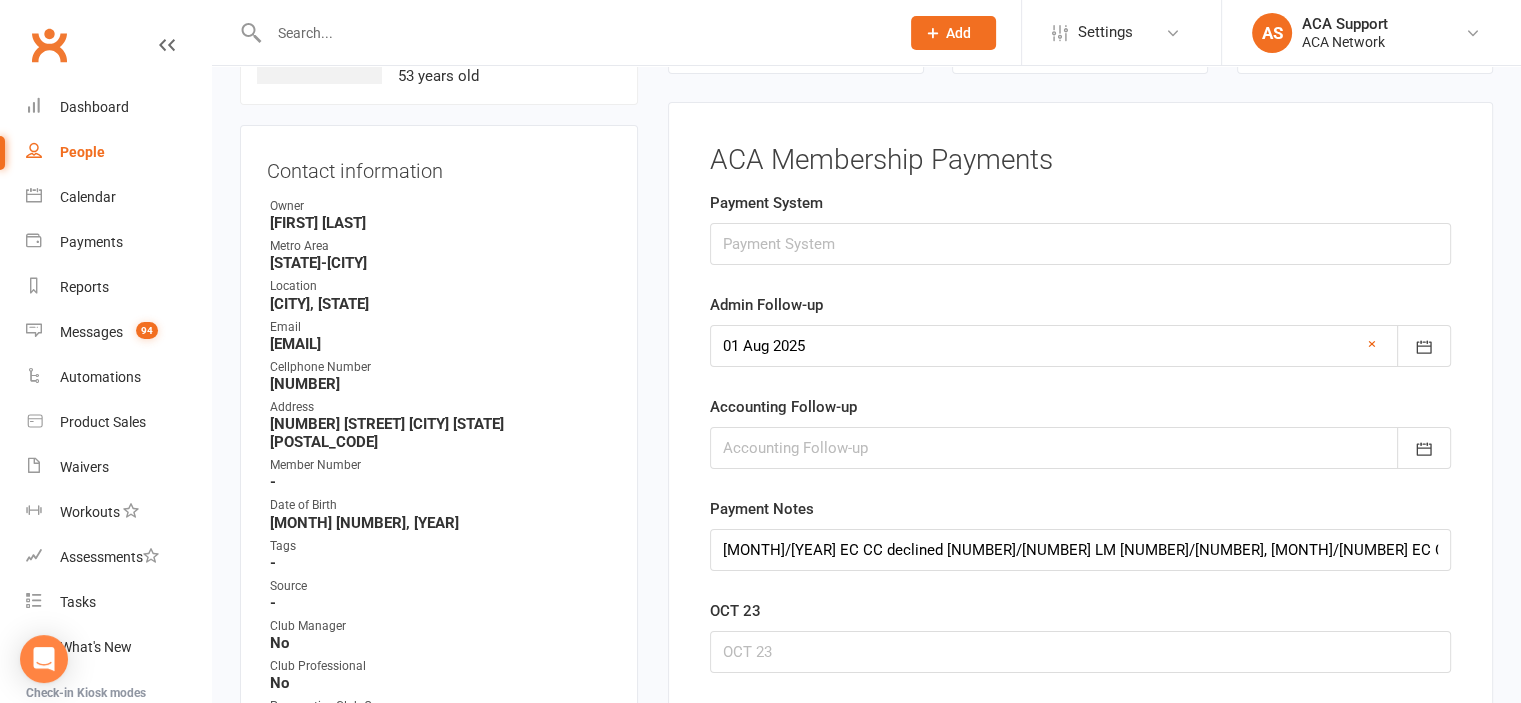 click at bounding box center [1080, 346] 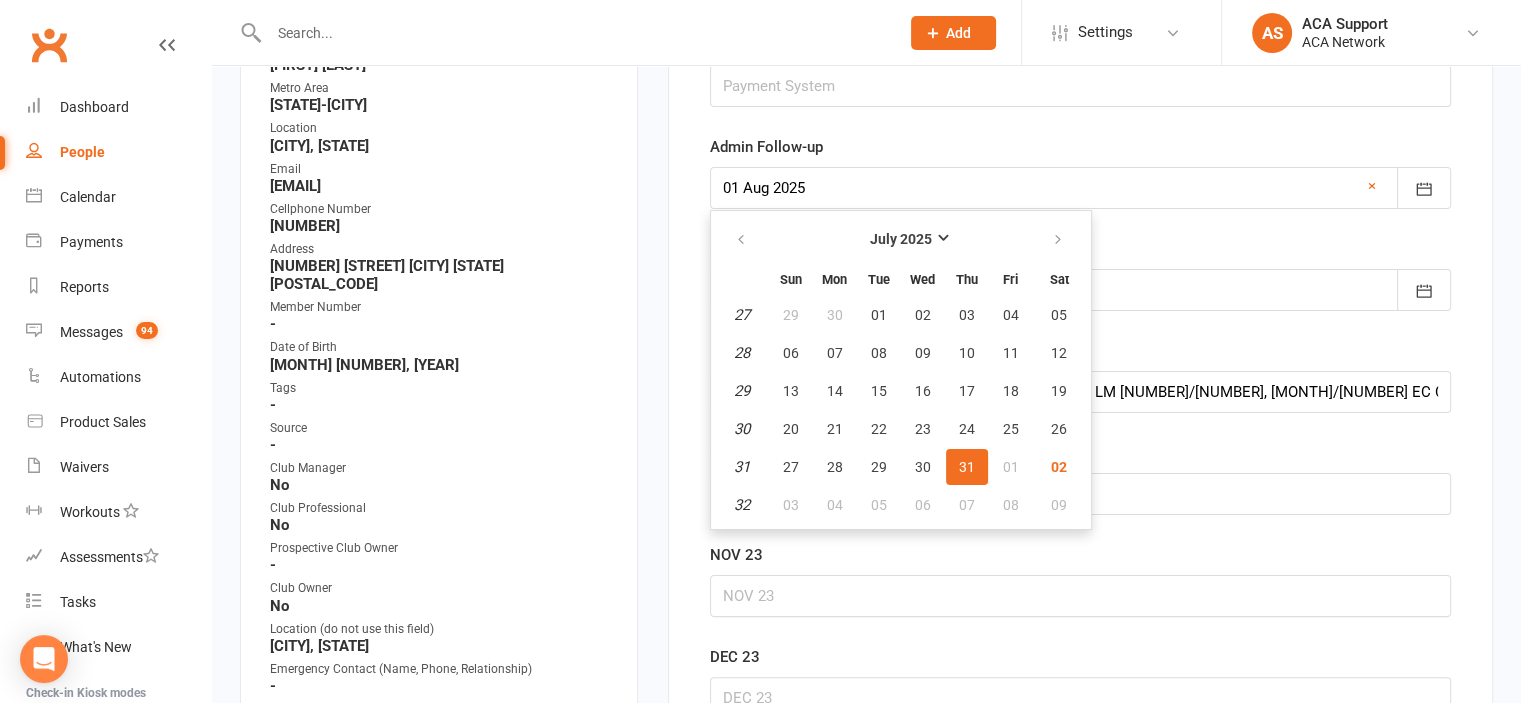 scroll, scrollTop: 336, scrollLeft: 0, axis: vertical 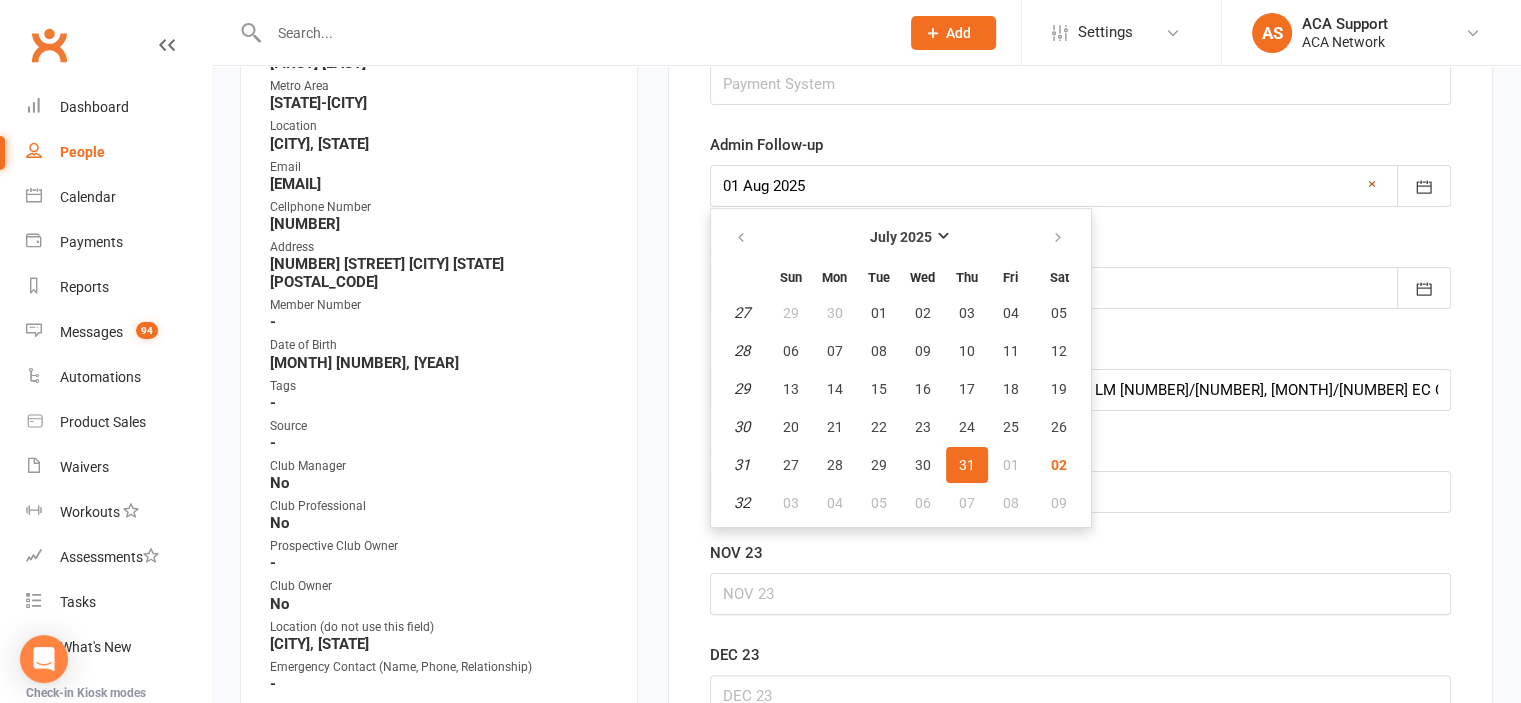 click on "×" at bounding box center [1372, 184] 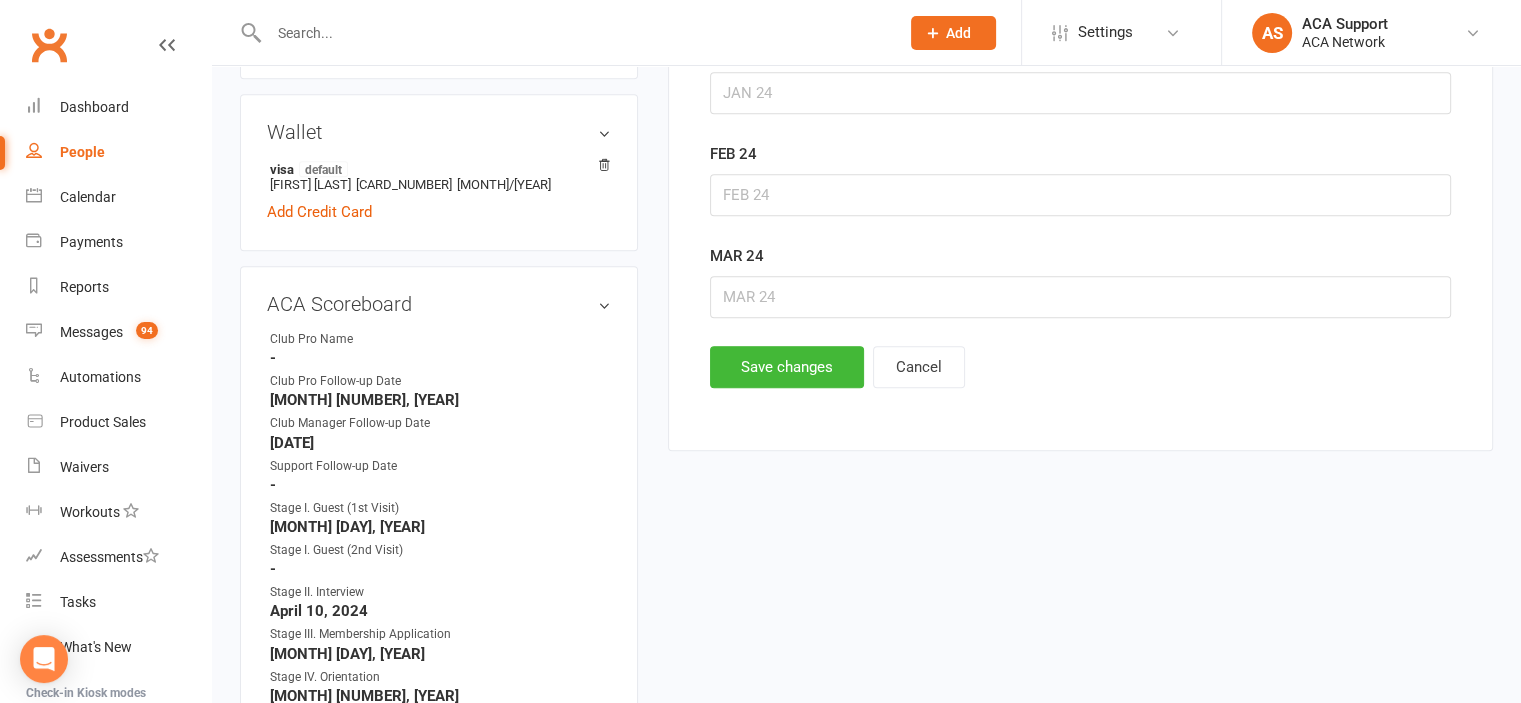 scroll, scrollTop: 1046, scrollLeft: 0, axis: vertical 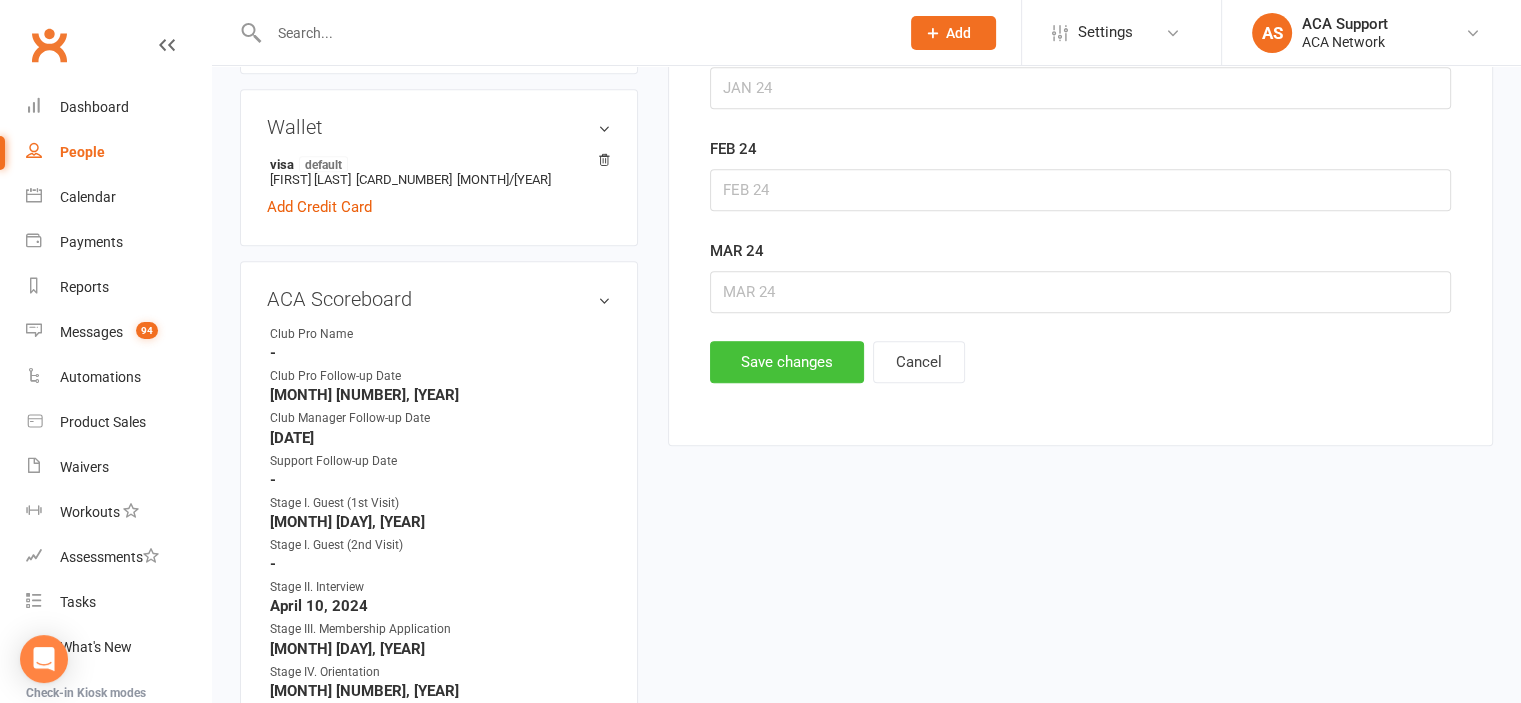 click on "Save changes" at bounding box center (787, 362) 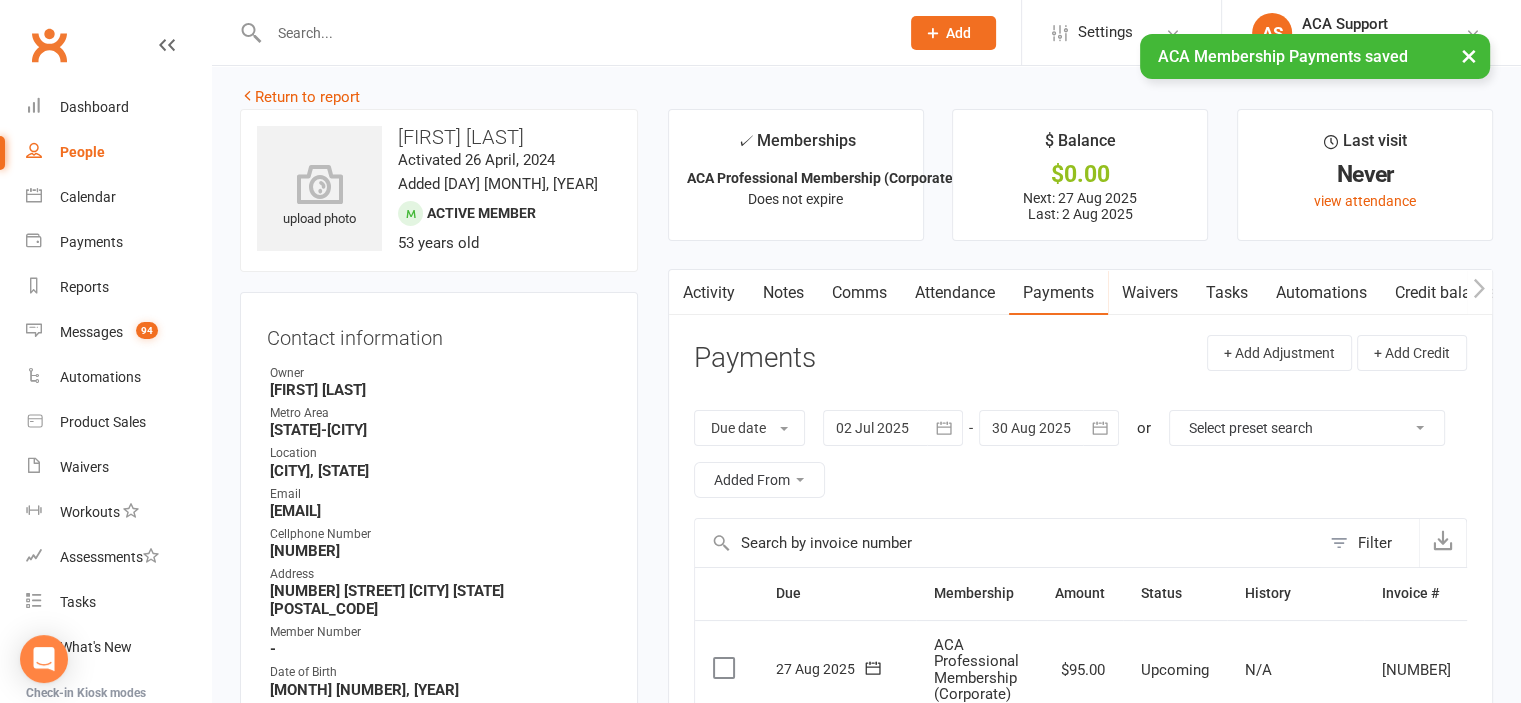 scroll, scrollTop: 0, scrollLeft: 0, axis: both 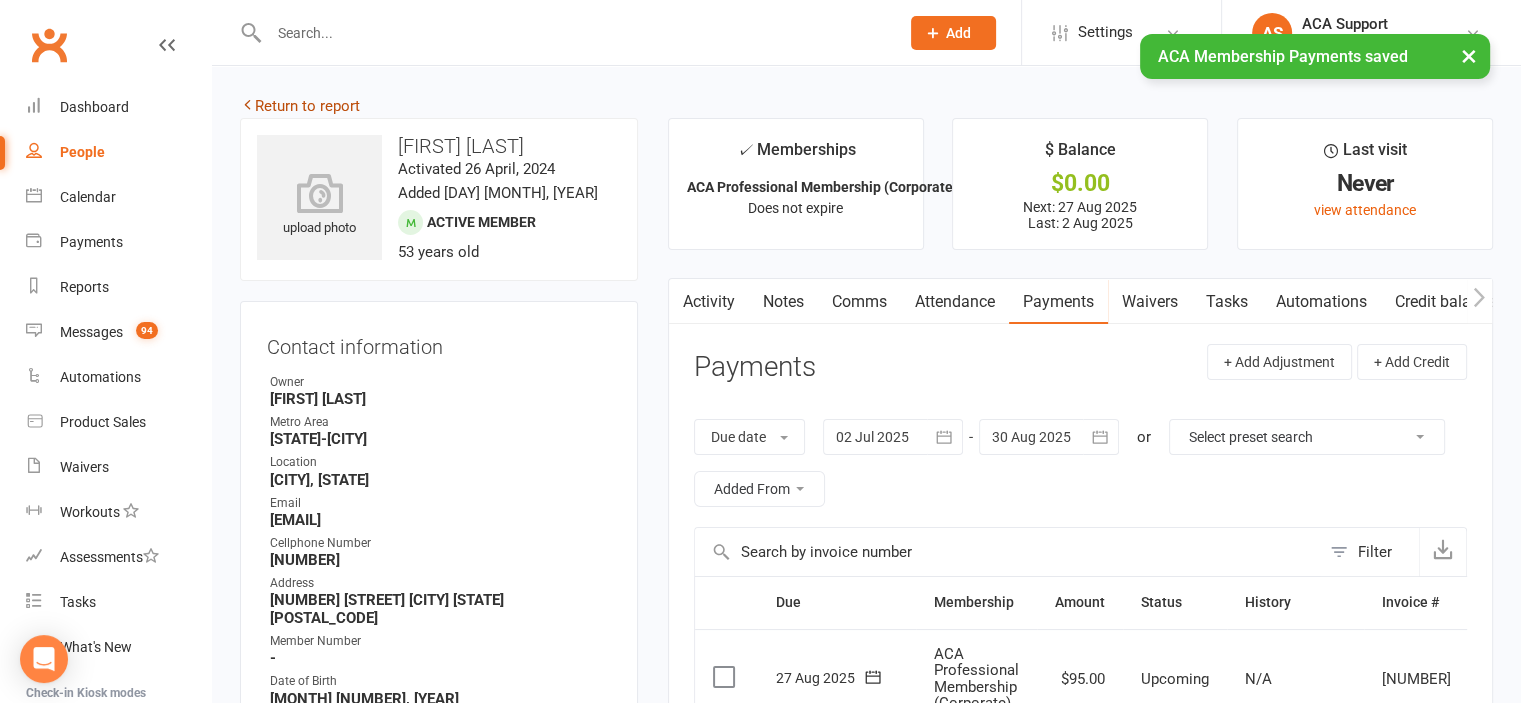 click on "Return to report" at bounding box center (300, 106) 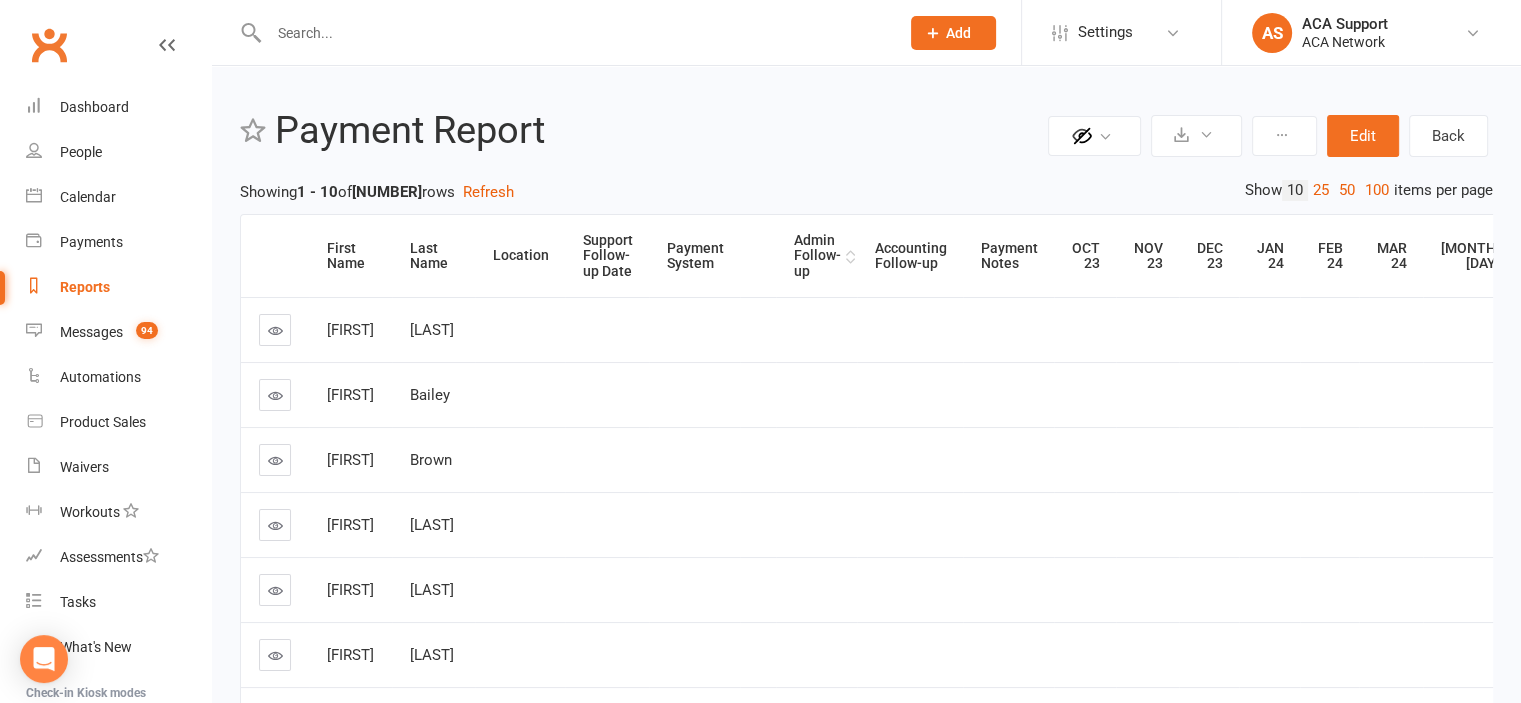 click on "Admin Follow-up" at bounding box center [817, 256] 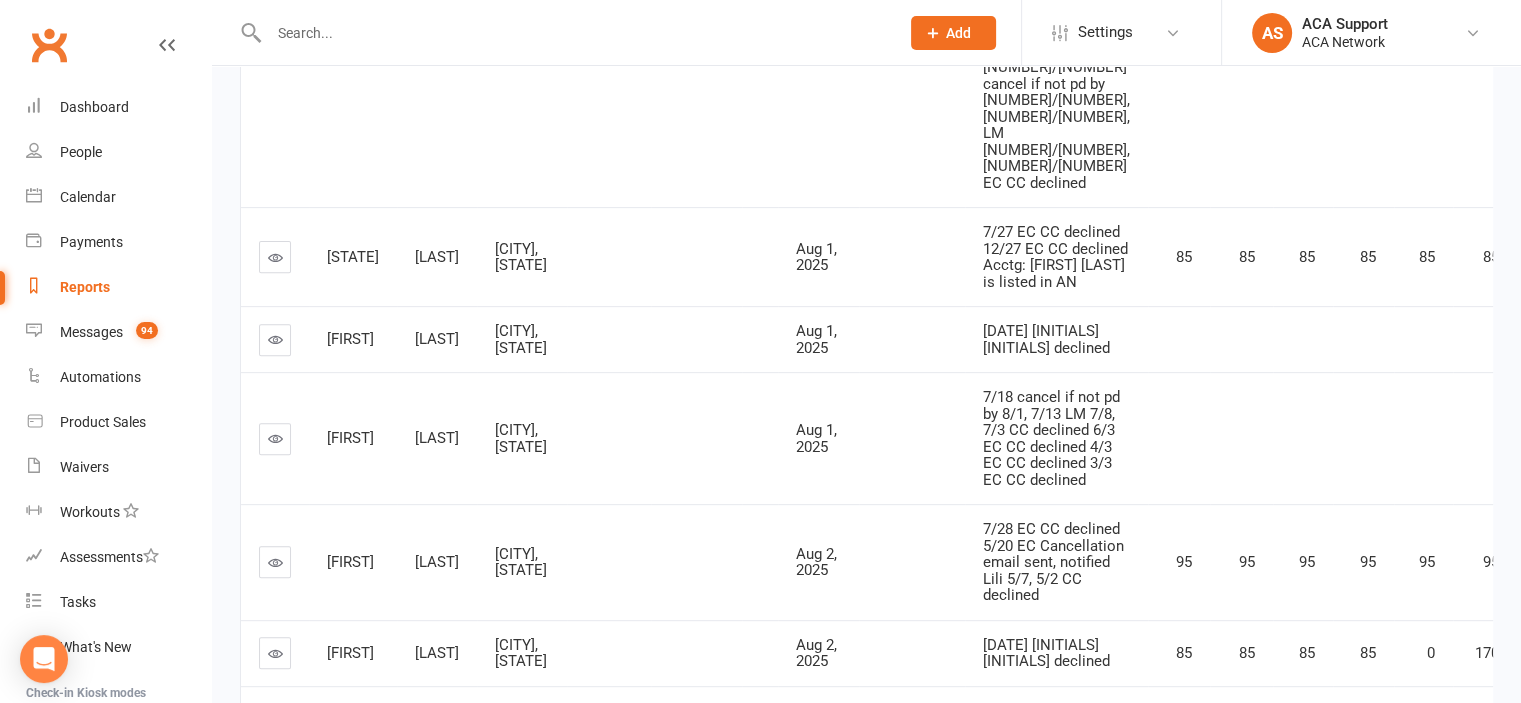 scroll, scrollTop: 685, scrollLeft: 0, axis: vertical 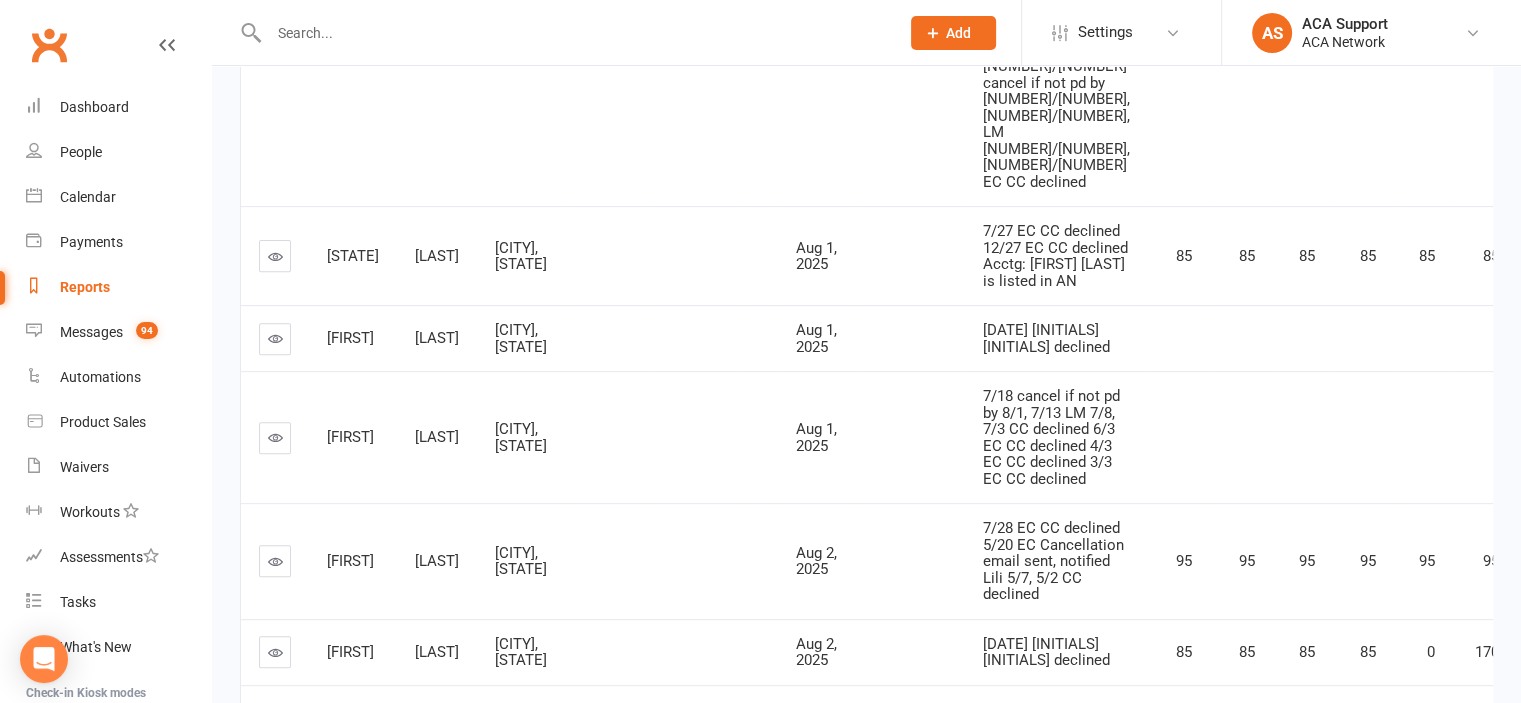 click at bounding box center [275, 338] 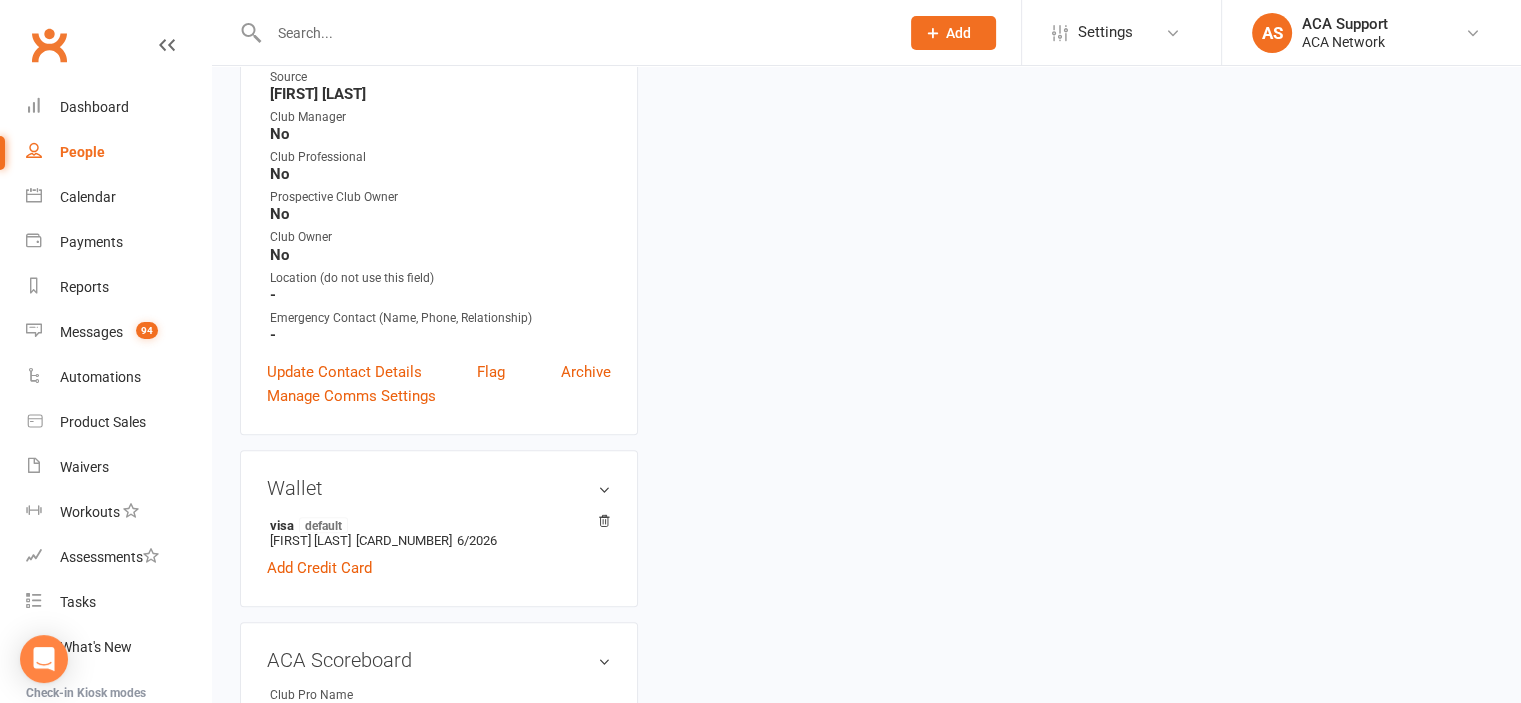 scroll, scrollTop: 0, scrollLeft: 0, axis: both 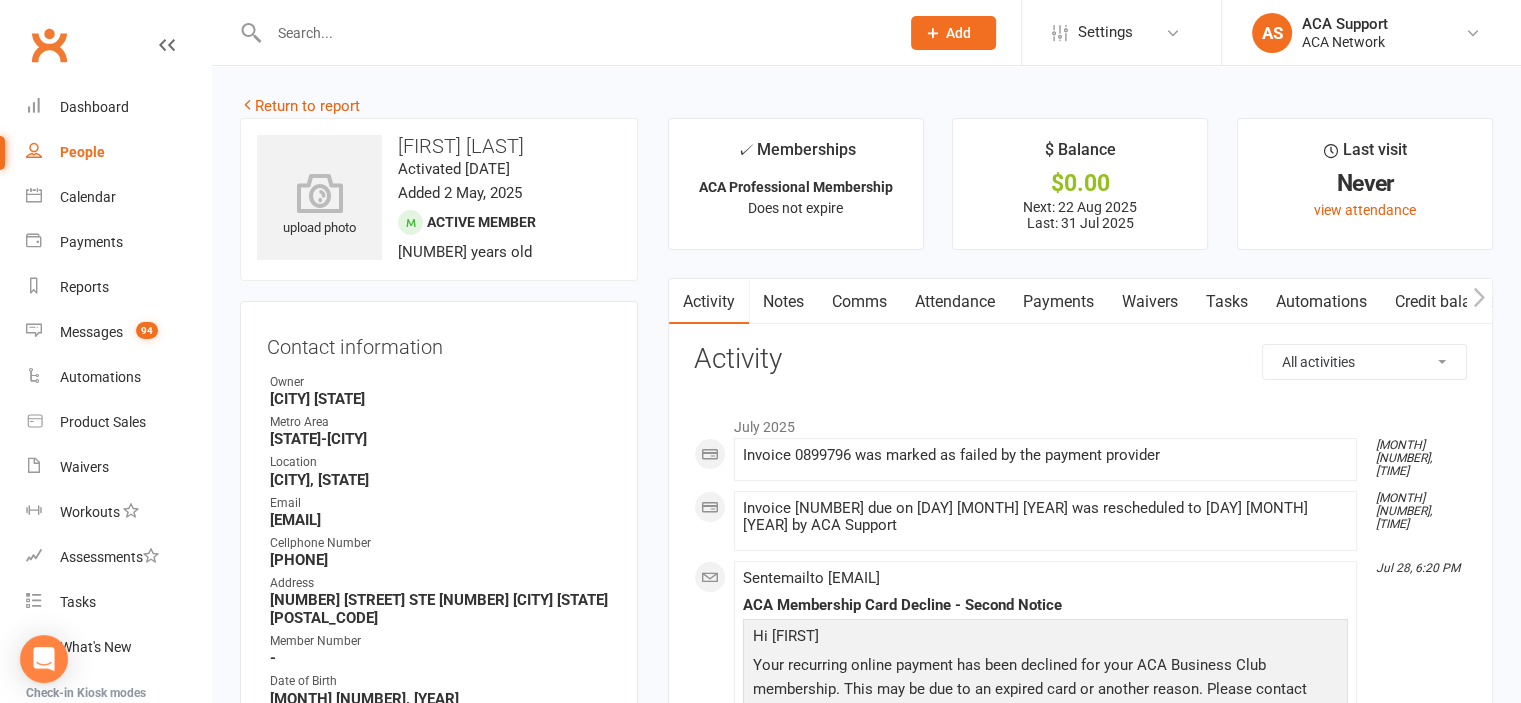 click on "Payments" at bounding box center (1058, 302) 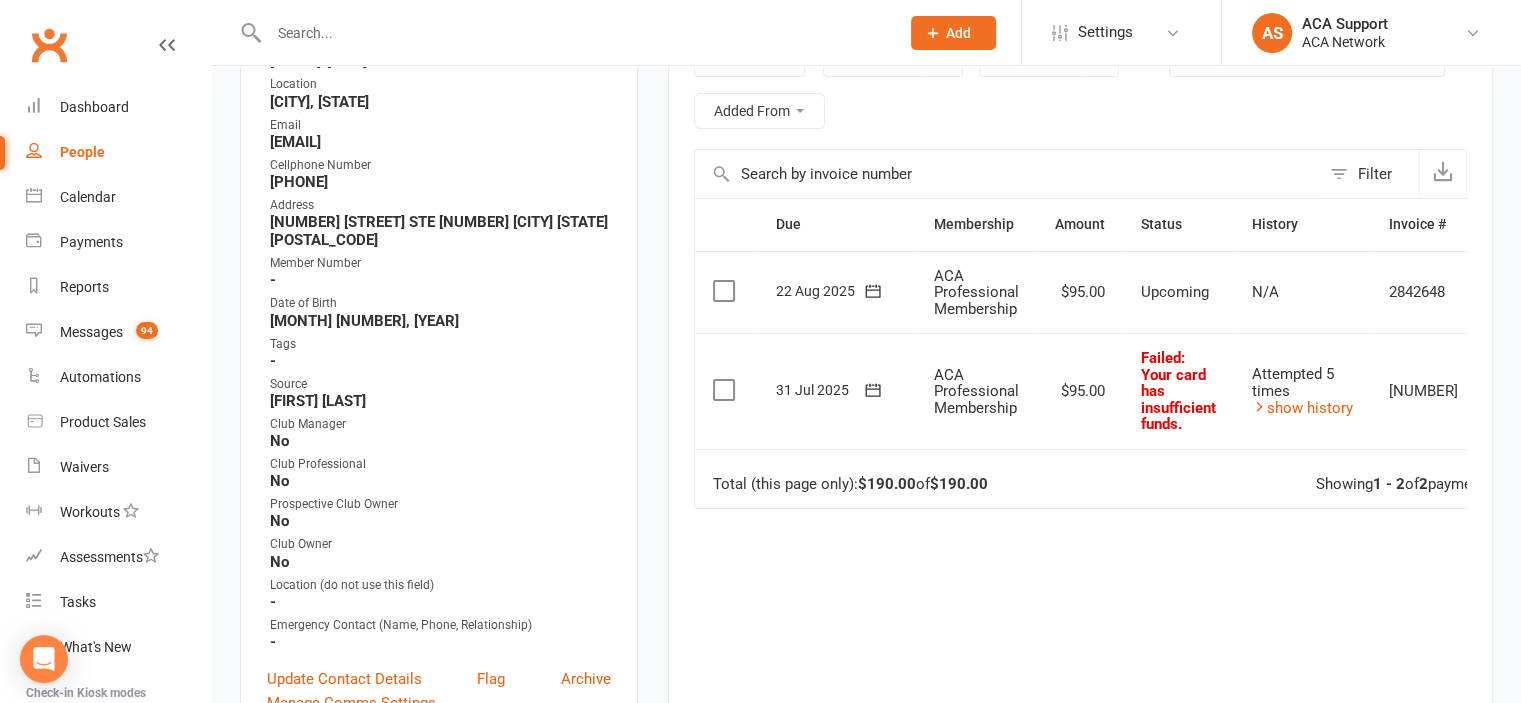 scroll, scrollTop: 377, scrollLeft: 0, axis: vertical 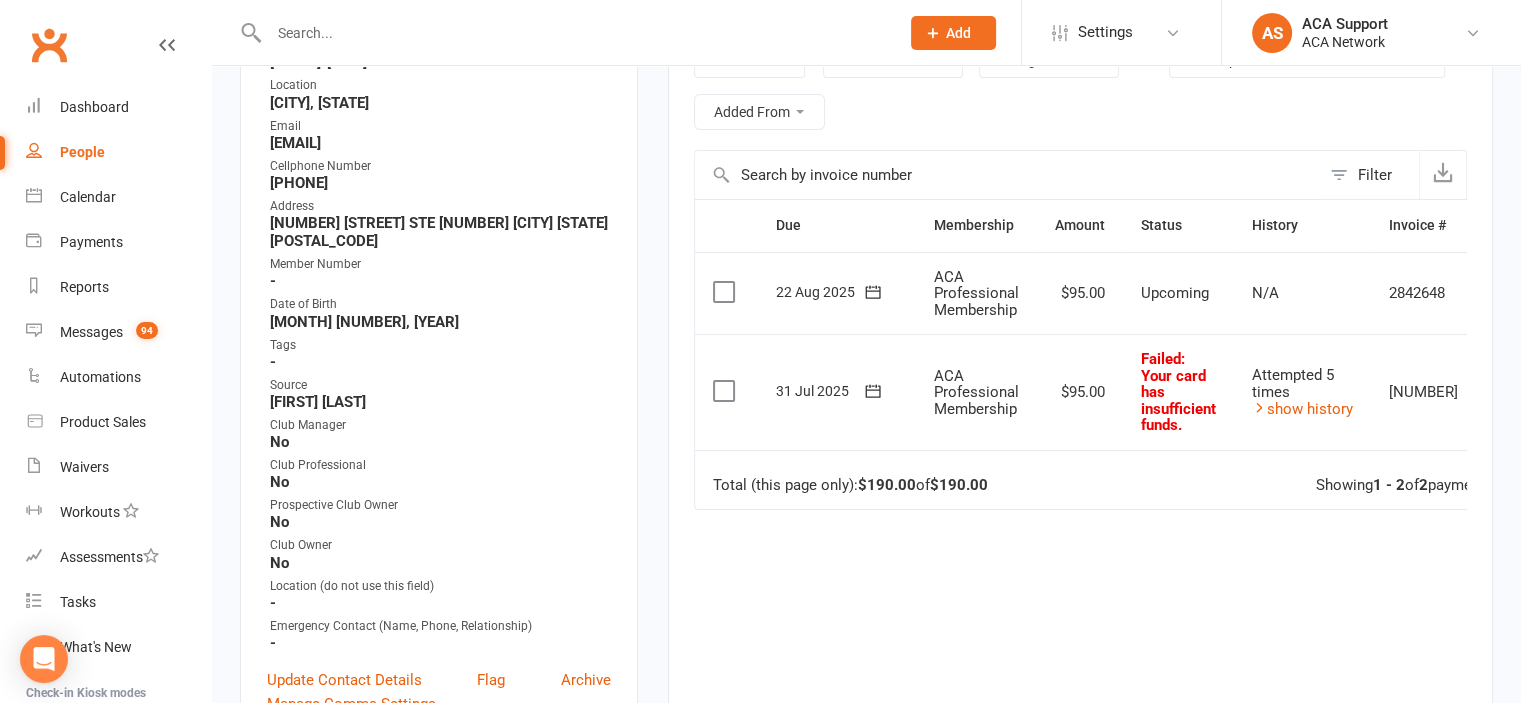 click 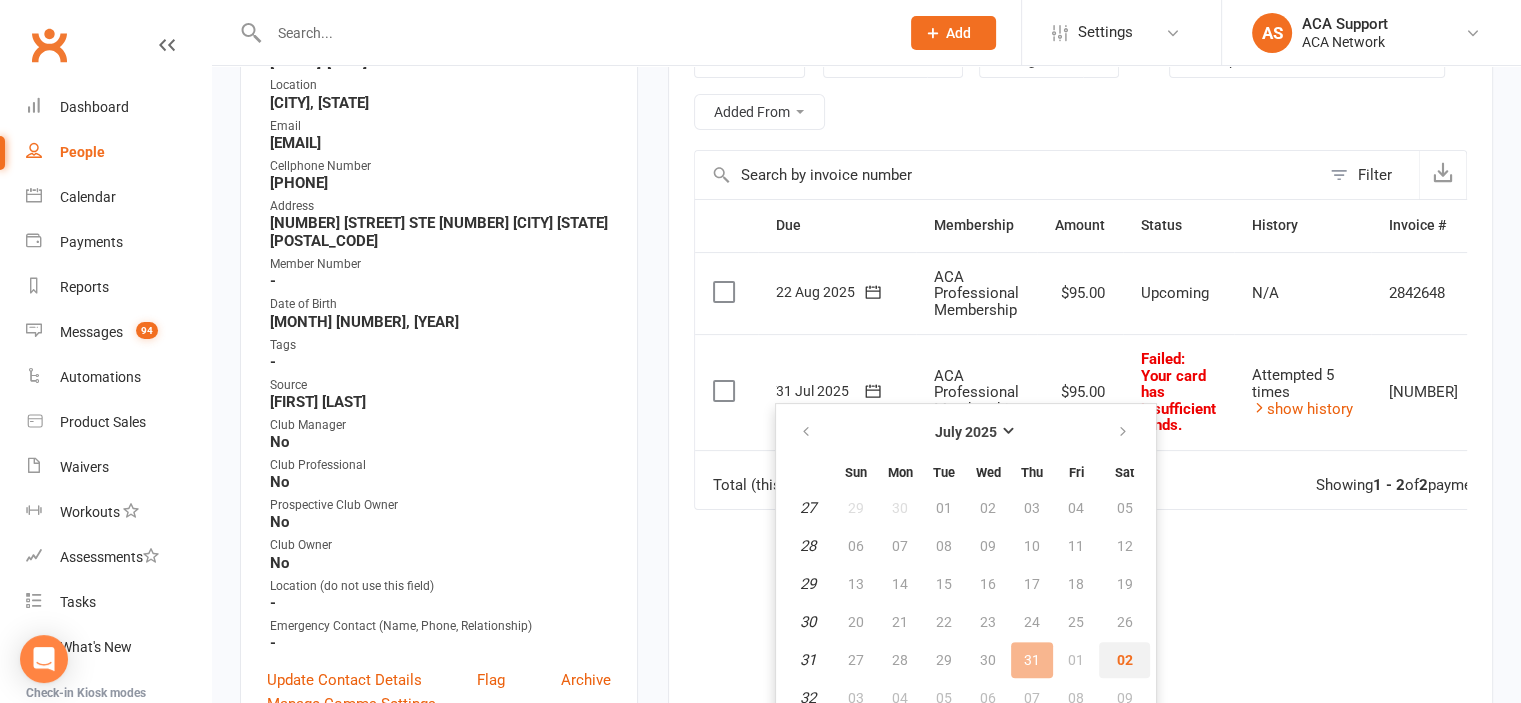 click on "02" at bounding box center [1124, 660] 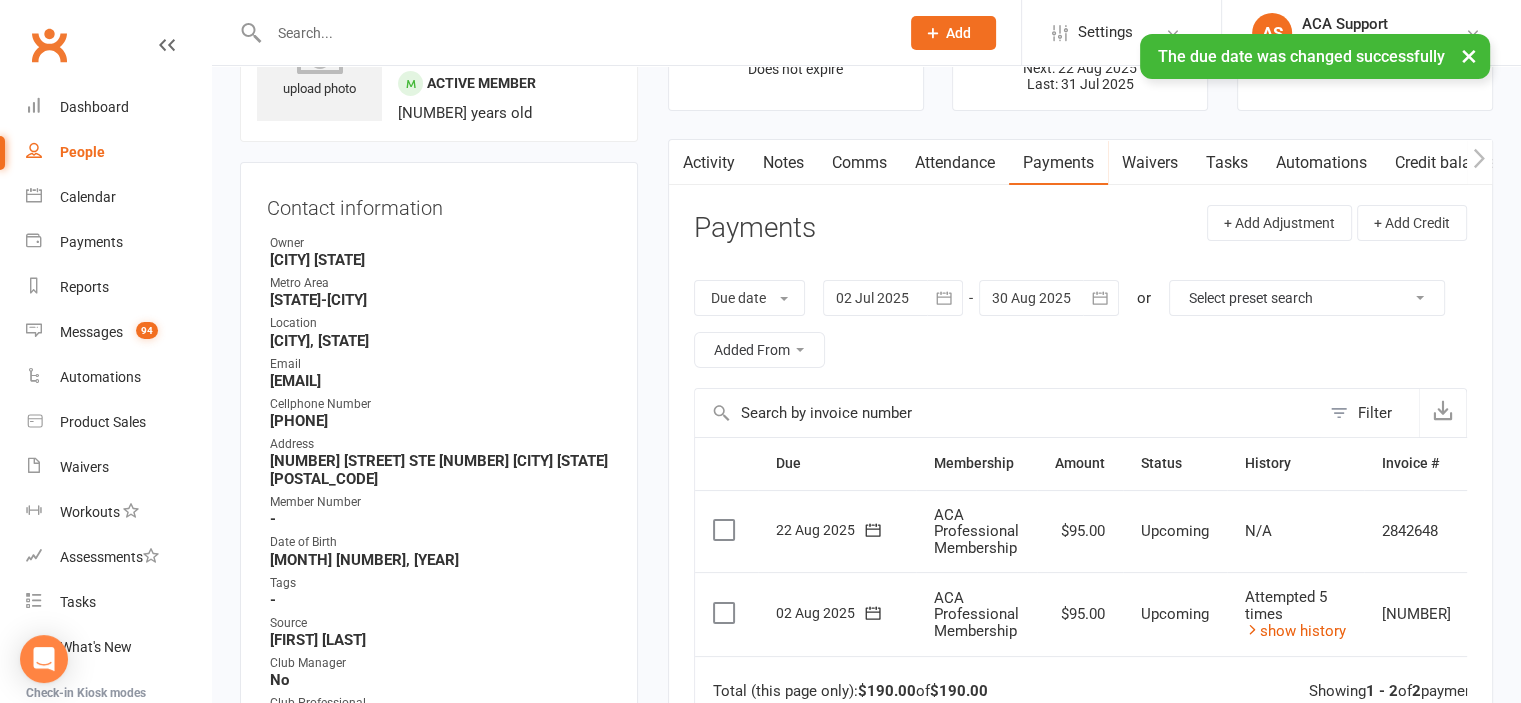 scroll, scrollTop: 0, scrollLeft: 0, axis: both 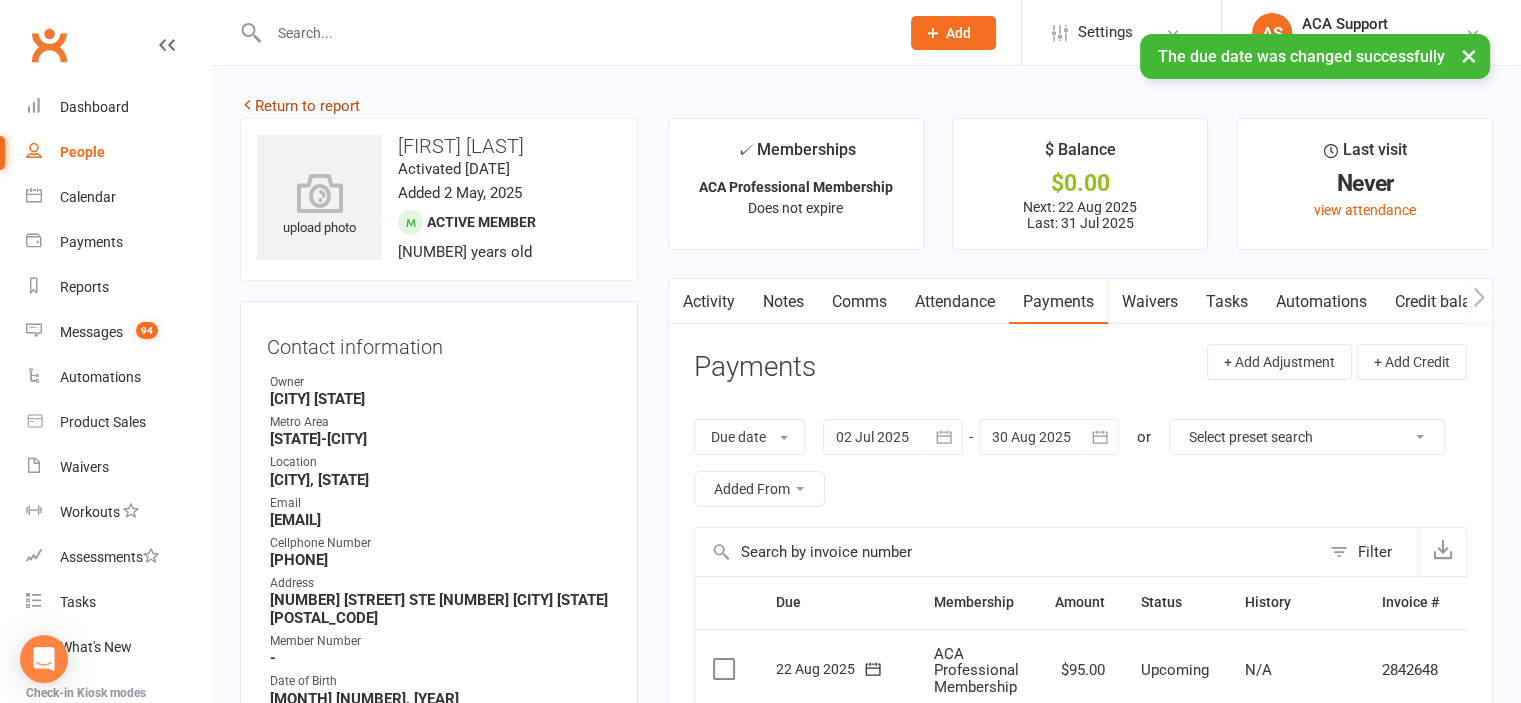 click on "Return to report" at bounding box center [300, 106] 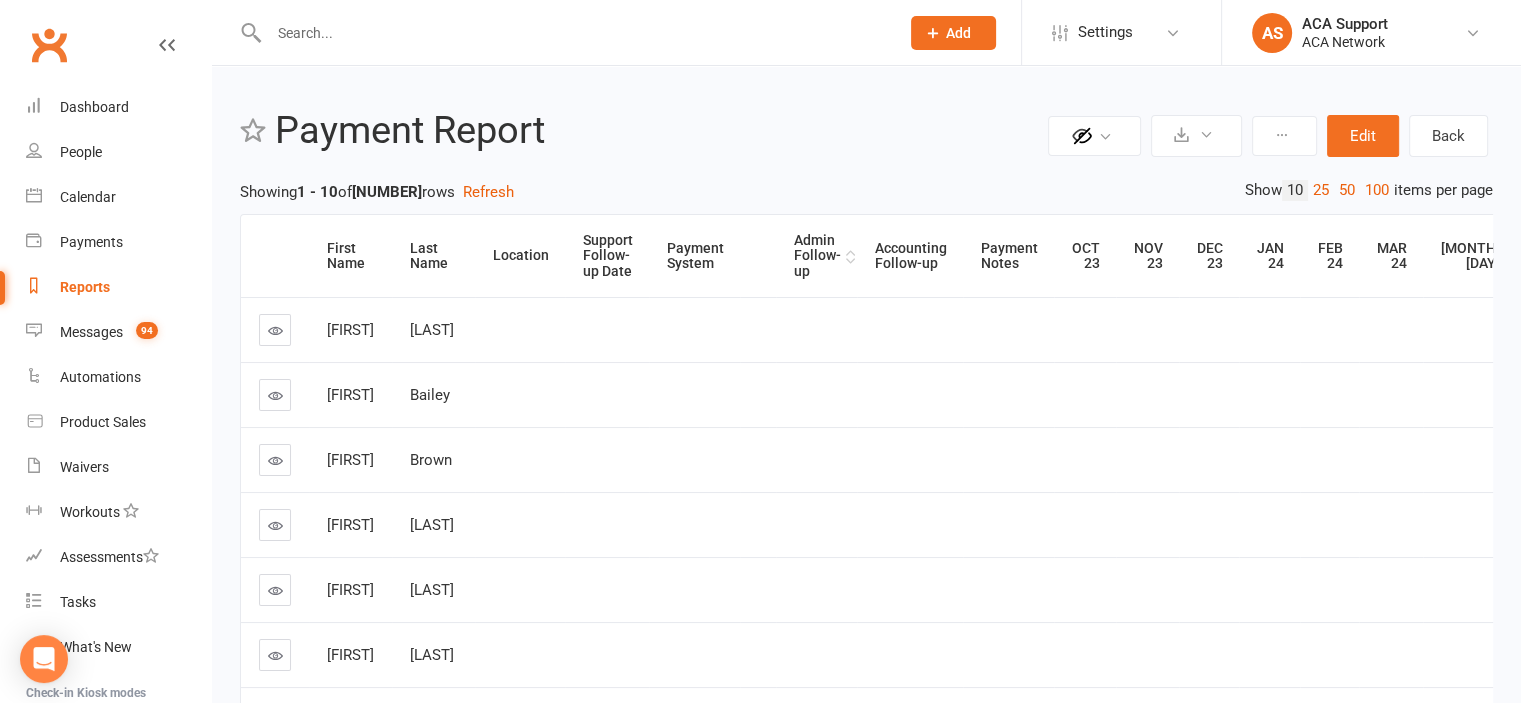 click on "Admin Follow-up" at bounding box center (817, 256) 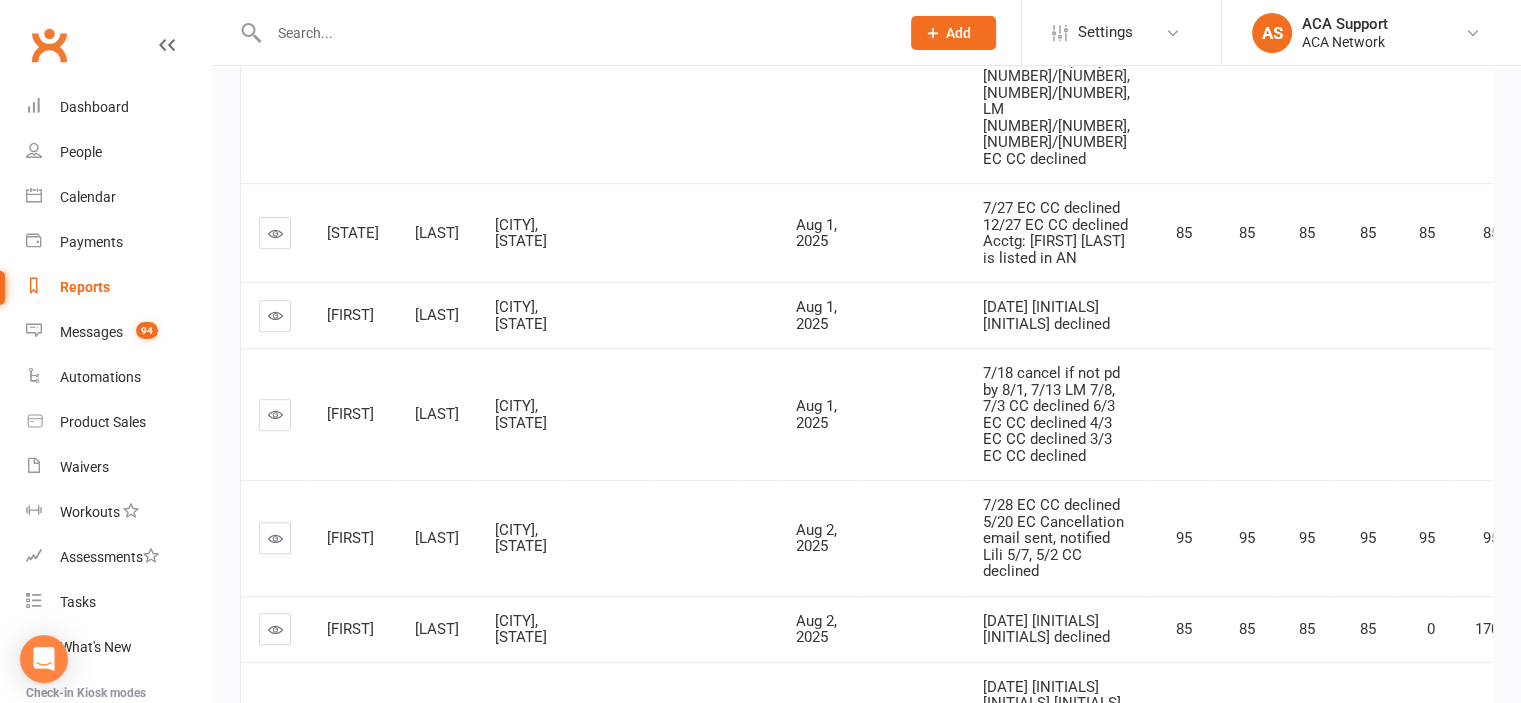 scroll, scrollTop: 711, scrollLeft: 0, axis: vertical 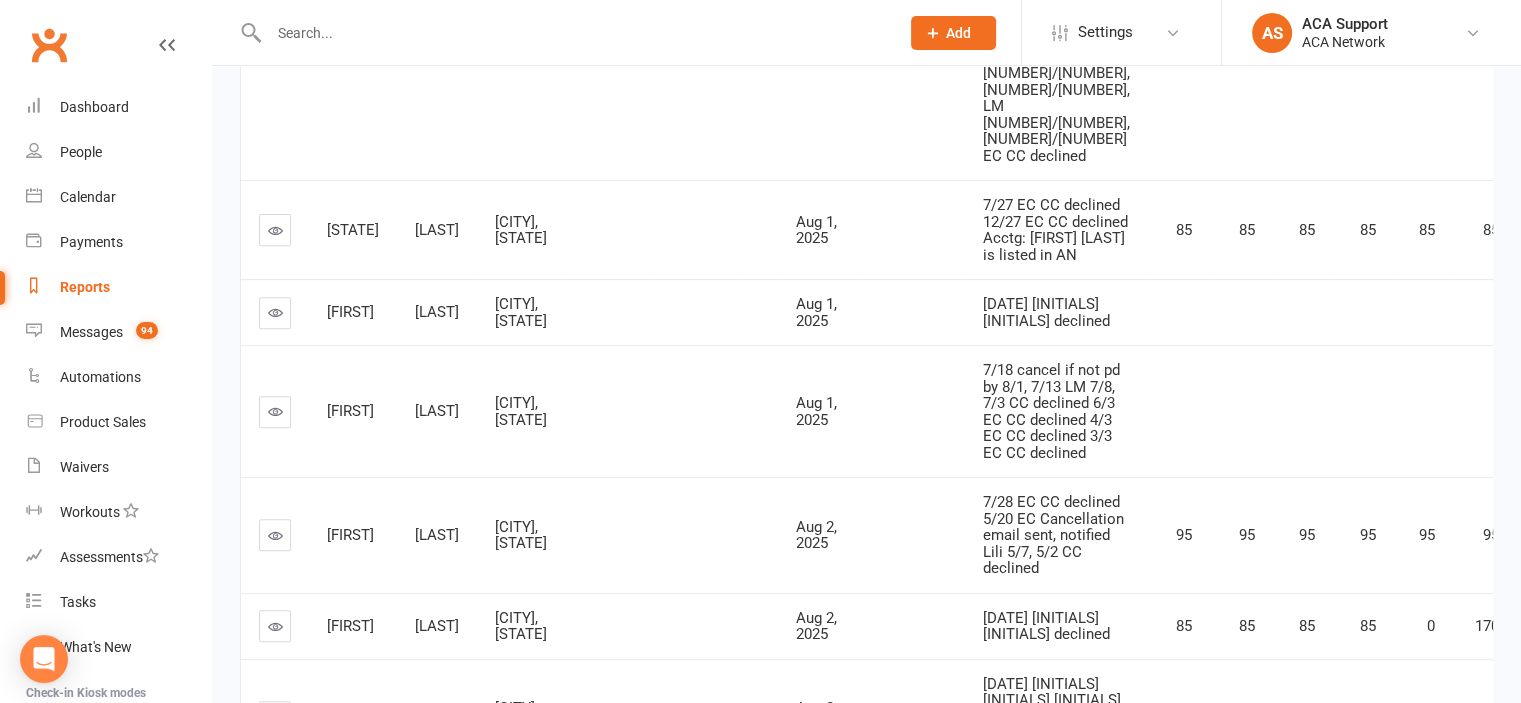 click at bounding box center (275, 230) 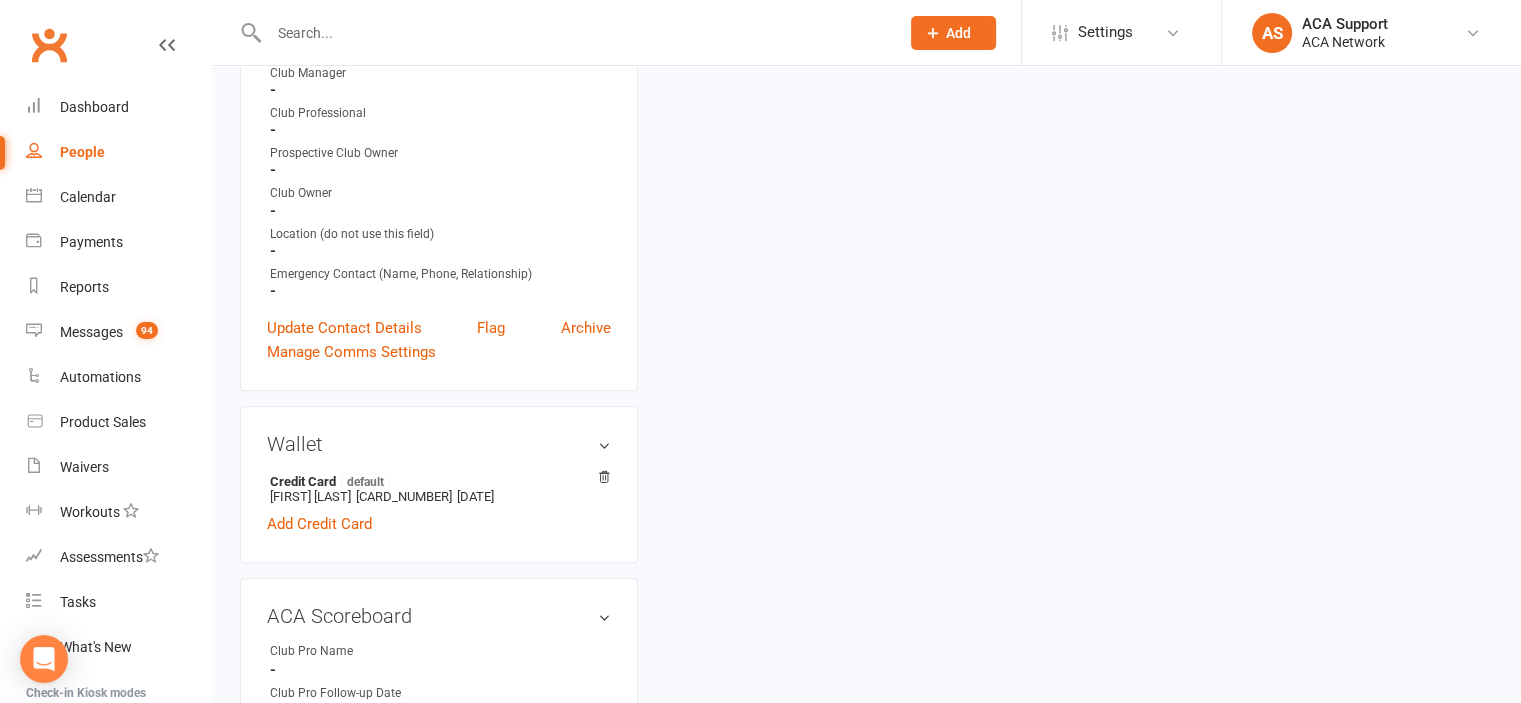 scroll, scrollTop: 0, scrollLeft: 0, axis: both 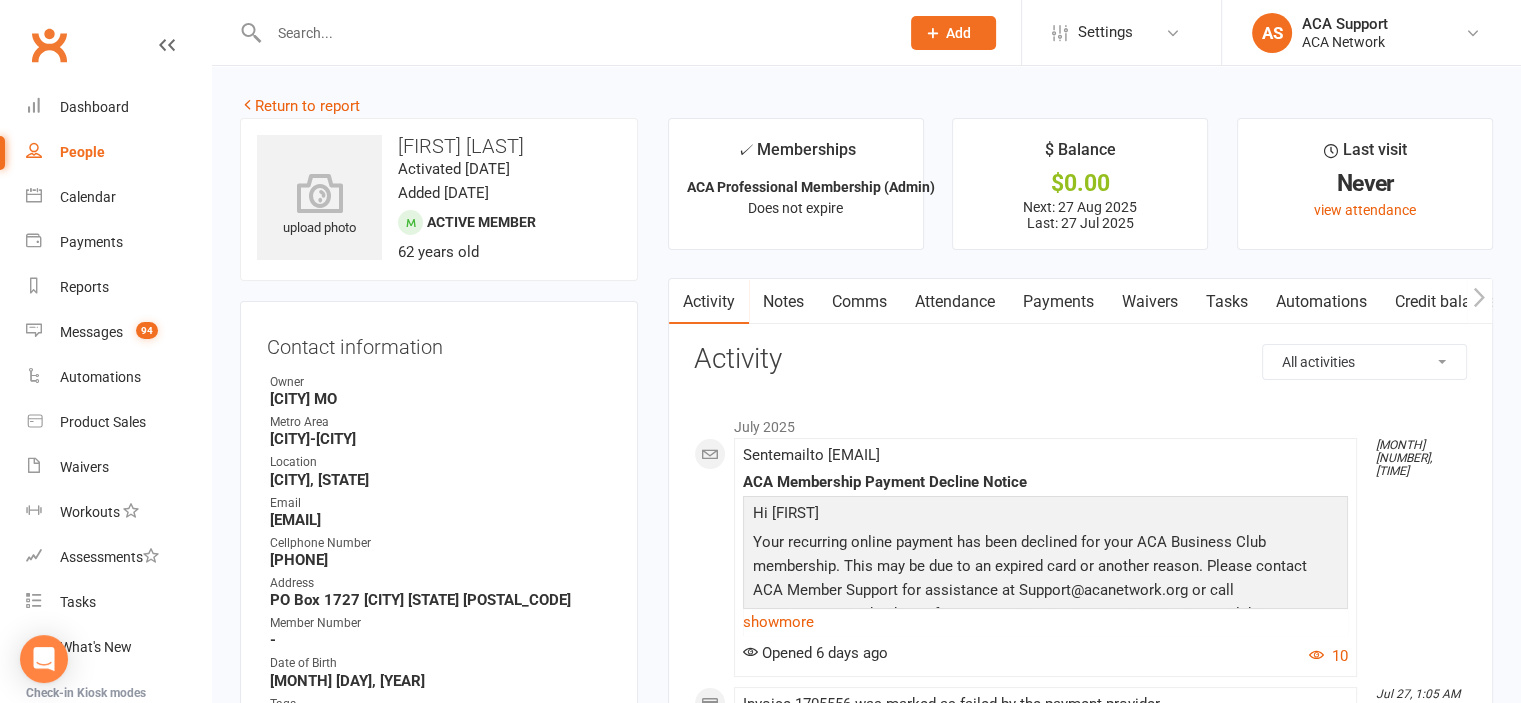 click on "Payments" at bounding box center (1058, 302) 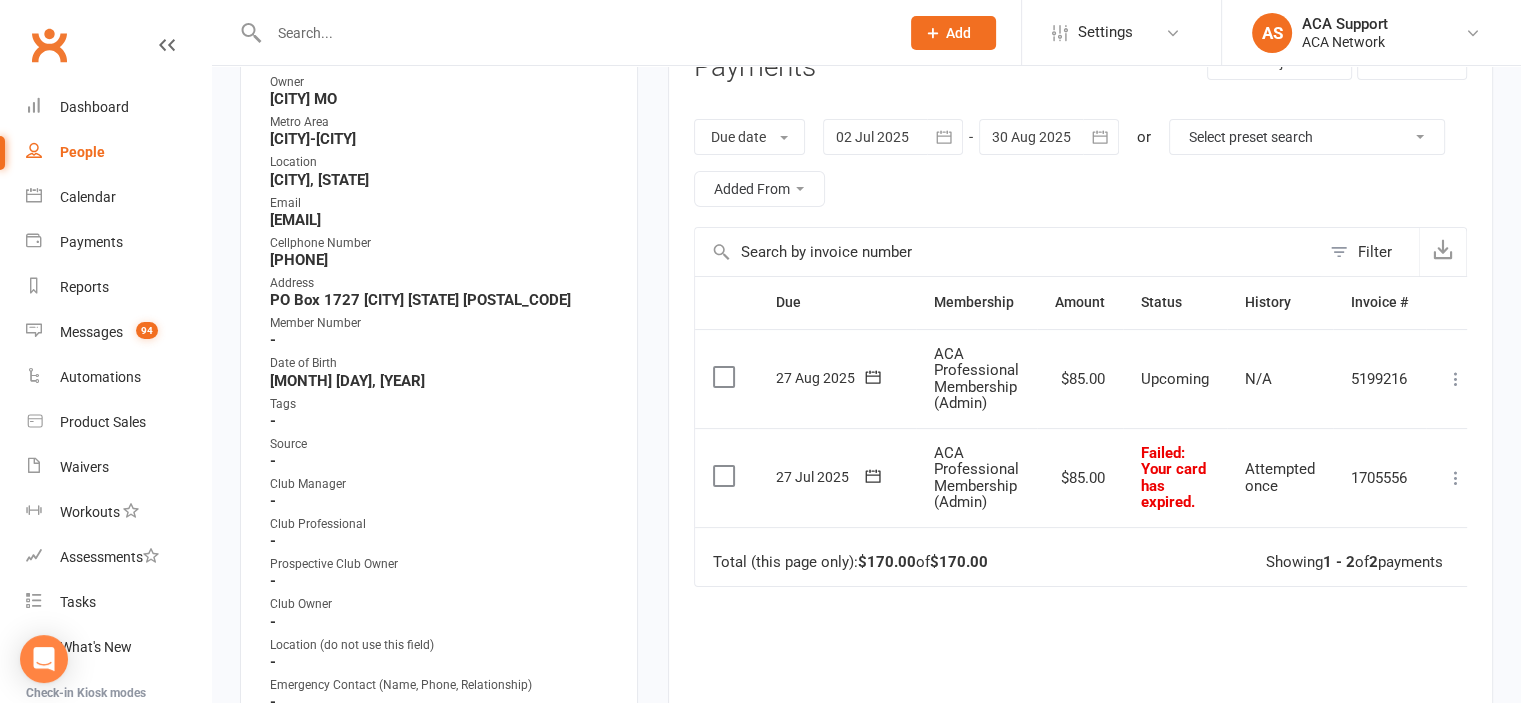 scroll, scrollTop: 299, scrollLeft: 0, axis: vertical 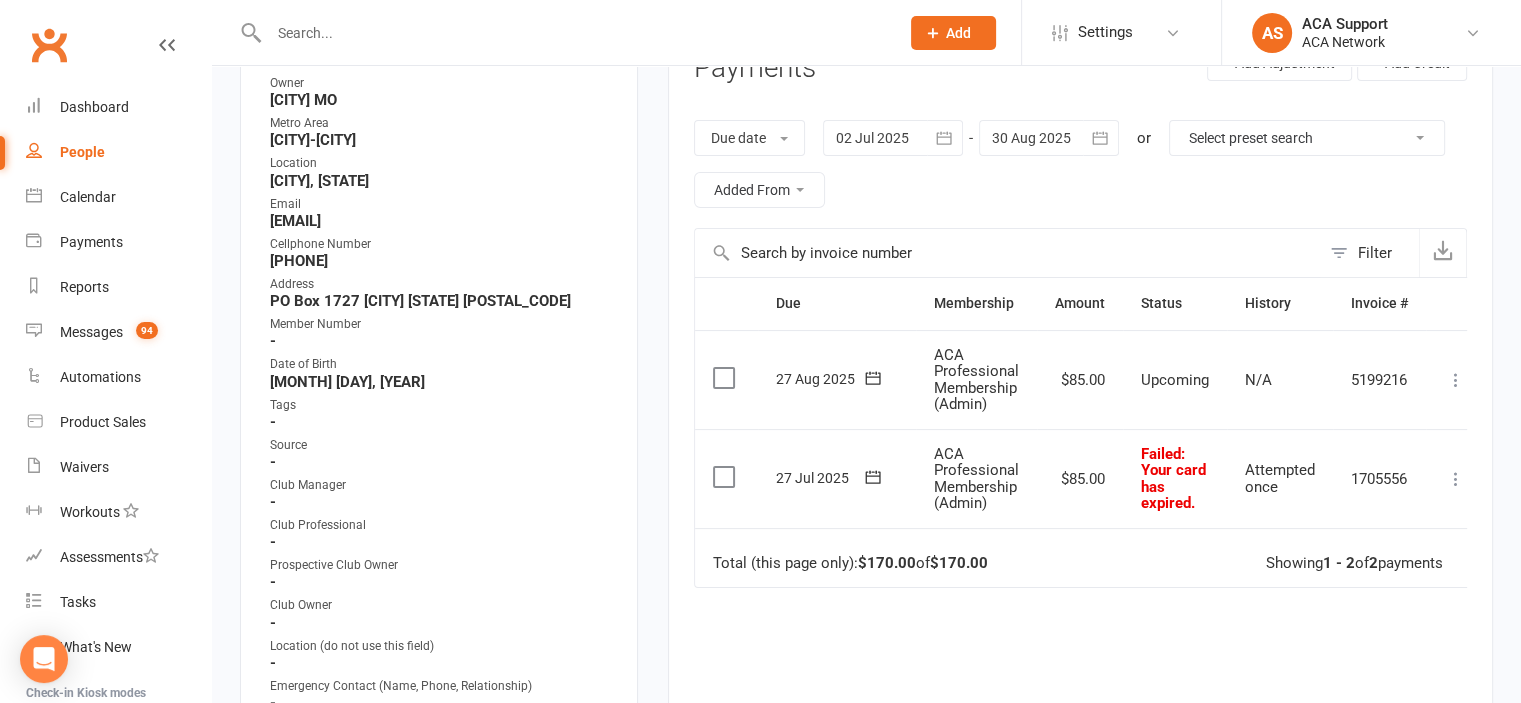 click 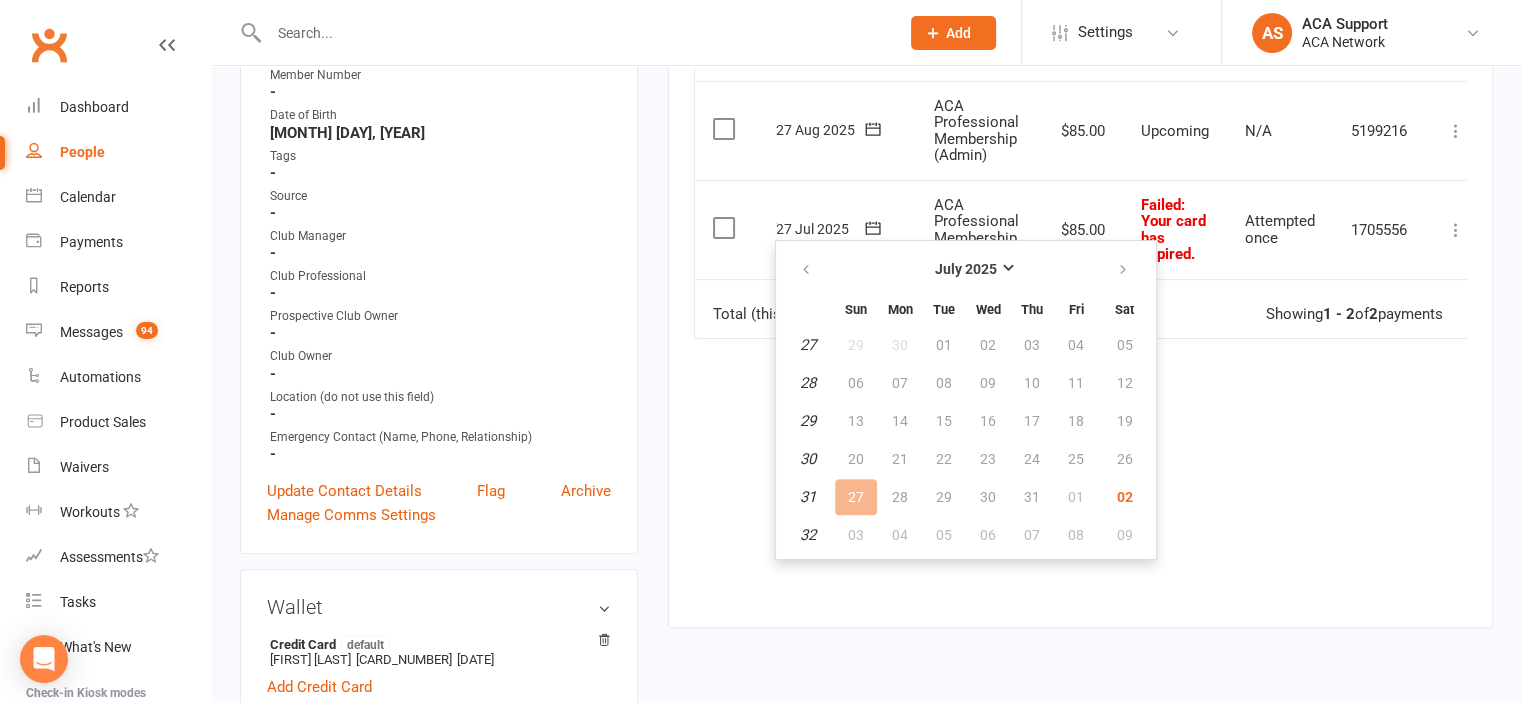 scroll, scrollTop: 573, scrollLeft: 0, axis: vertical 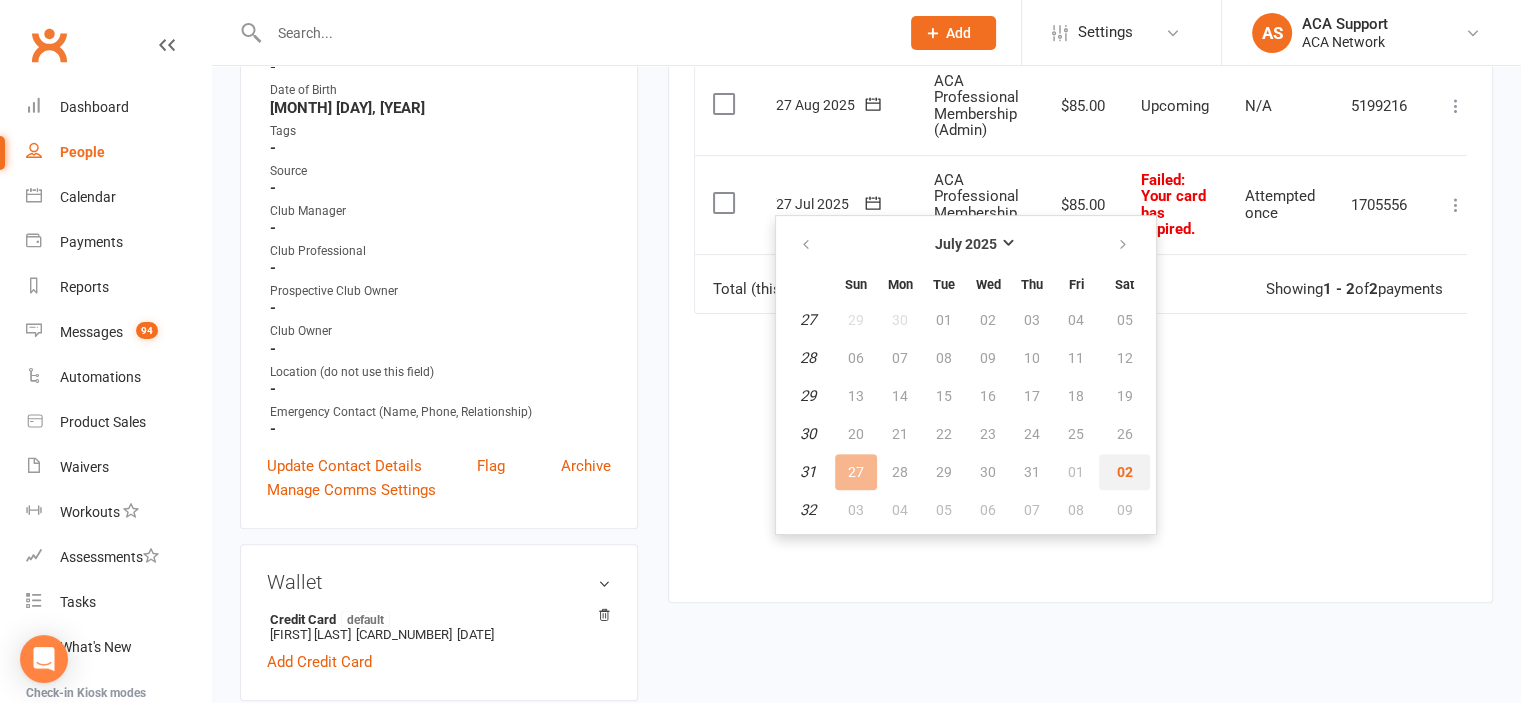 click on "02" at bounding box center (1125, 472) 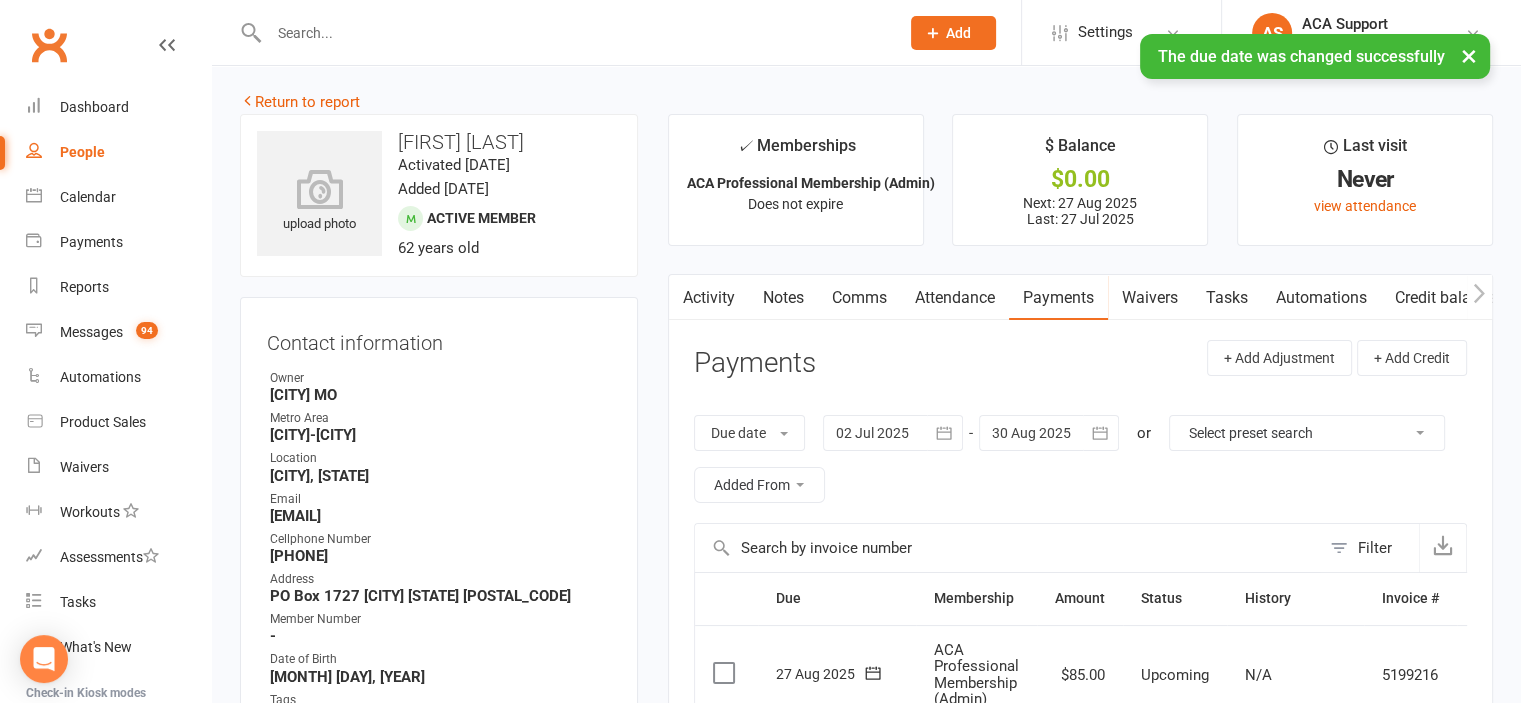 scroll, scrollTop: 0, scrollLeft: 0, axis: both 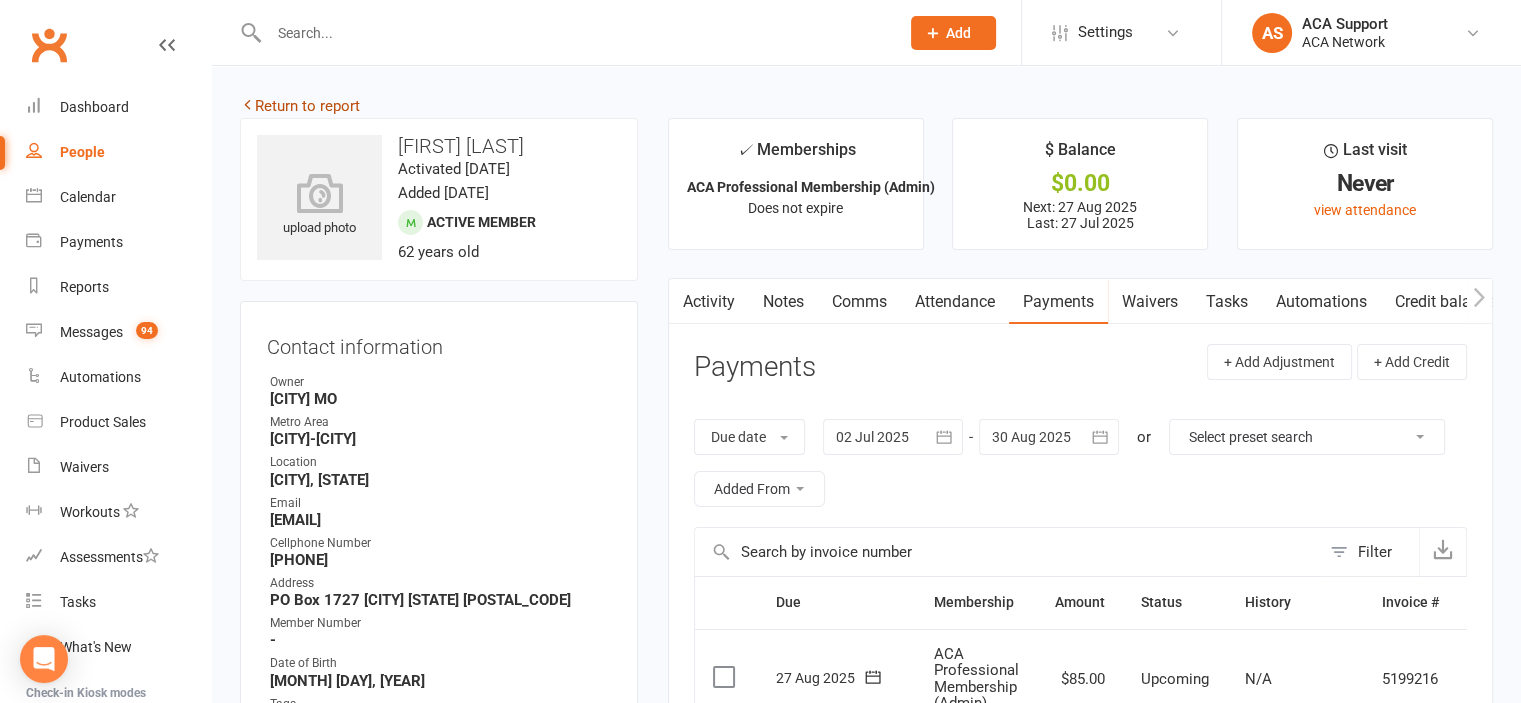 click at bounding box center [247, 104] 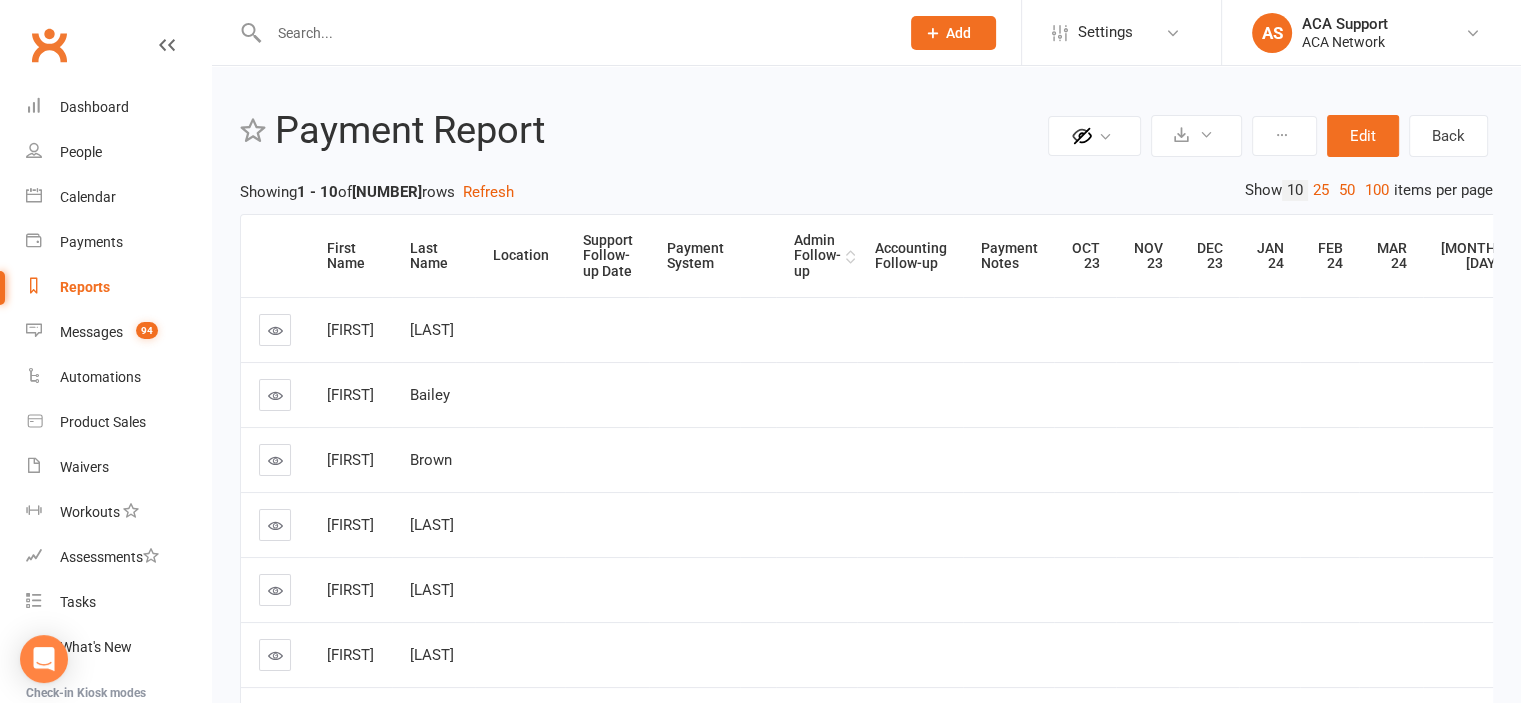 click on "Admin Follow-up" at bounding box center (817, 256) 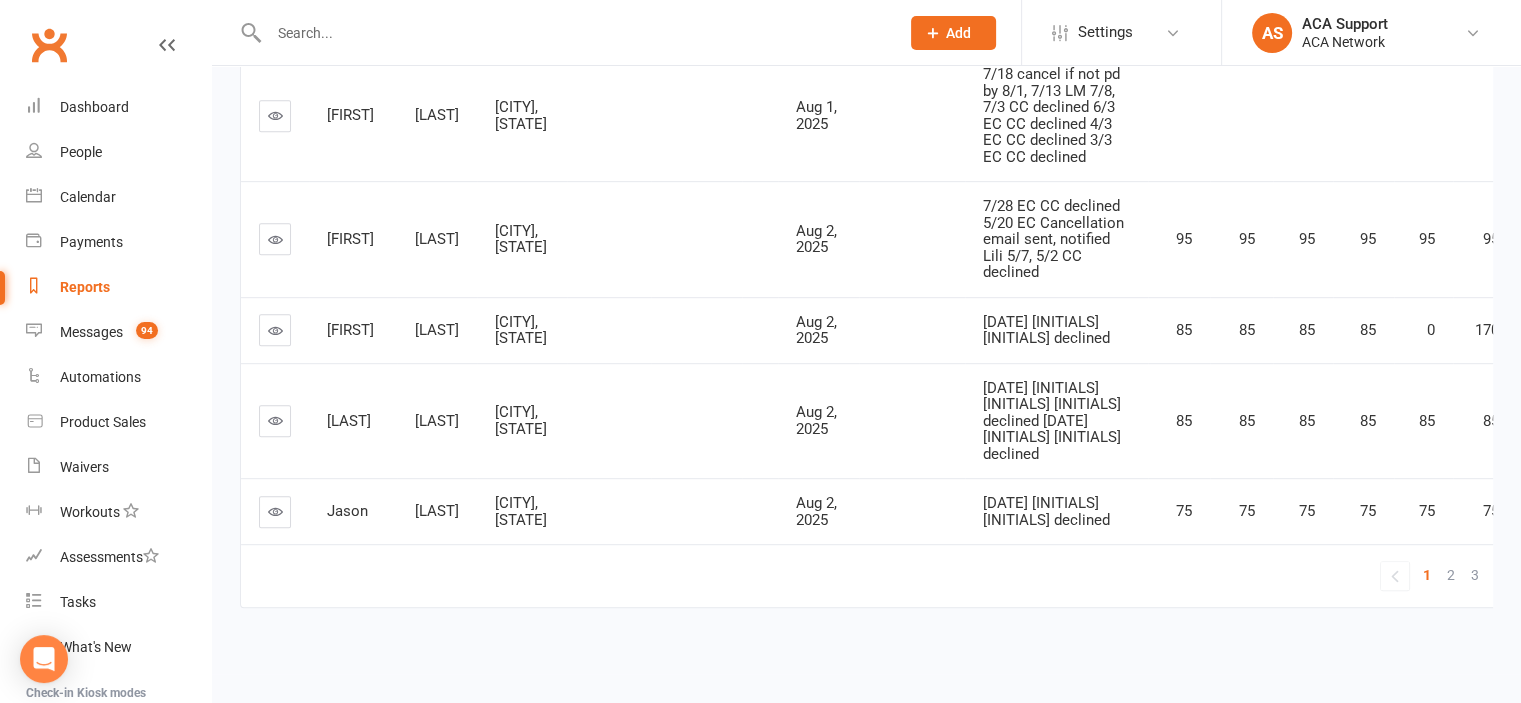 scroll, scrollTop: 1039, scrollLeft: 0, axis: vertical 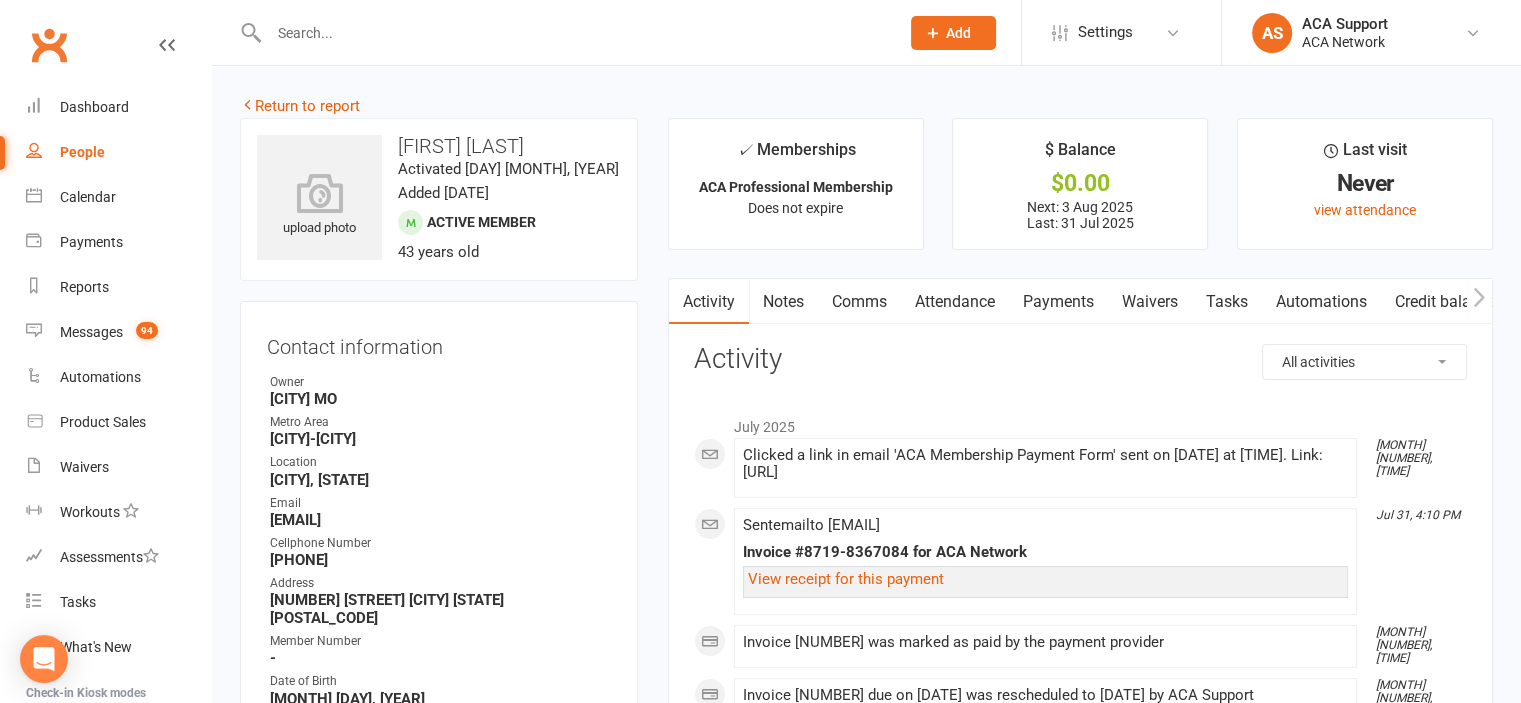 click on "Payments" at bounding box center [1058, 302] 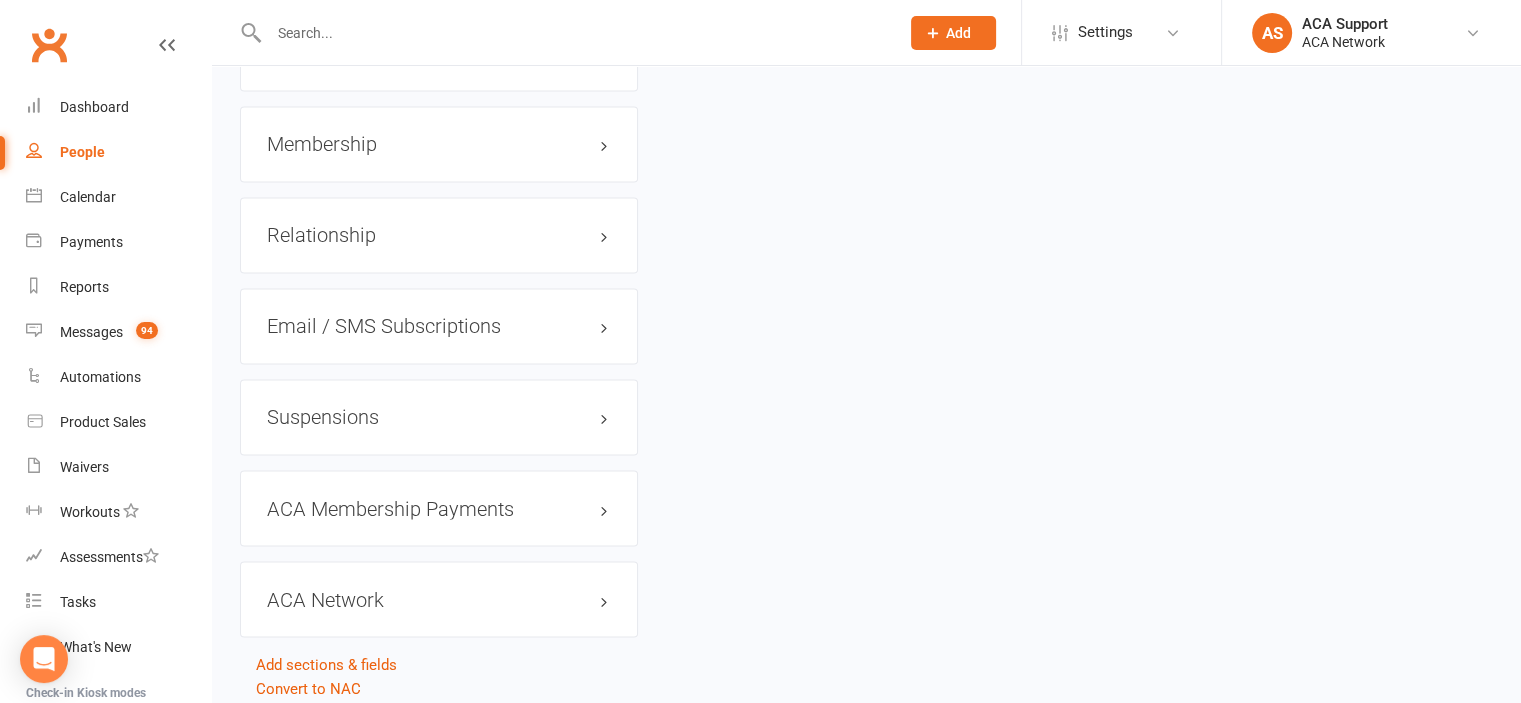 scroll, scrollTop: 3391, scrollLeft: 0, axis: vertical 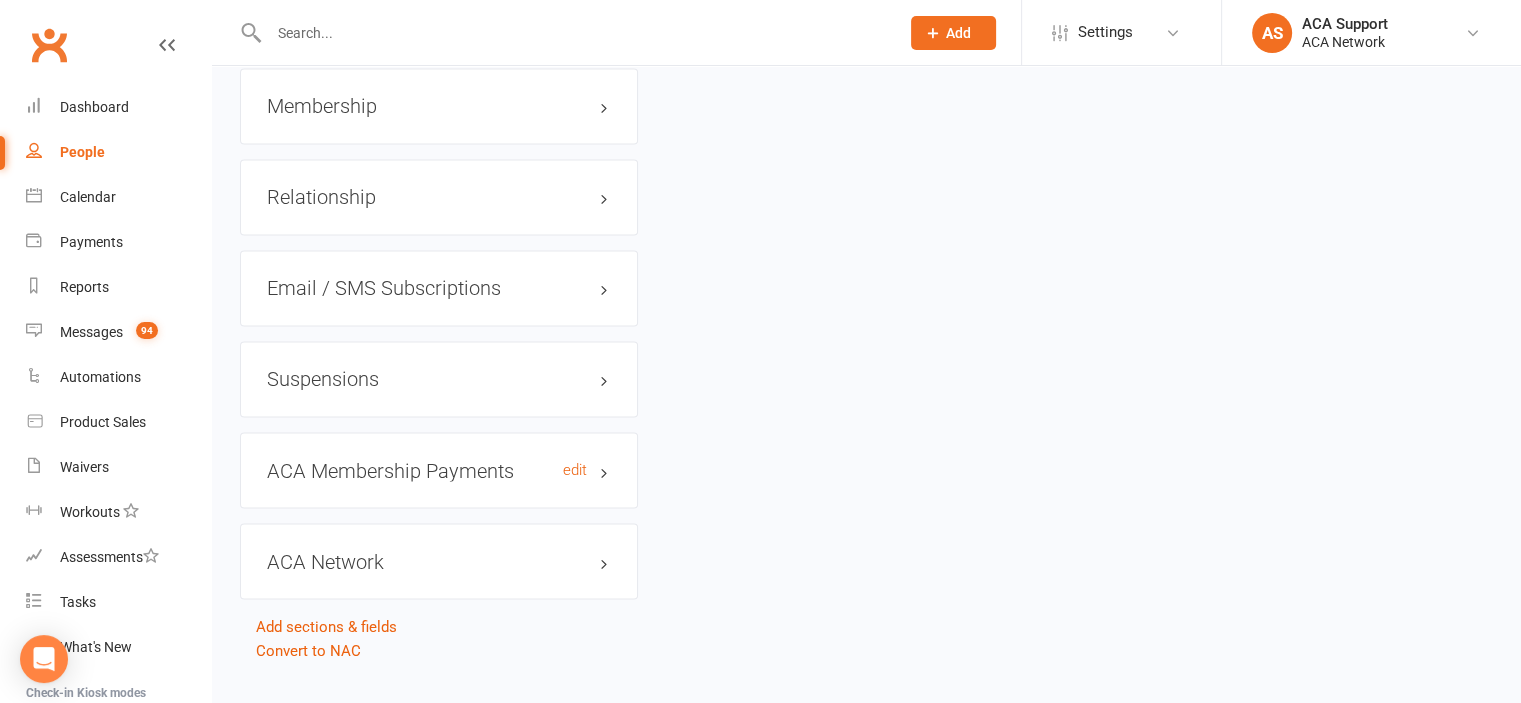 click on "ACA Membership Payments  edit" at bounding box center [439, 470] 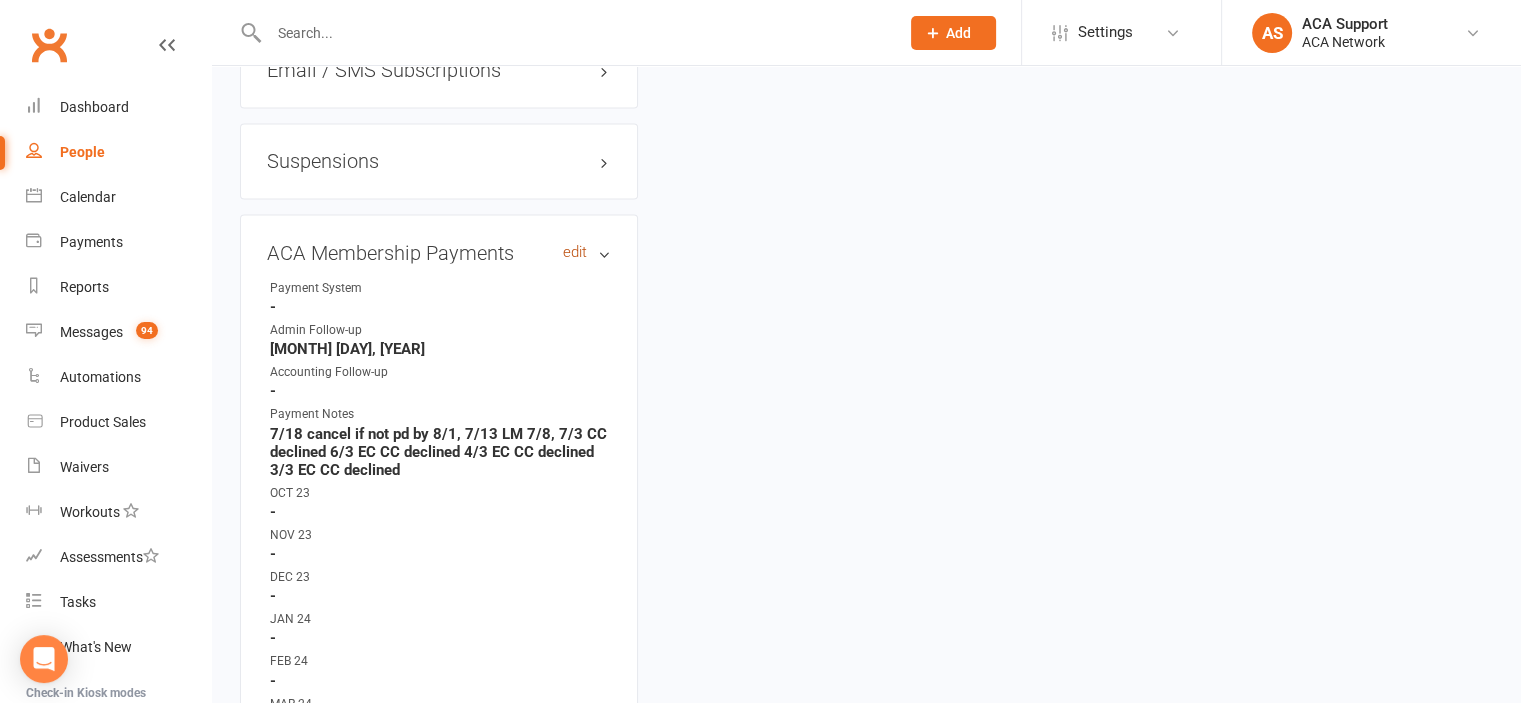 click on "edit" at bounding box center [575, 251] 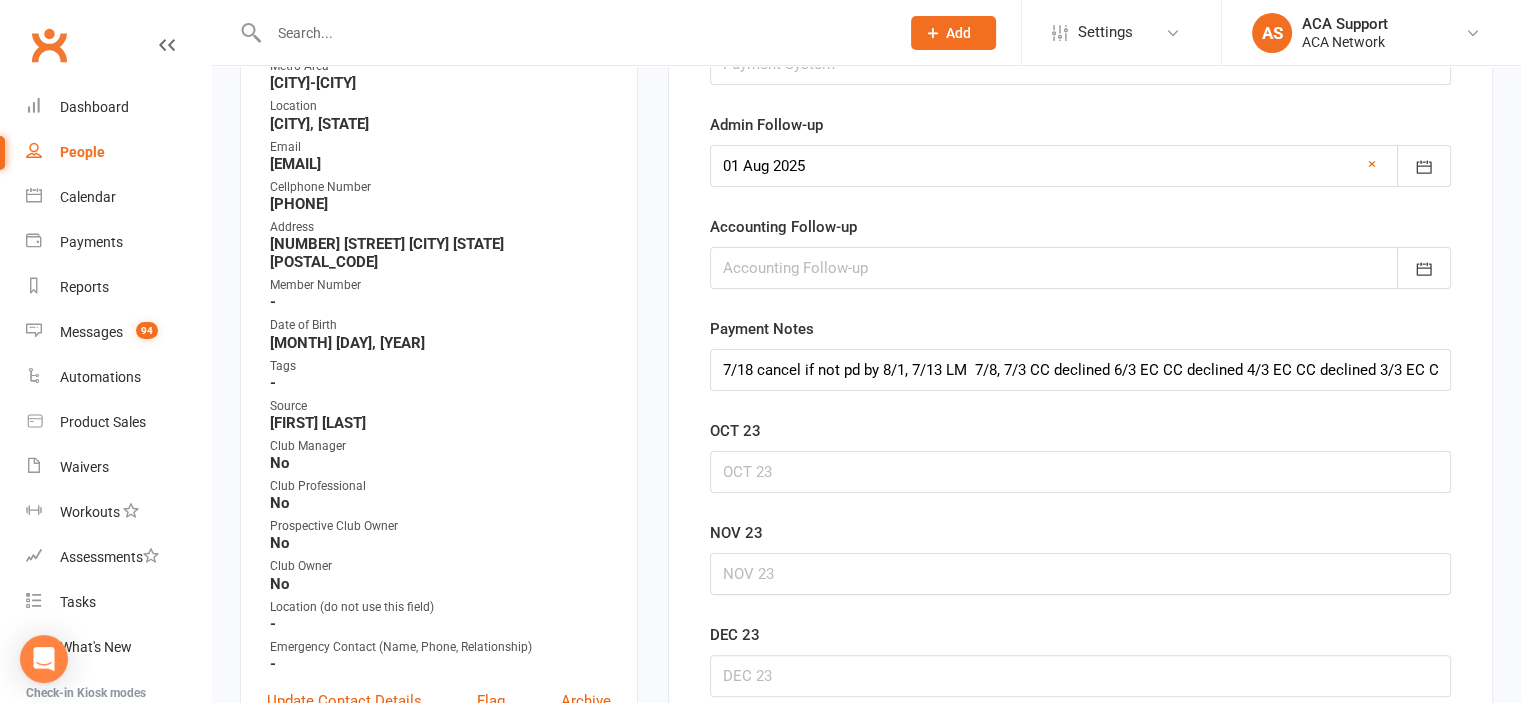 scroll, scrollTop: 176, scrollLeft: 0, axis: vertical 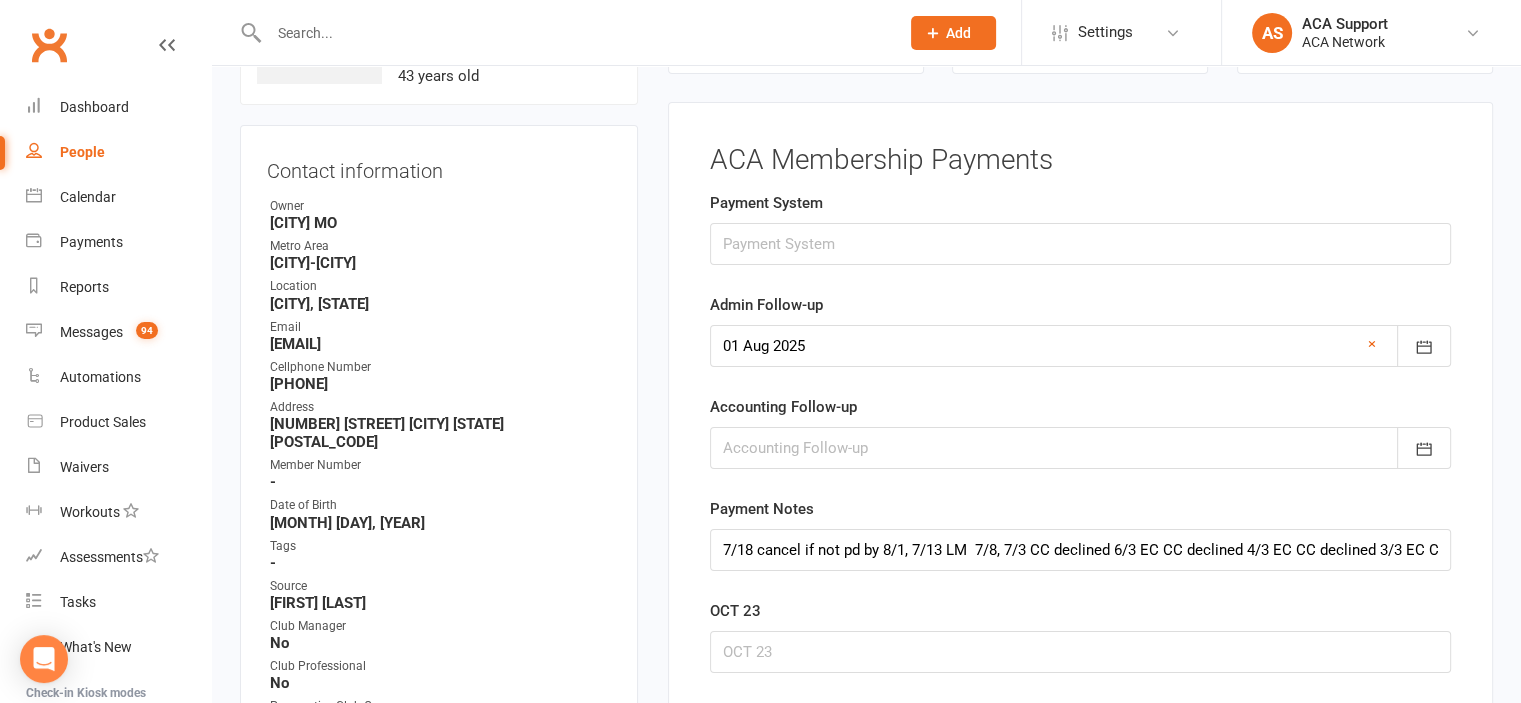 click at bounding box center [1080, 346] 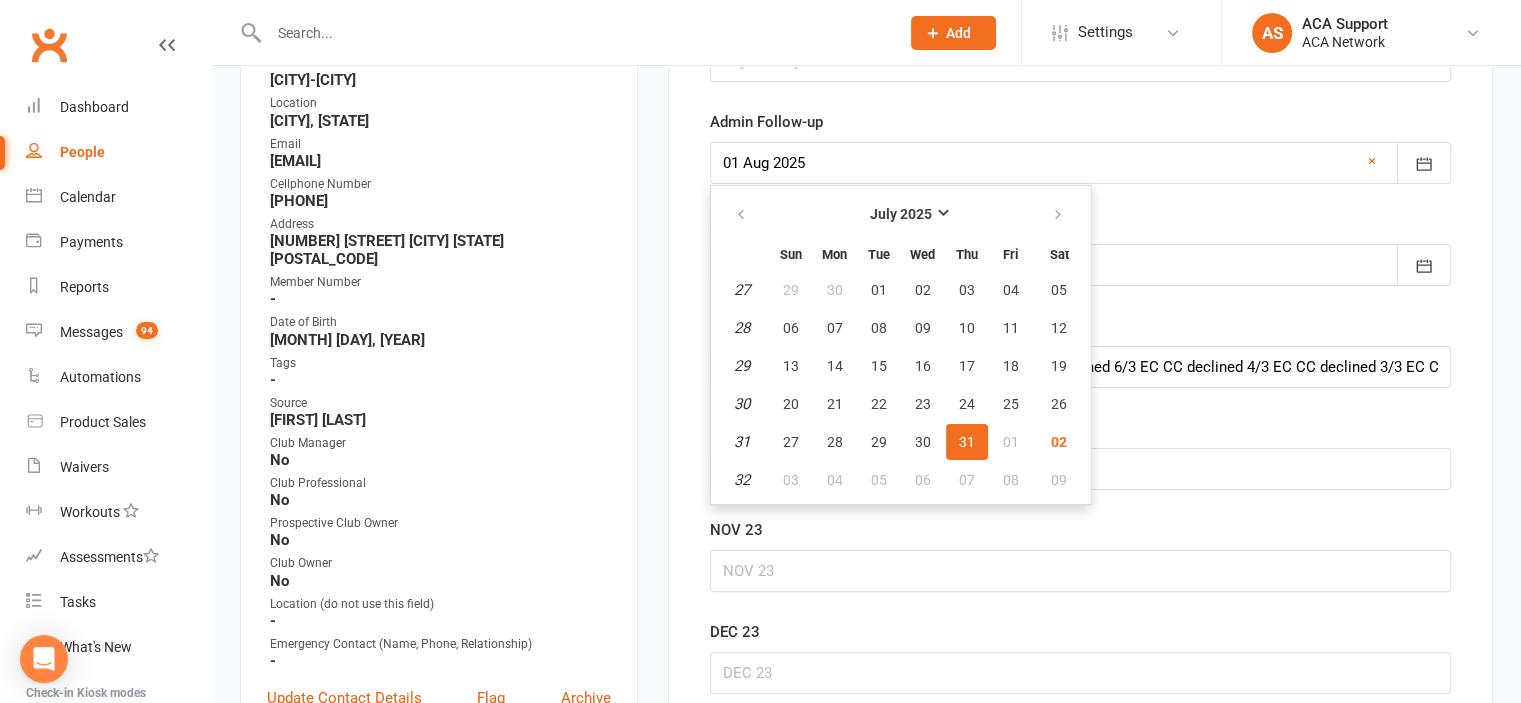 scroll, scrollTop: 279, scrollLeft: 0, axis: vertical 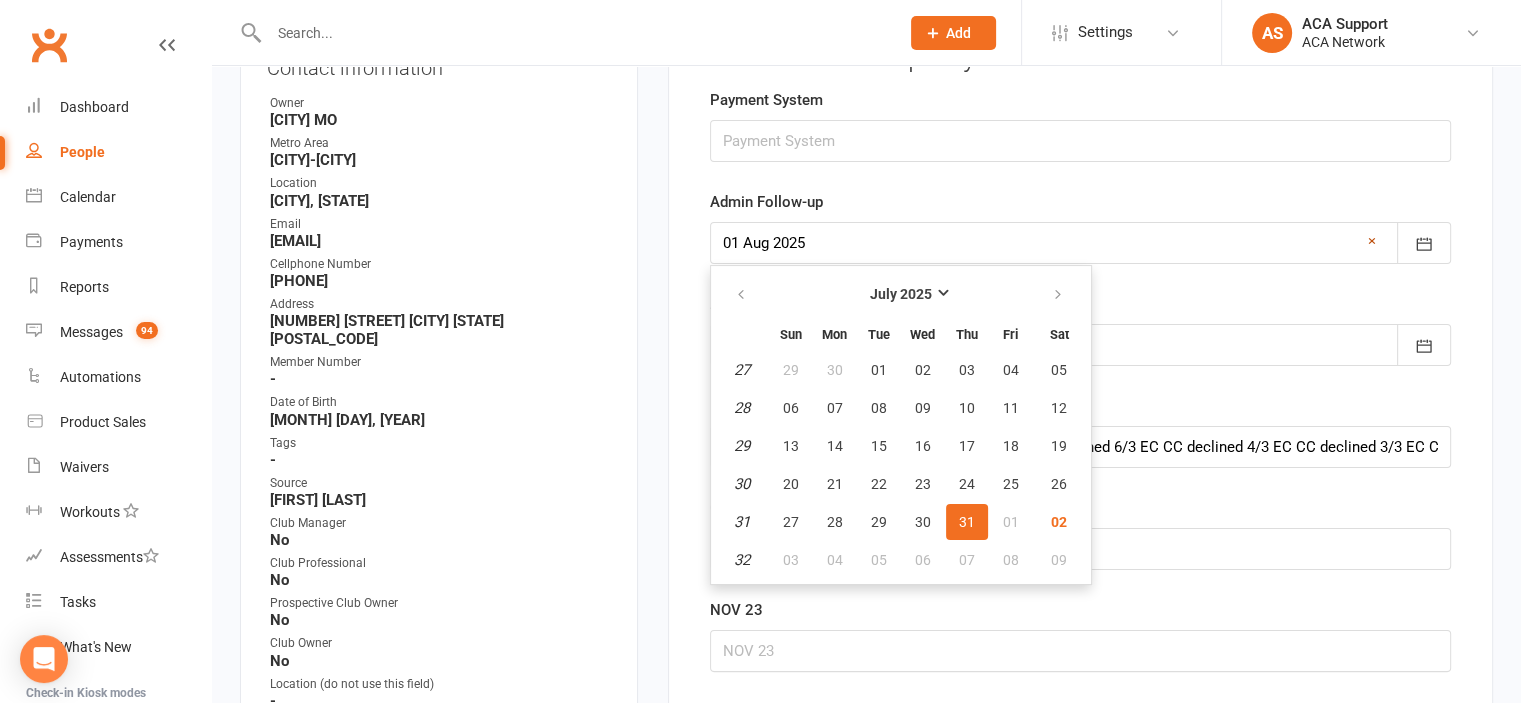 click on "×" at bounding box center (1372, 241) 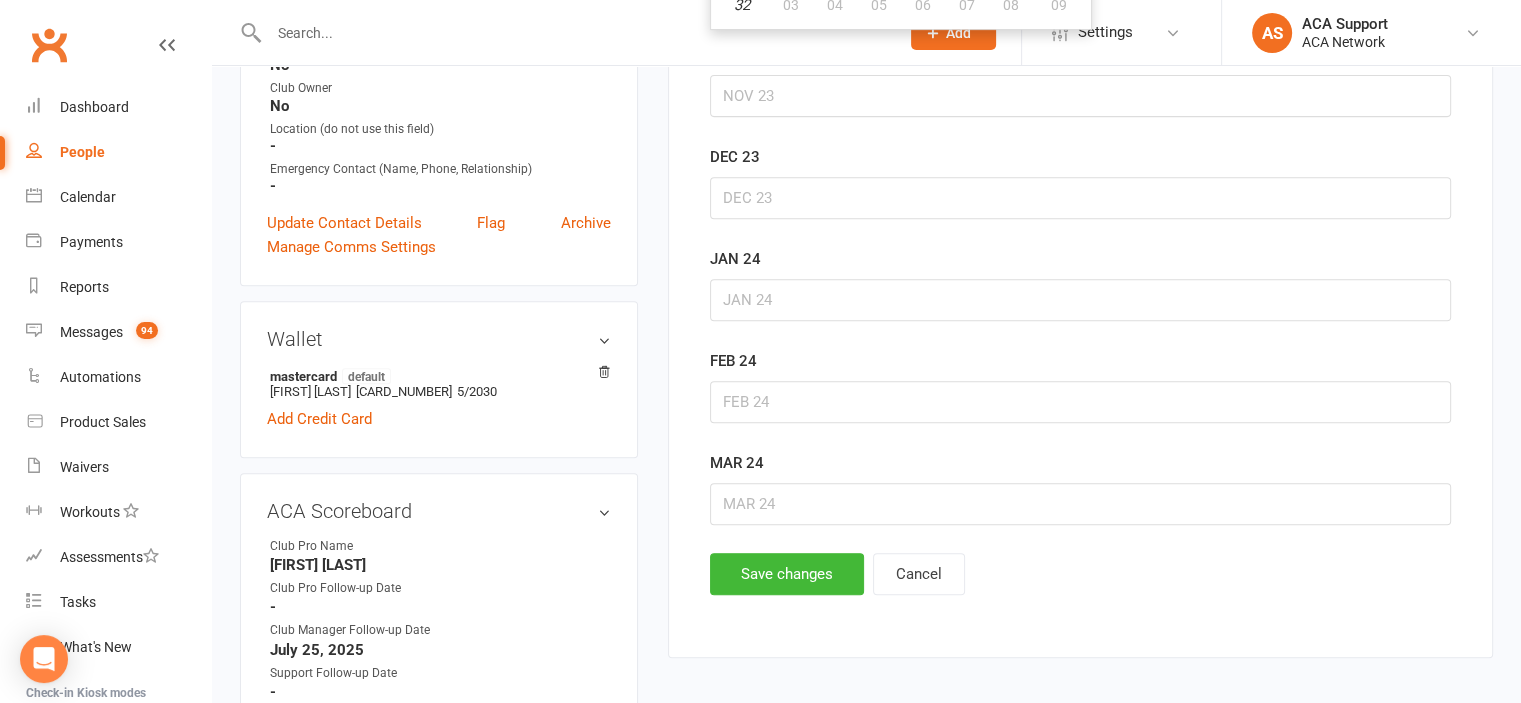 scroll, scrollTop: 841, scrollLeft: 0, axis: vertical 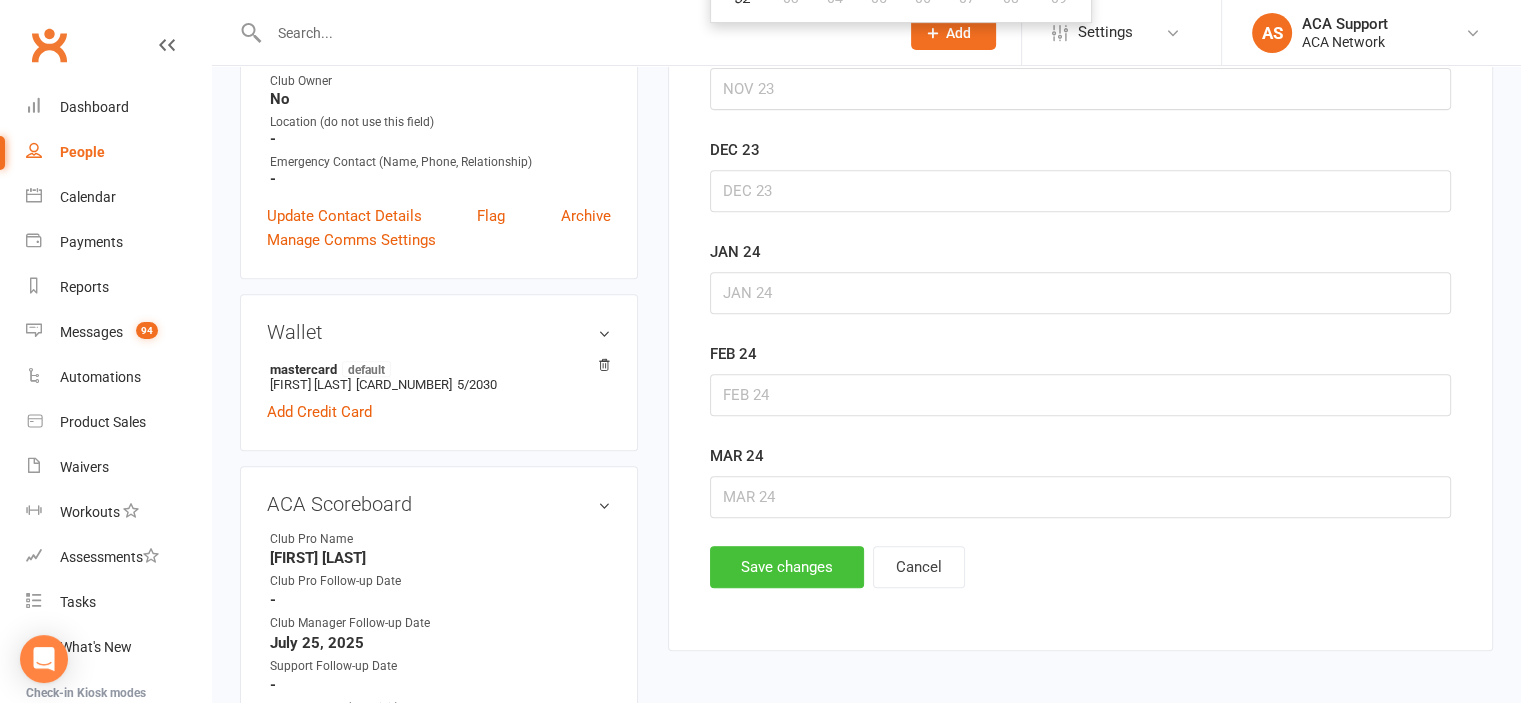 click on "Save changes" at bounding box center (787, 567) 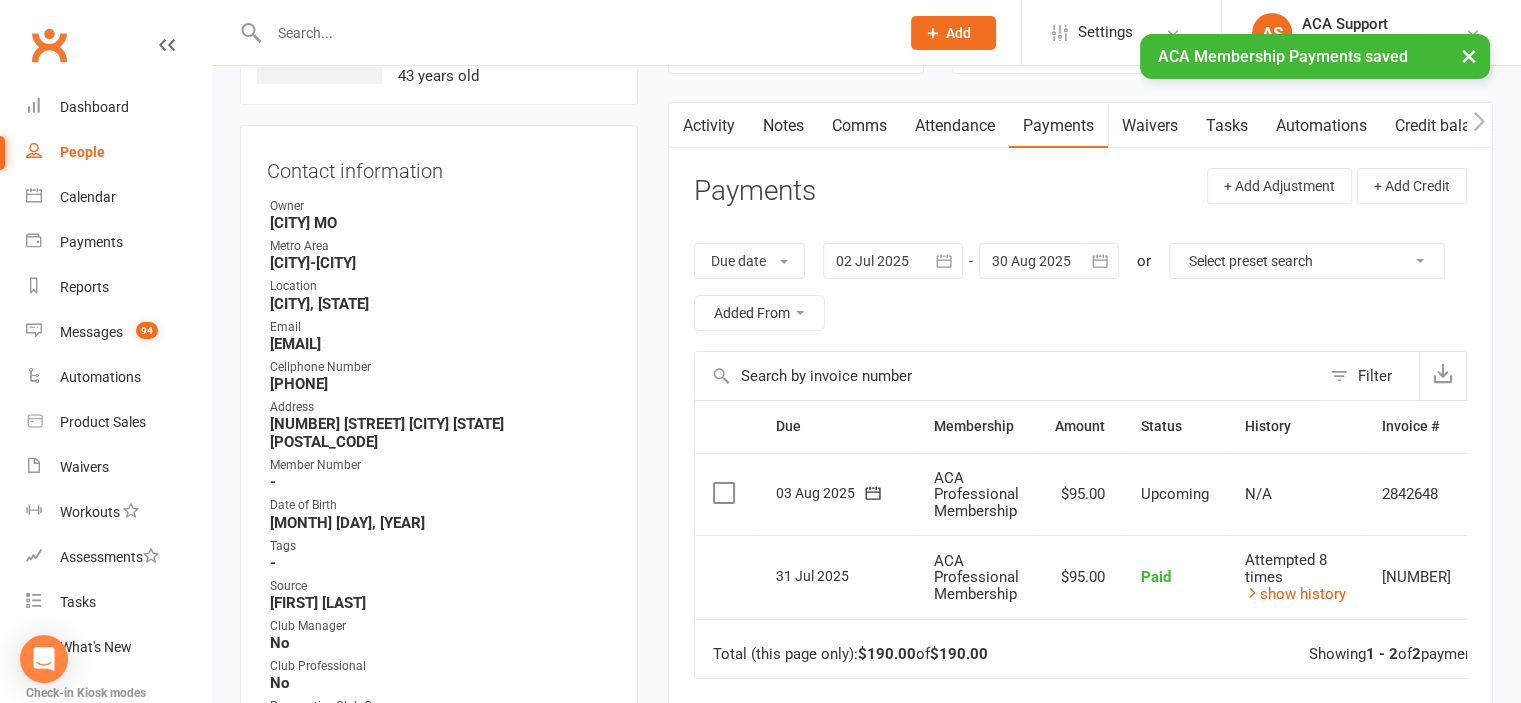scroll, scrollTop: 0, scrollLeft: 0, axis: both 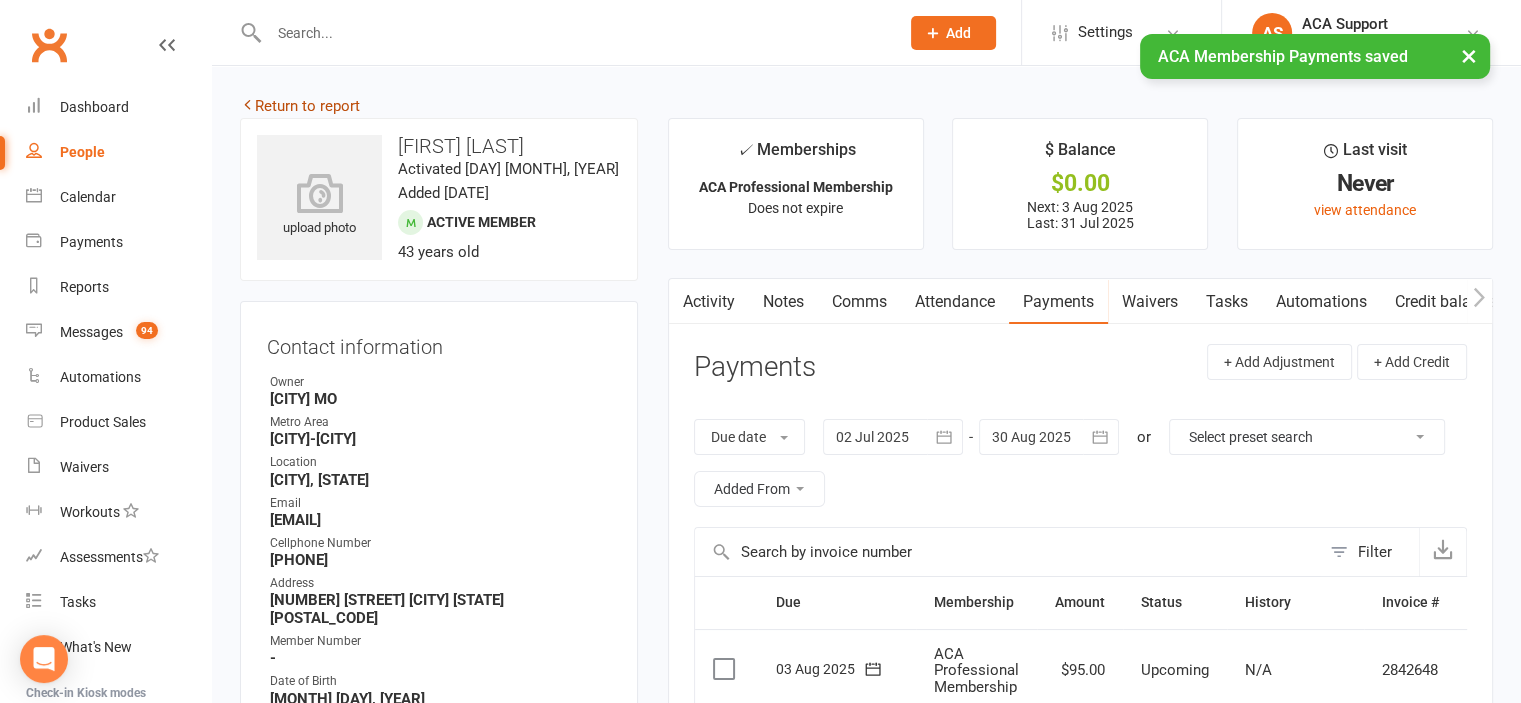 click on "Return to report" at bounding box center [300, 106] 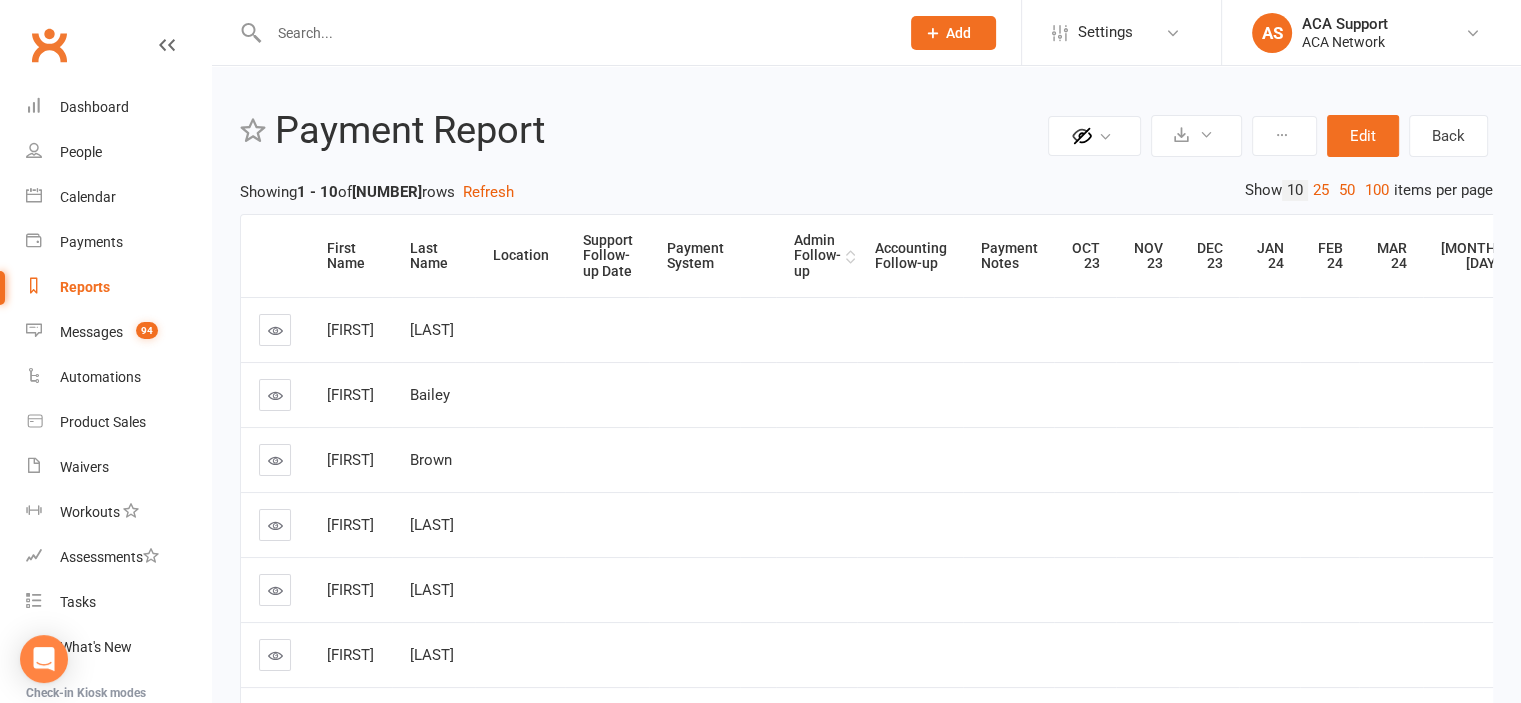 click on "Admin Follow-up" at bounding box center (817, 256) 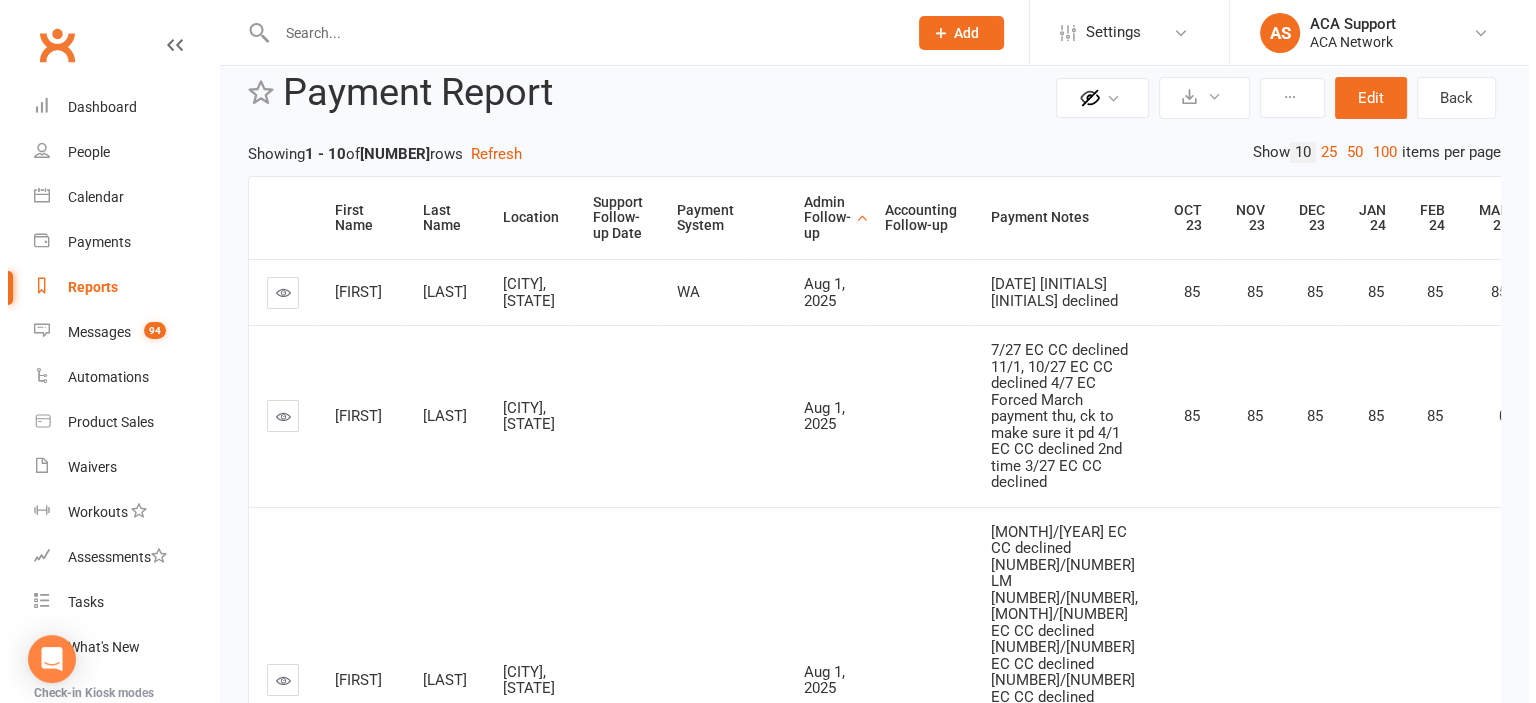 scroll, scrollTop: 0, scrollLeft: 0, axis: both 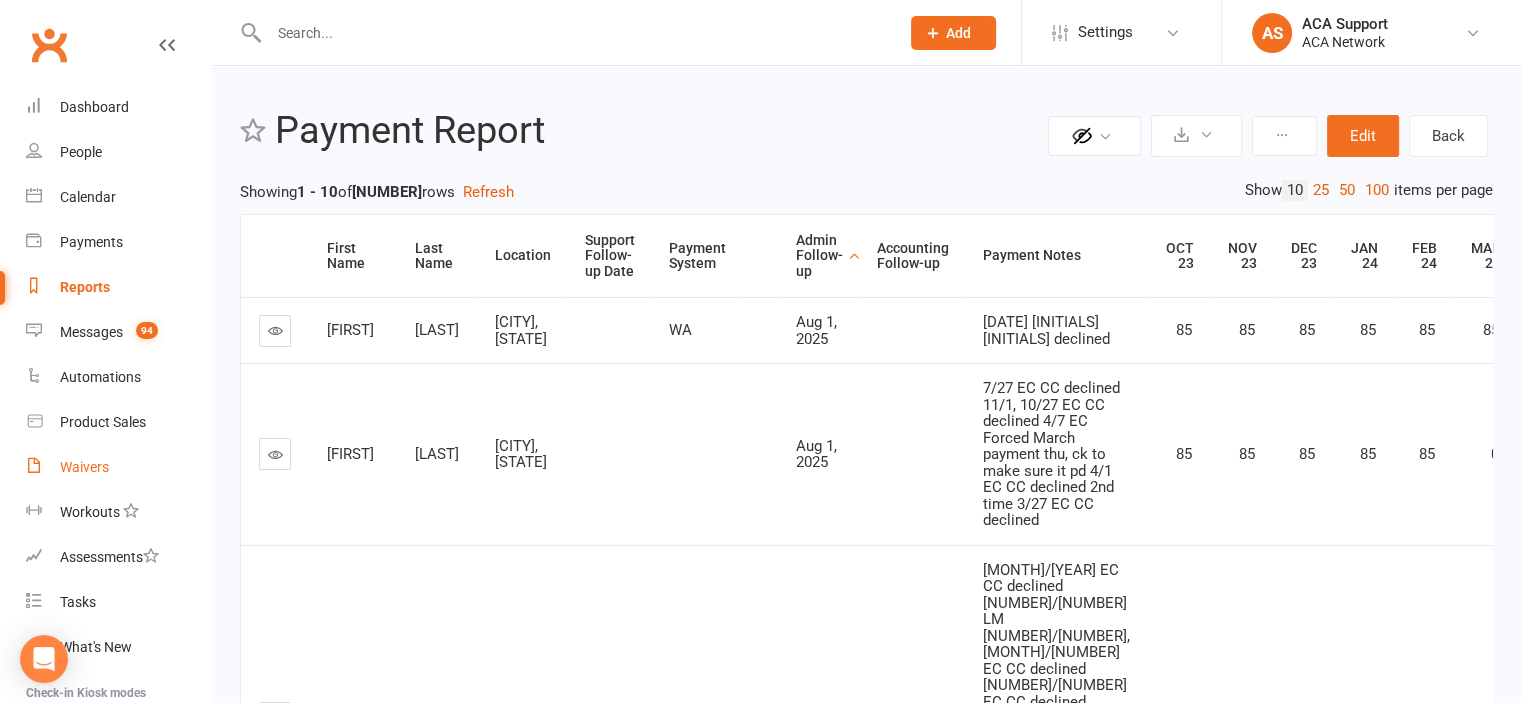 click on "Waivers" at bounding box center (84, 467) 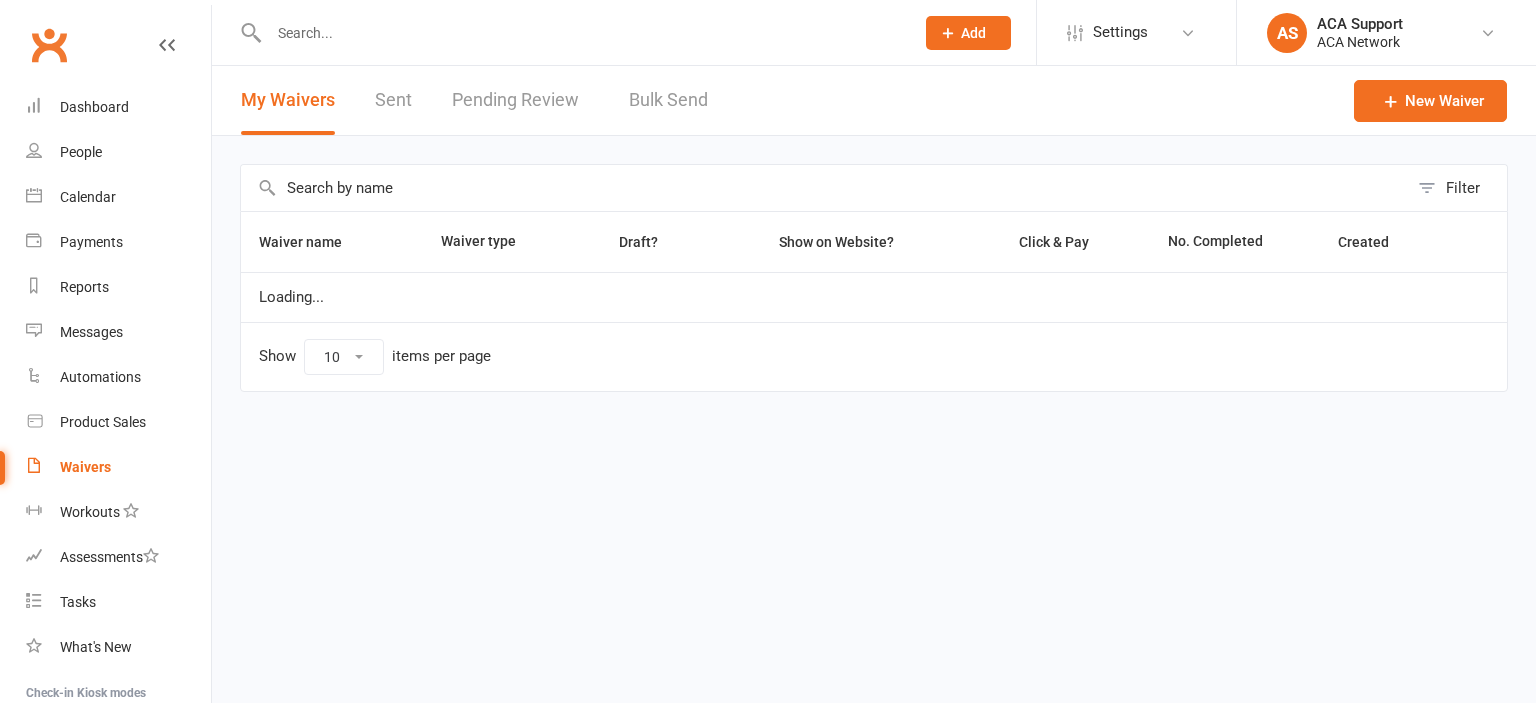 scroll, scrollTop: 0, scrollLeft: 0, axis: both 